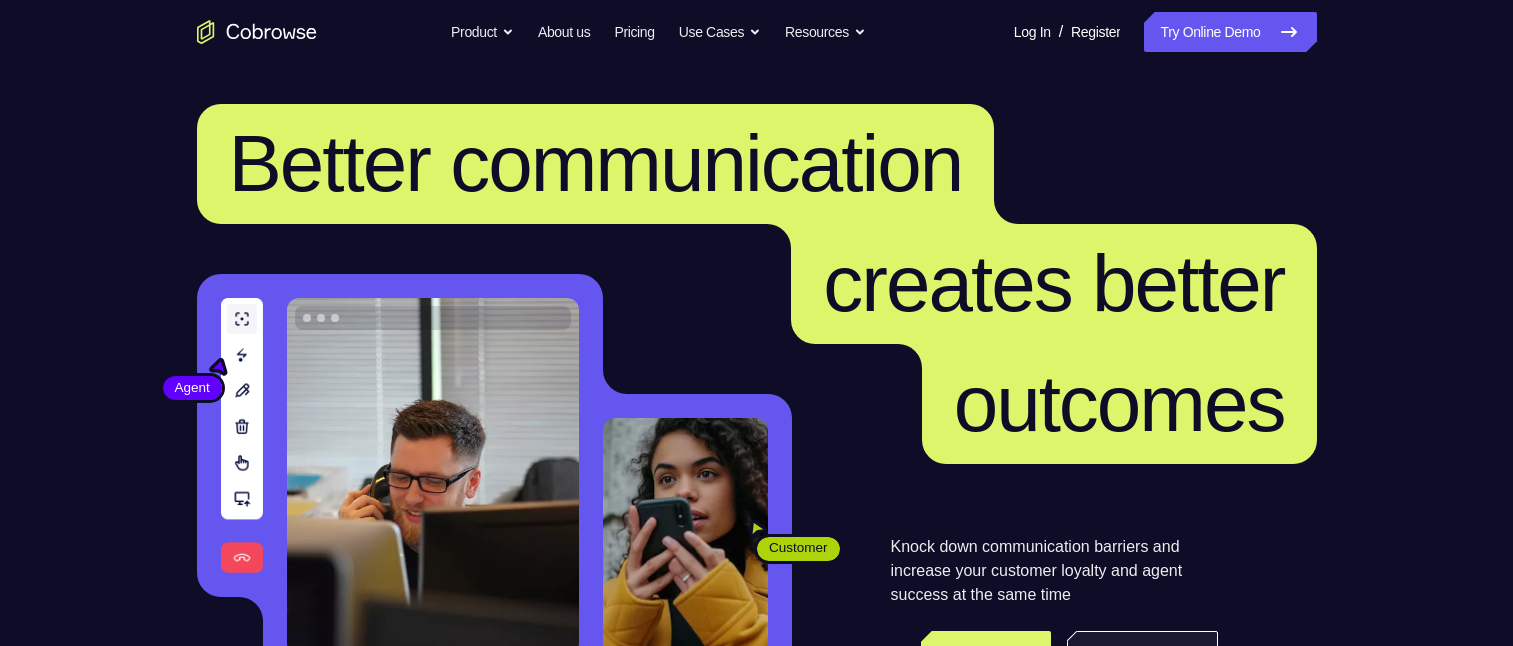 scroll, scrollTop: 500, scrollLeft: 0, axis: vertical 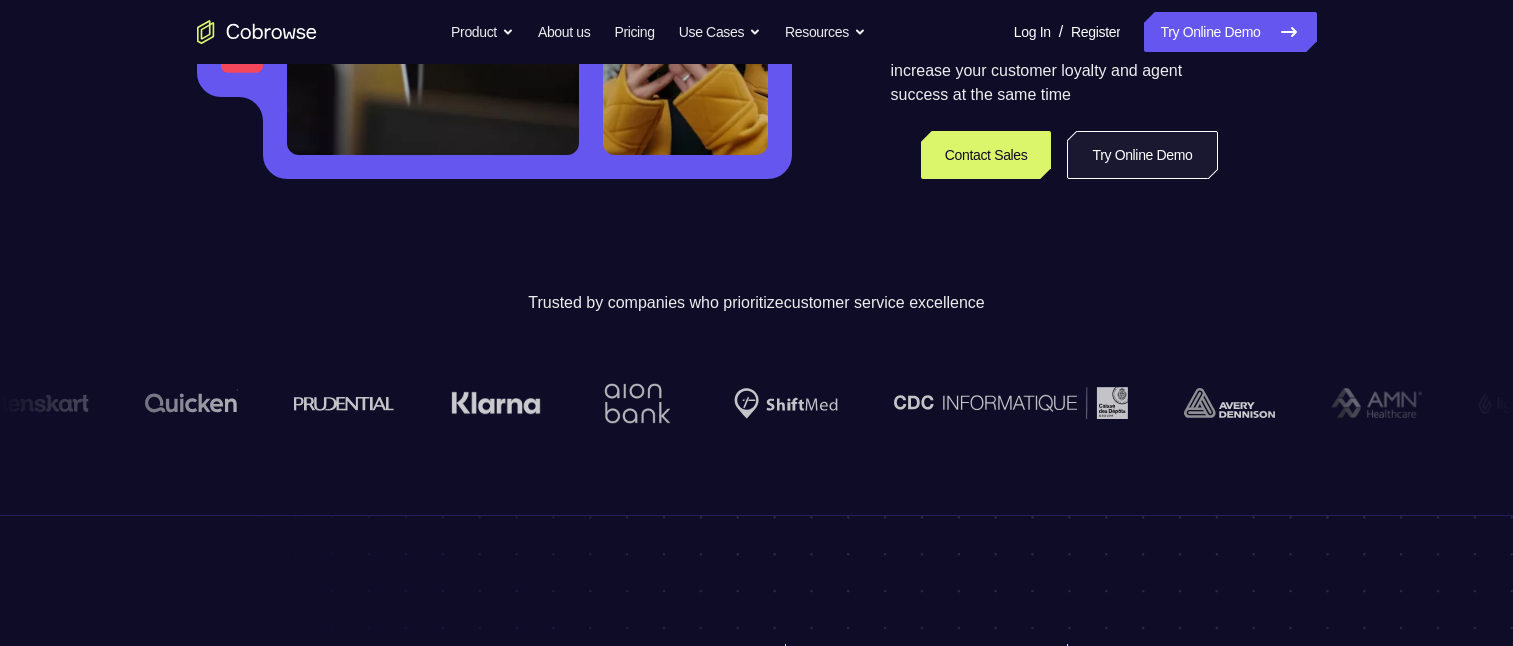 click on "Try Online Demo" at bounding box center (1142, 155) 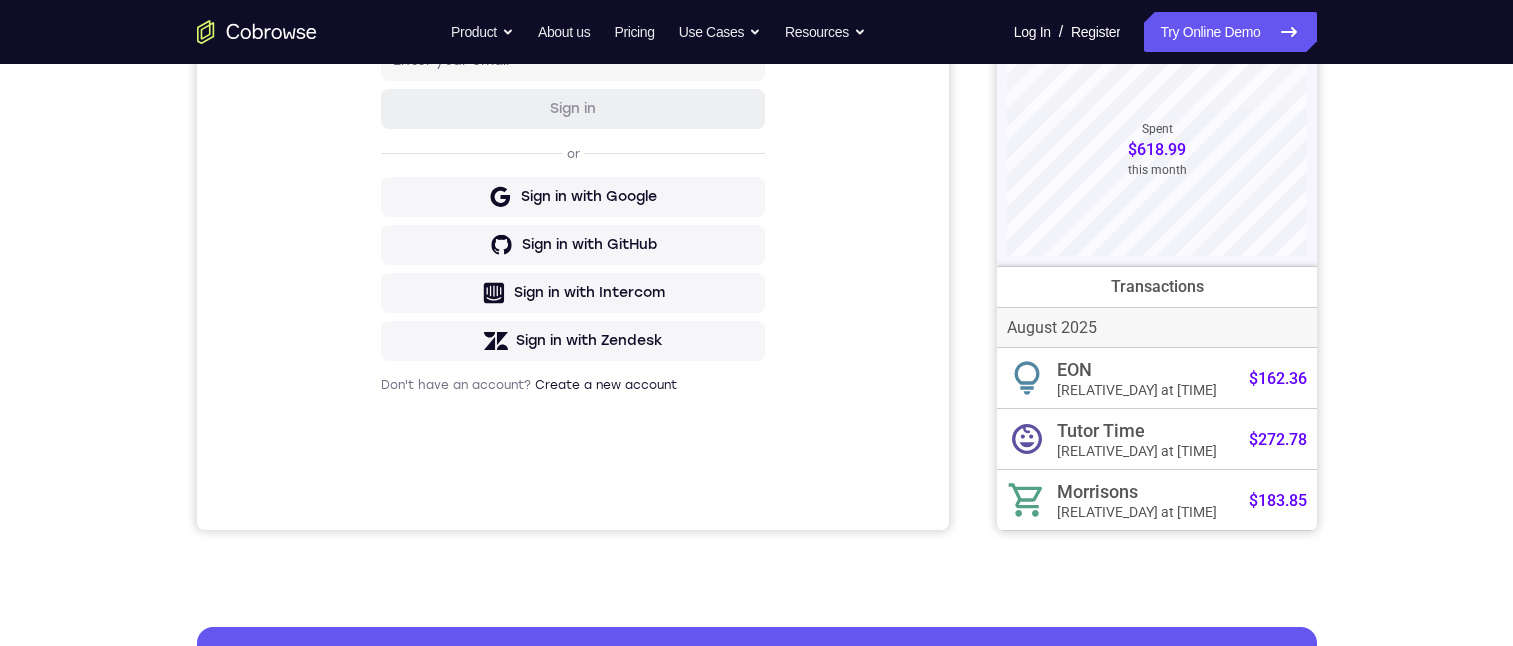 scroll, scrollTop: 0, scrollLeft: 0, axis: both 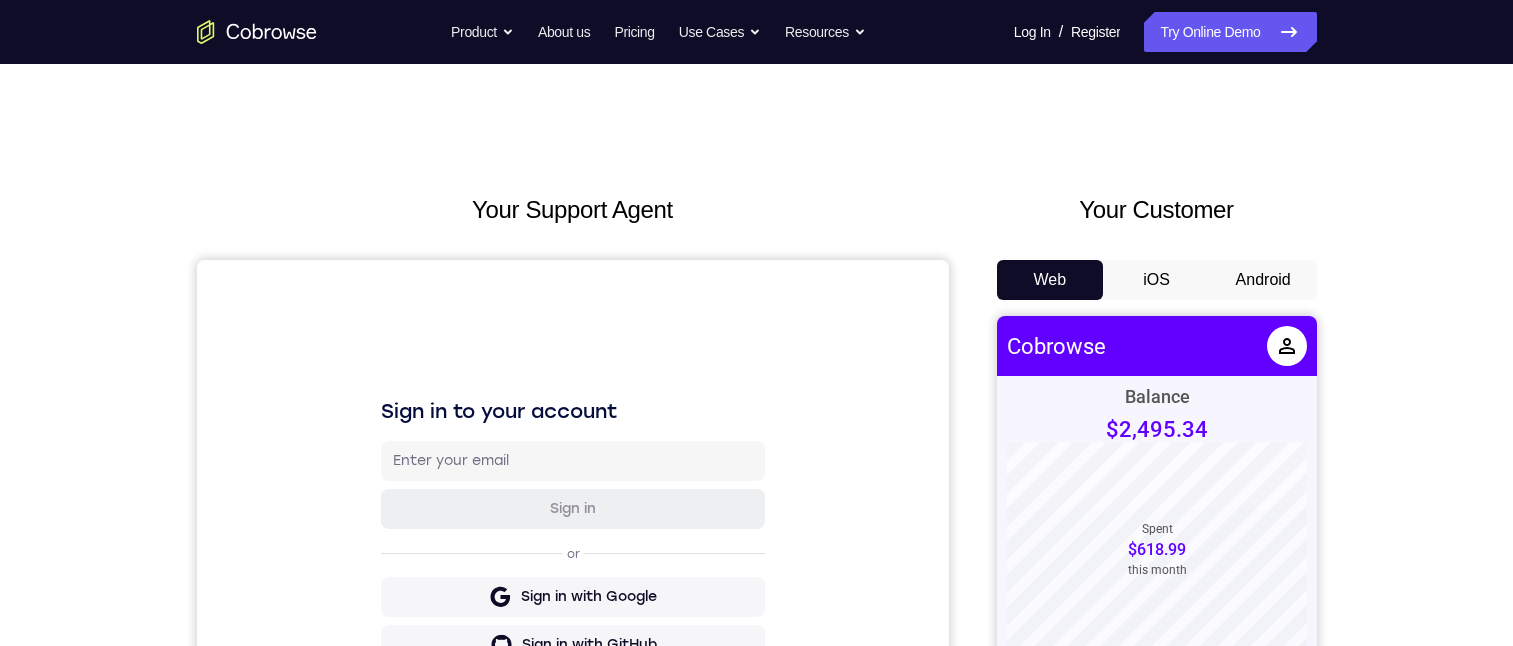 click on "Android" at bounding box center (1263, 280) 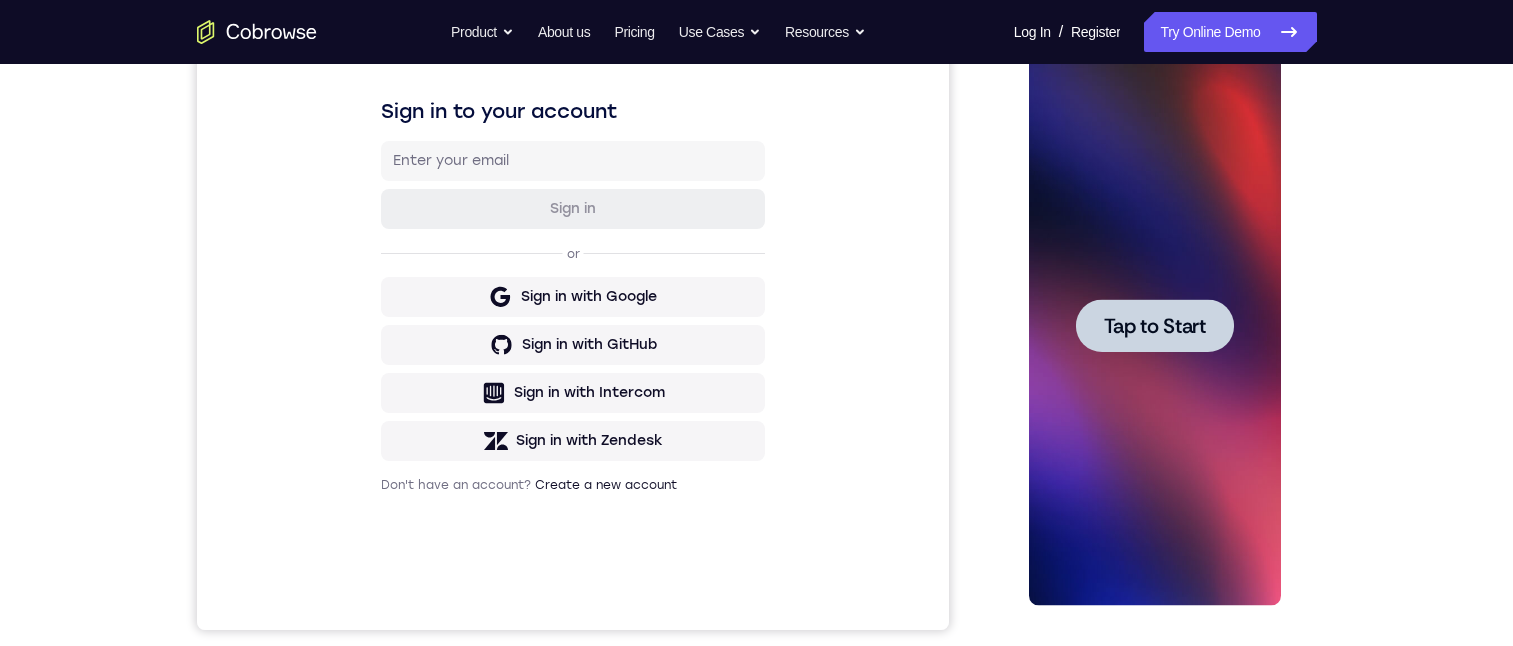scroll, scrollTop: 0, scrollLeft: 0, axis: both 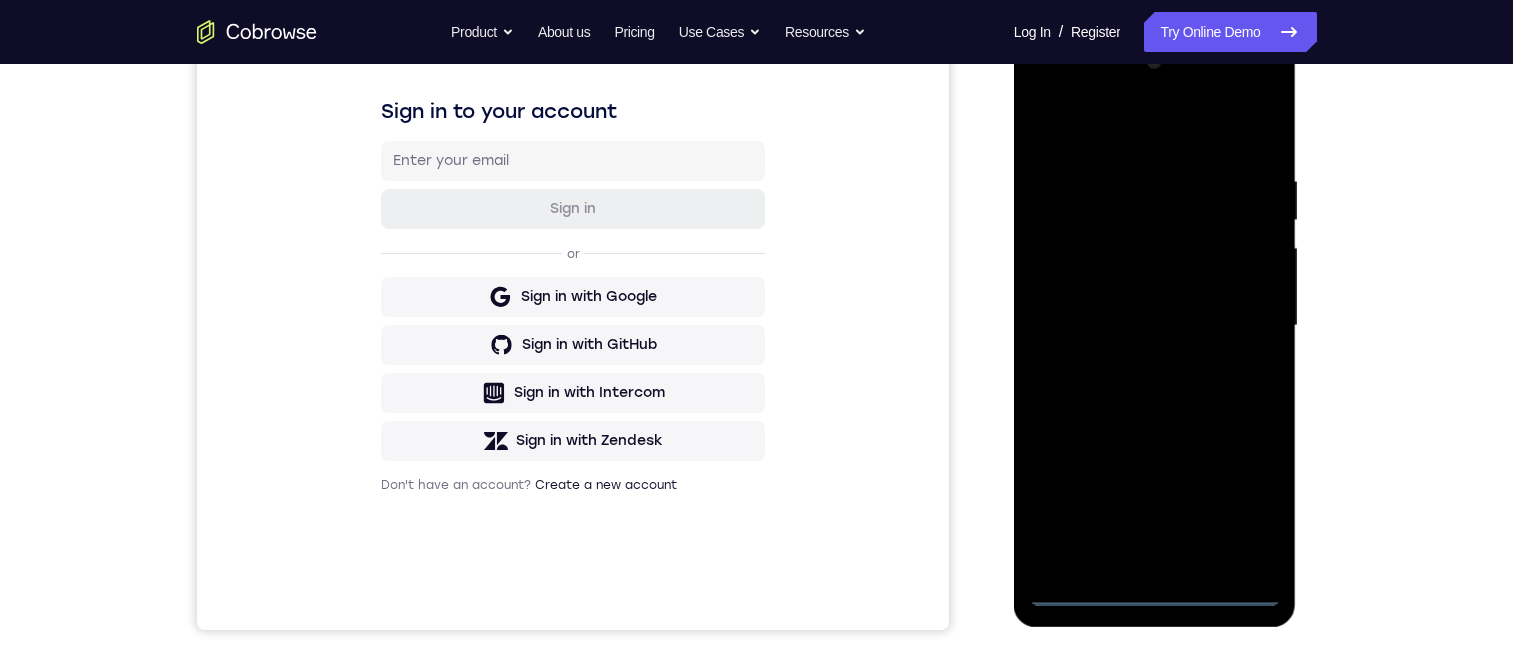 click at bounding box center [1155, 326] 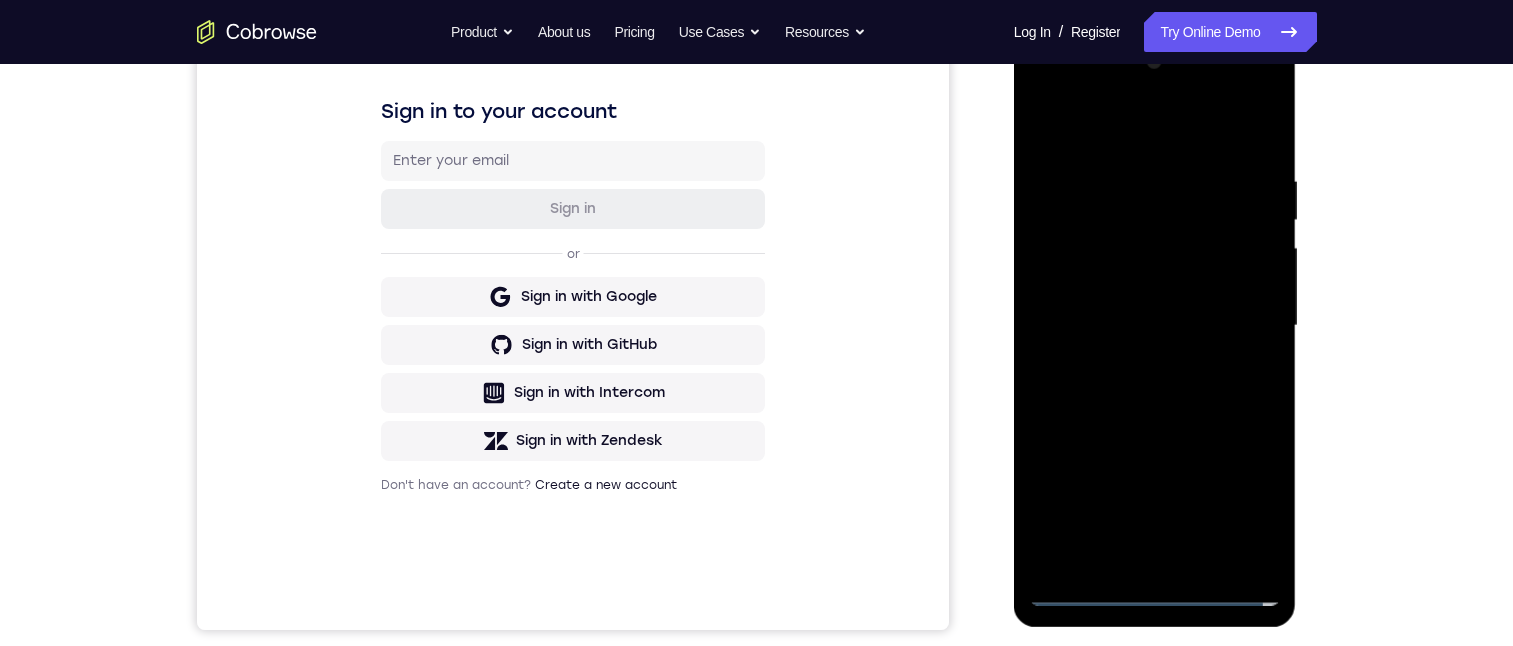 click at bounding box center (1155, 326) 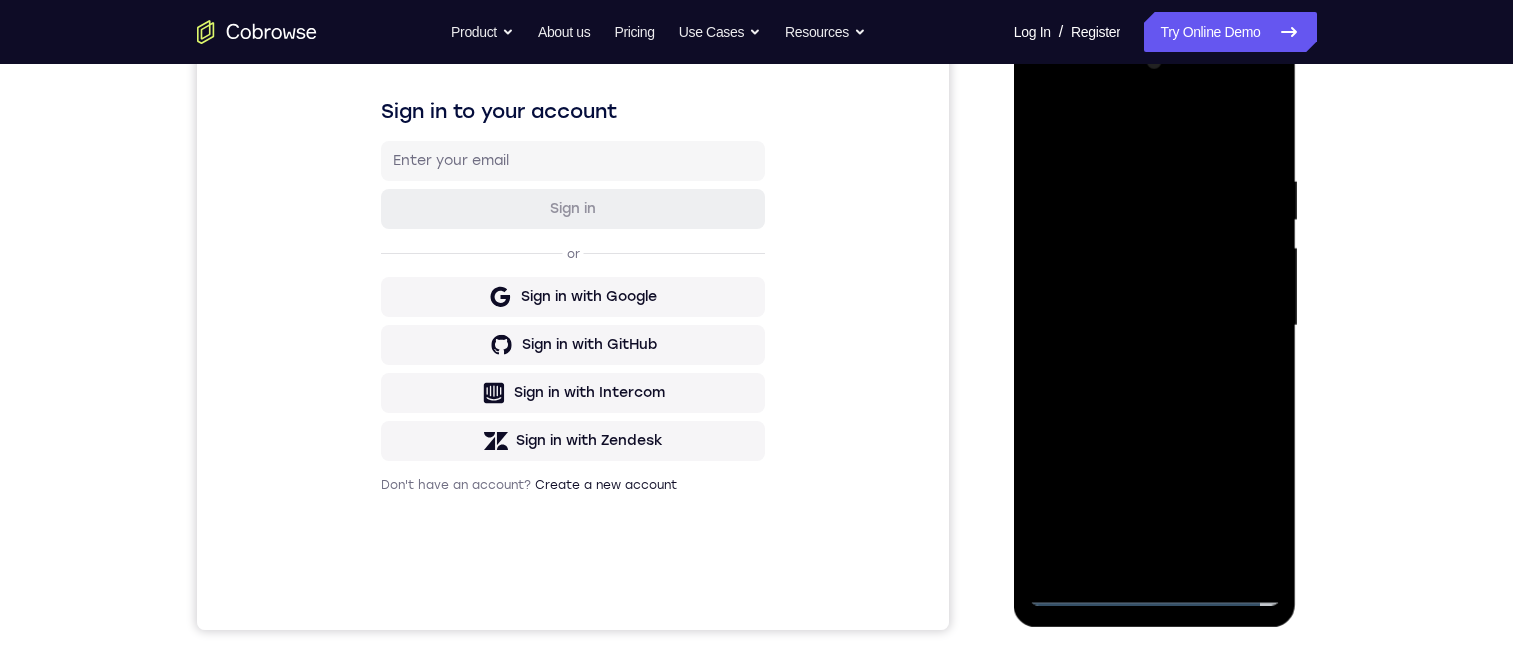 click at bounding box center (1155, 326) 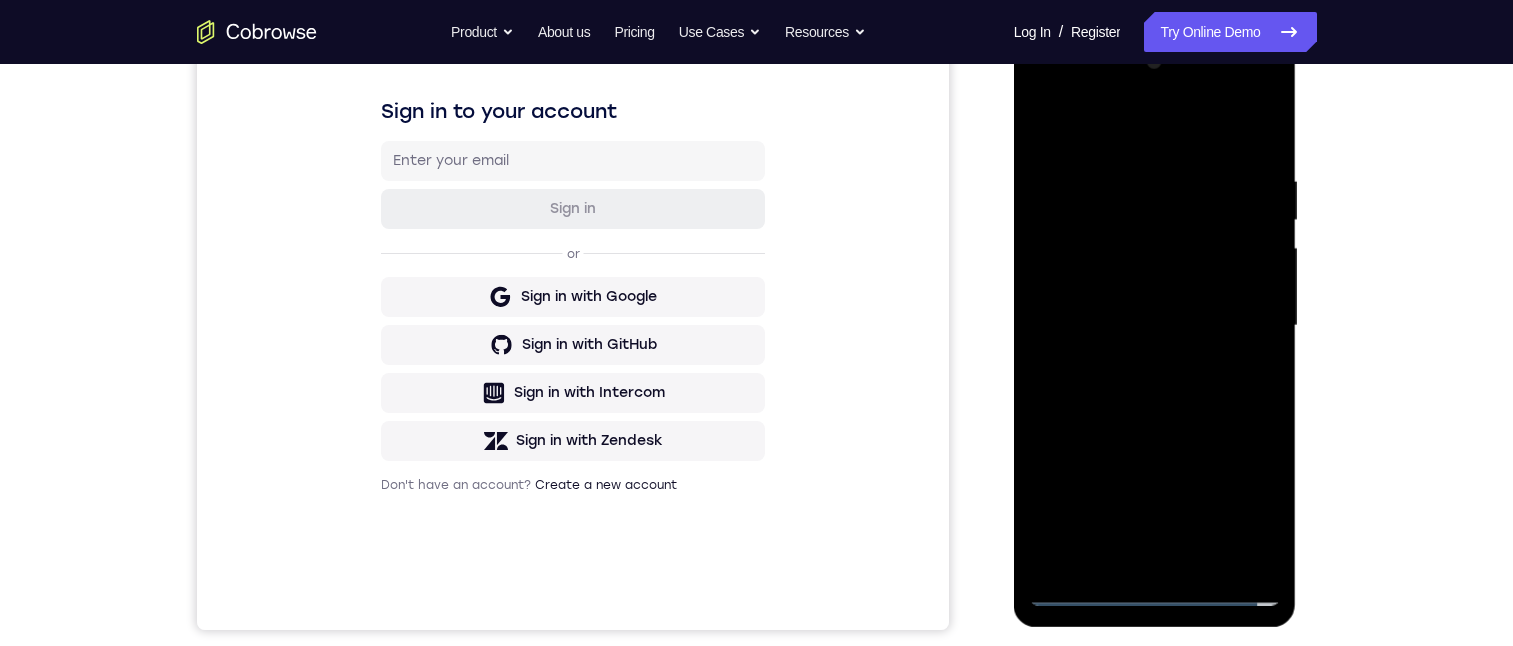 click at bounding box center [1155, 326] 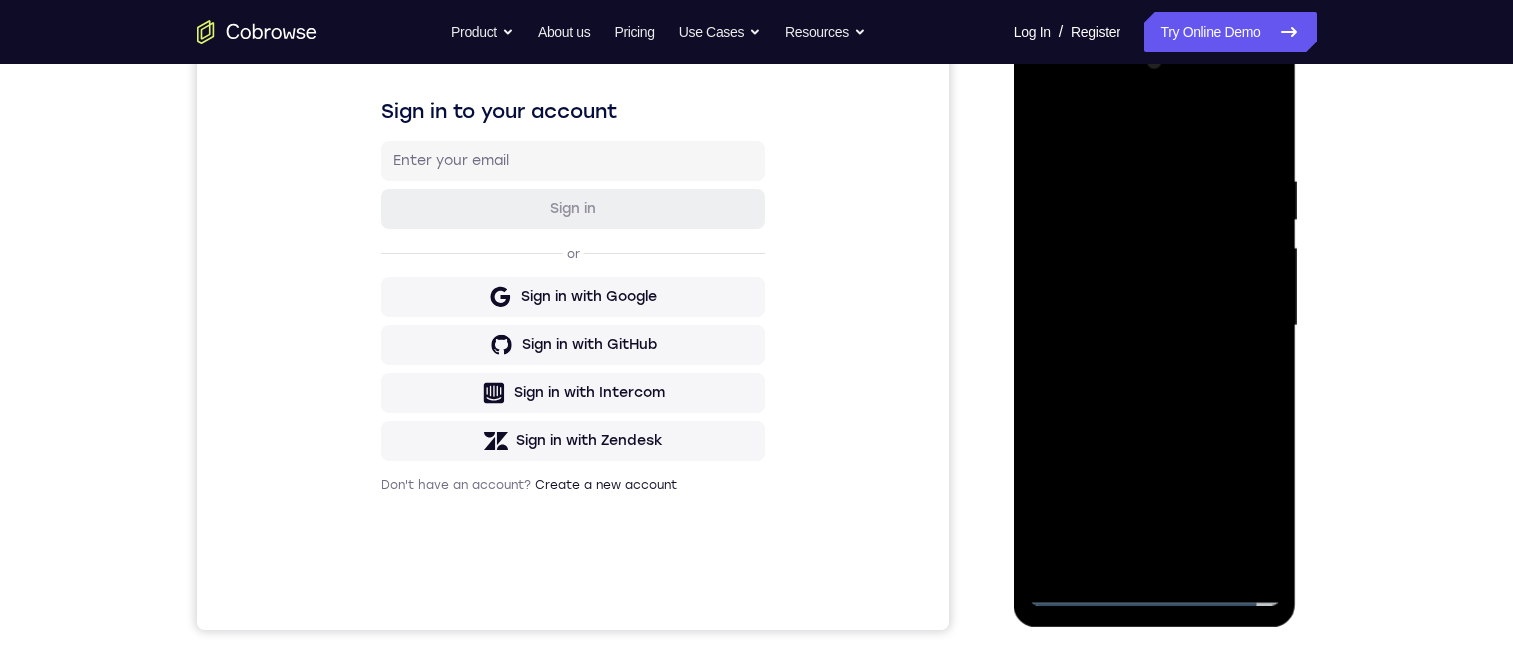 click at bounding box center [1155, 326] 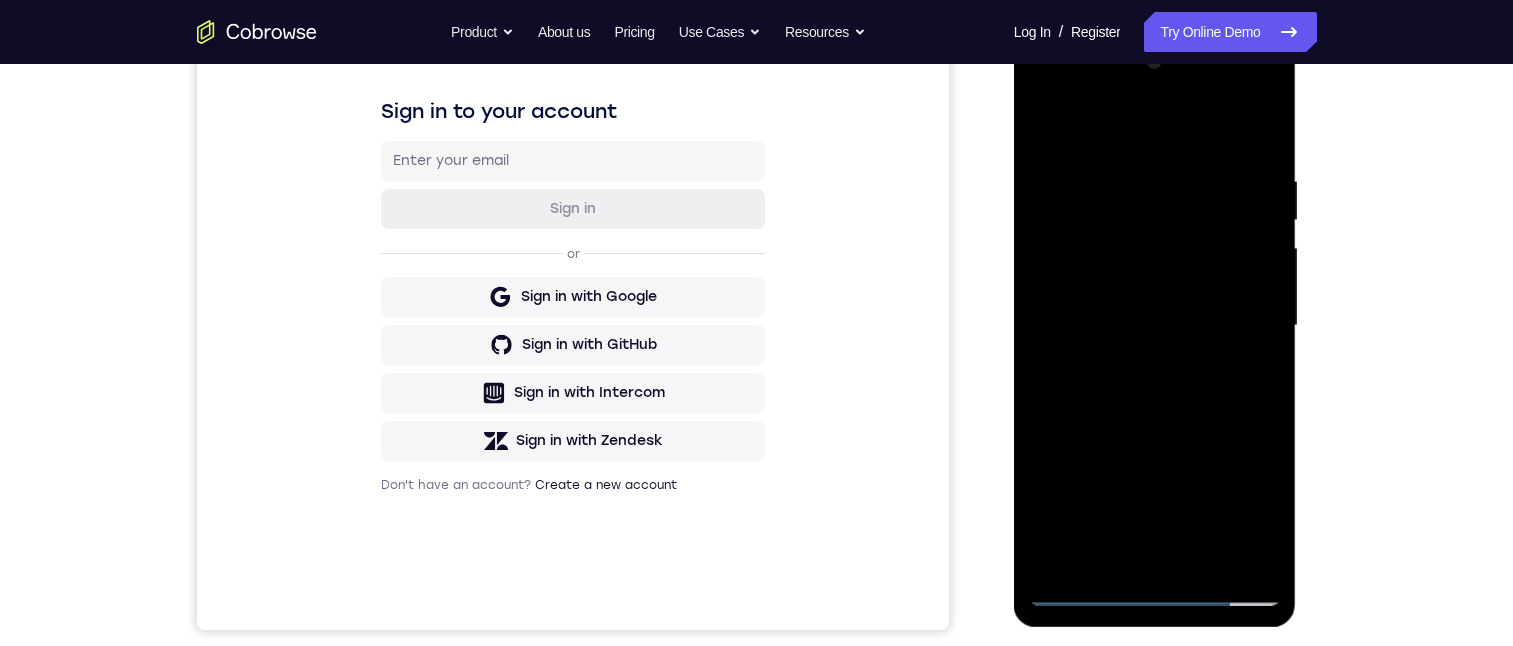 click at bounding box center [1155, 326] 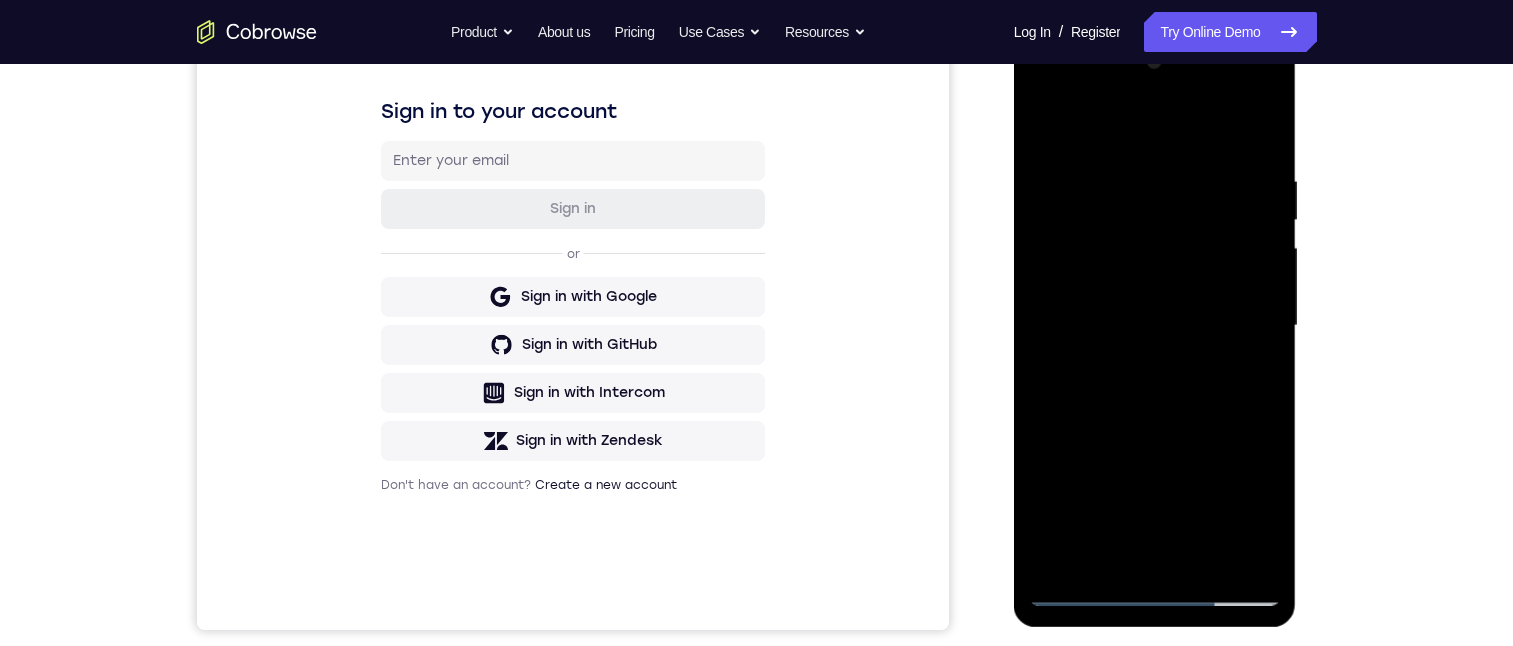 click at bounding box center (1155, 326) 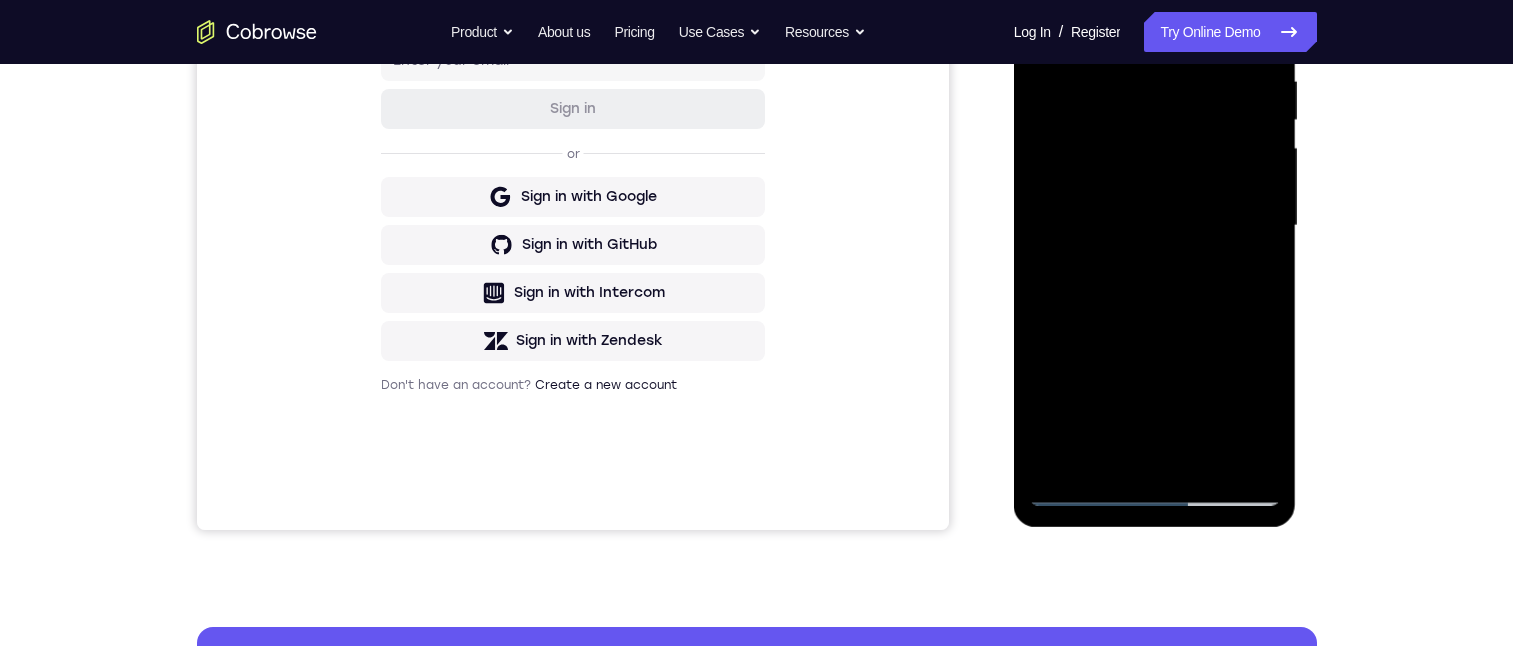 scroll, scrollTop: 200, scrollLeft: 0, axis: vertical 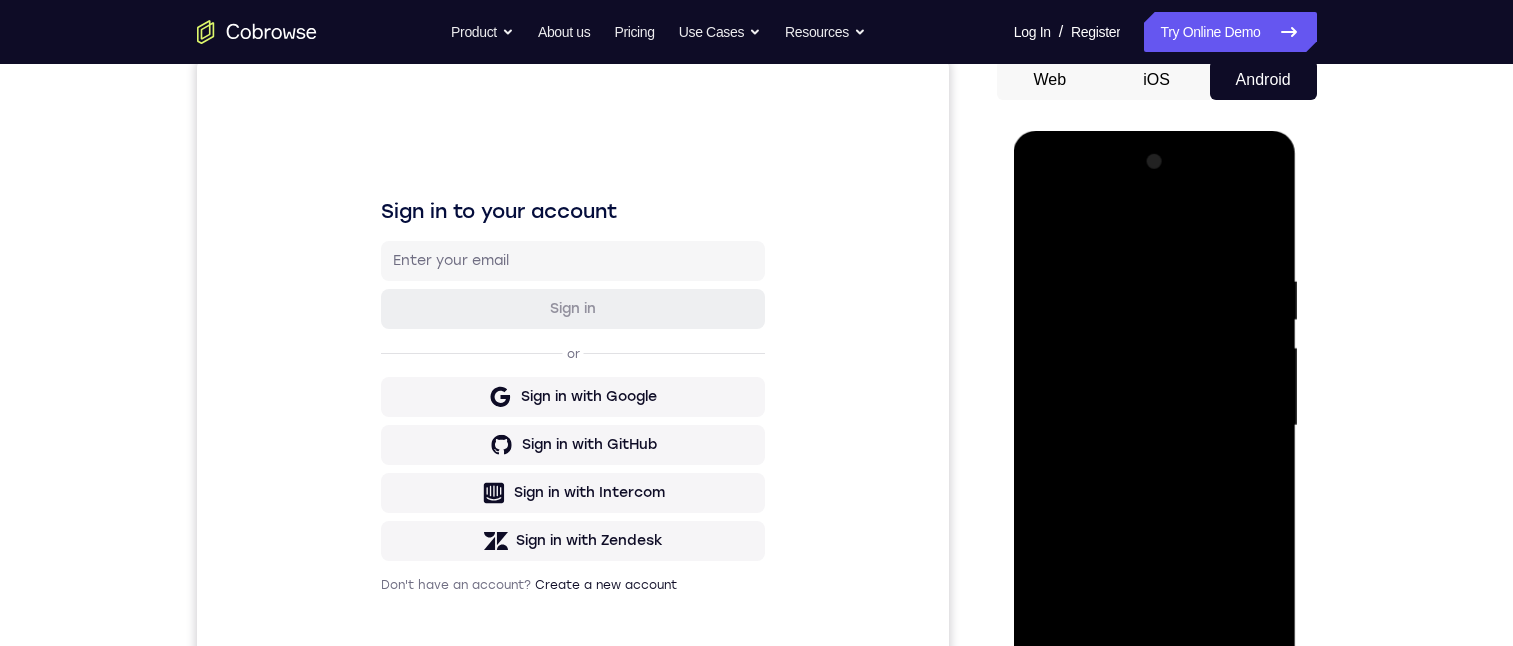 click at bounding box center [1155, 426] 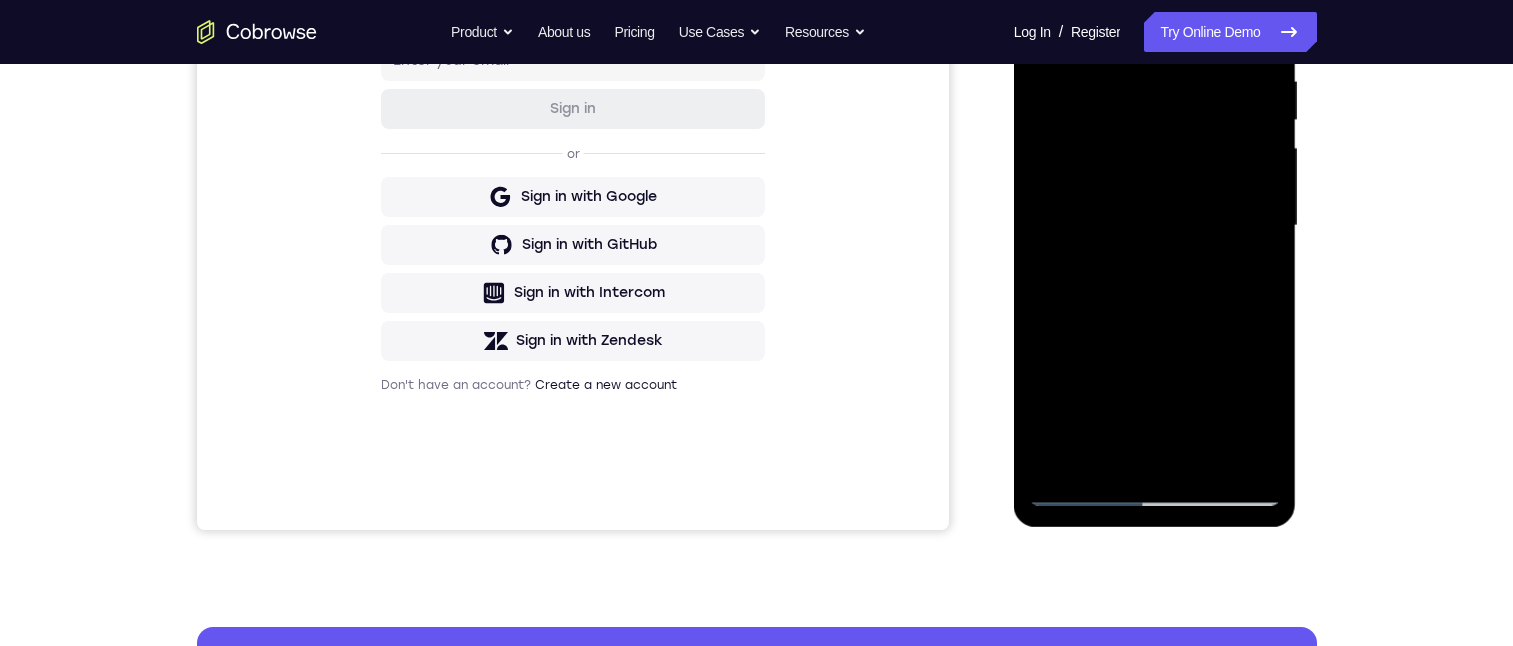 click at bounding box center (1155, 226) 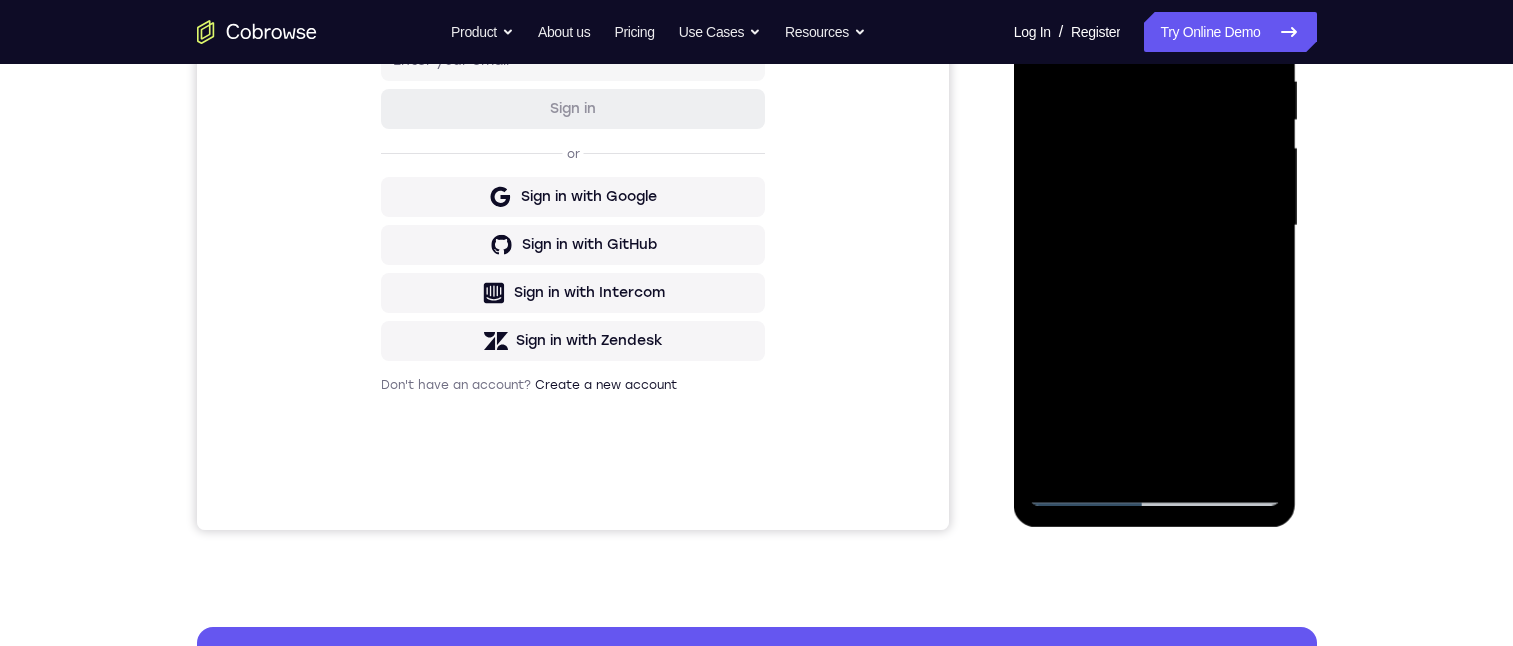 click at bounding box center (1155, 226) 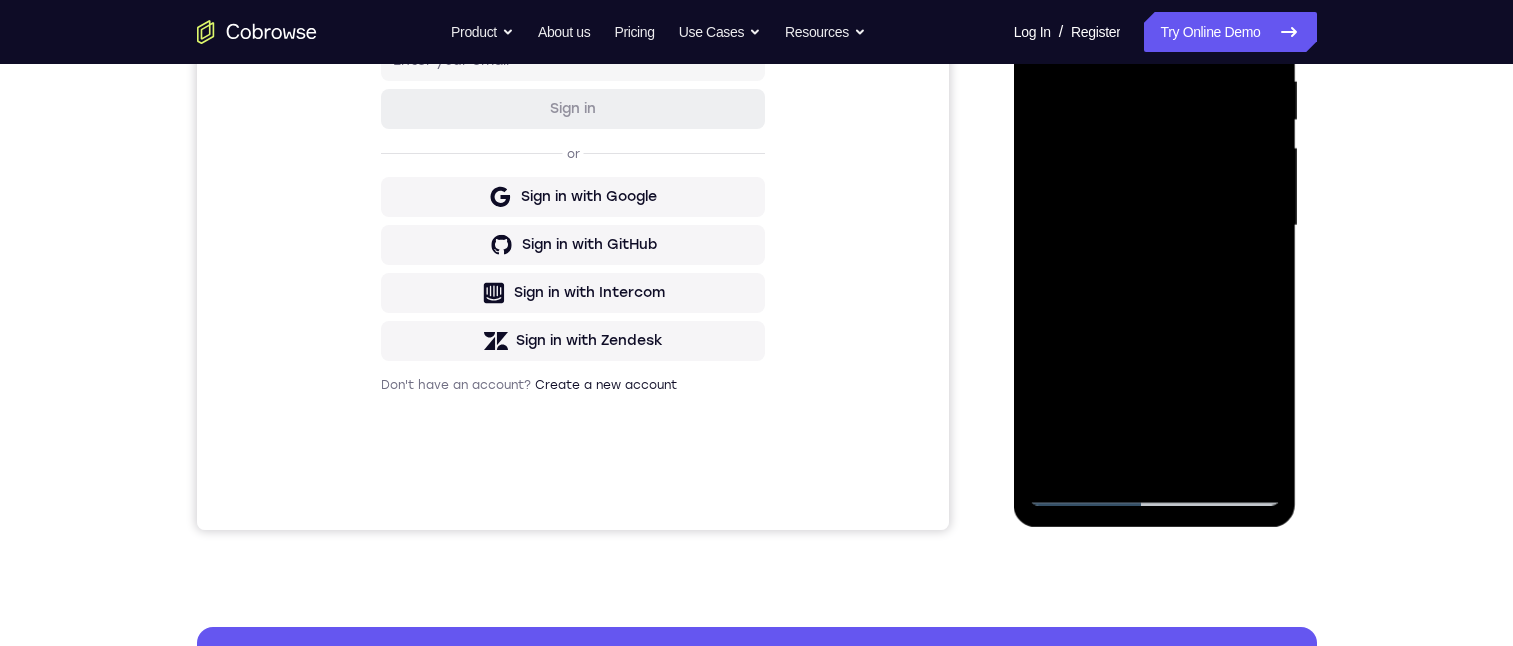 click at bounding box center [1155, 226] 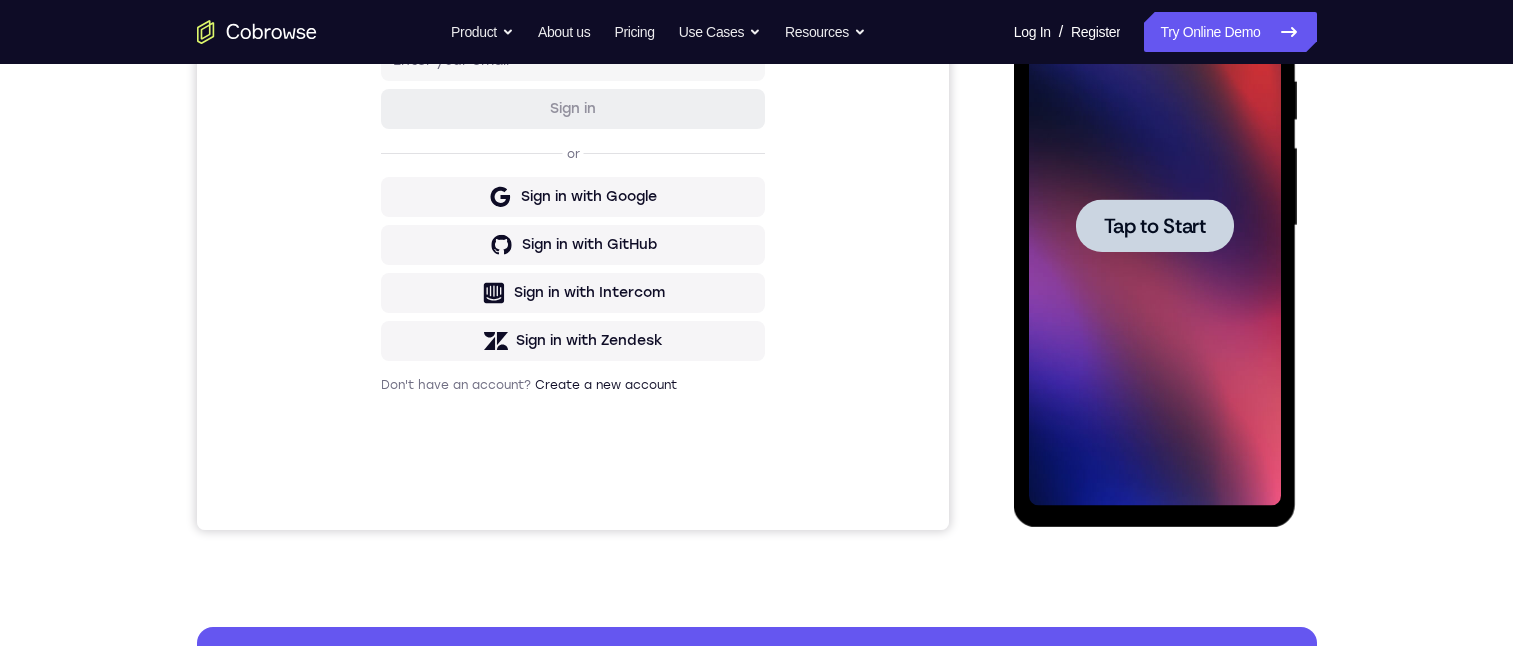 click on "Tap to Start" at bounding box center [1155, 226] 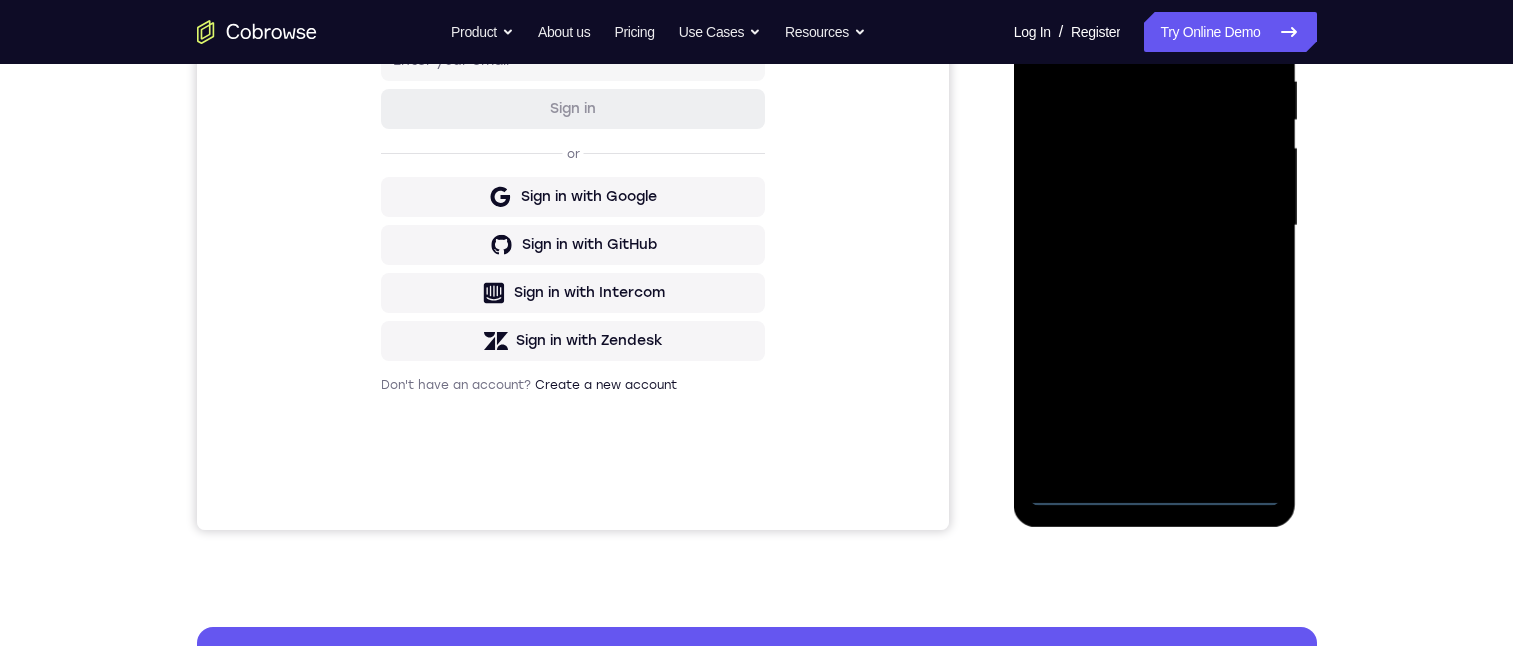 scroll, scrollTop: 300, scrollLeft: 0, axis: vertical 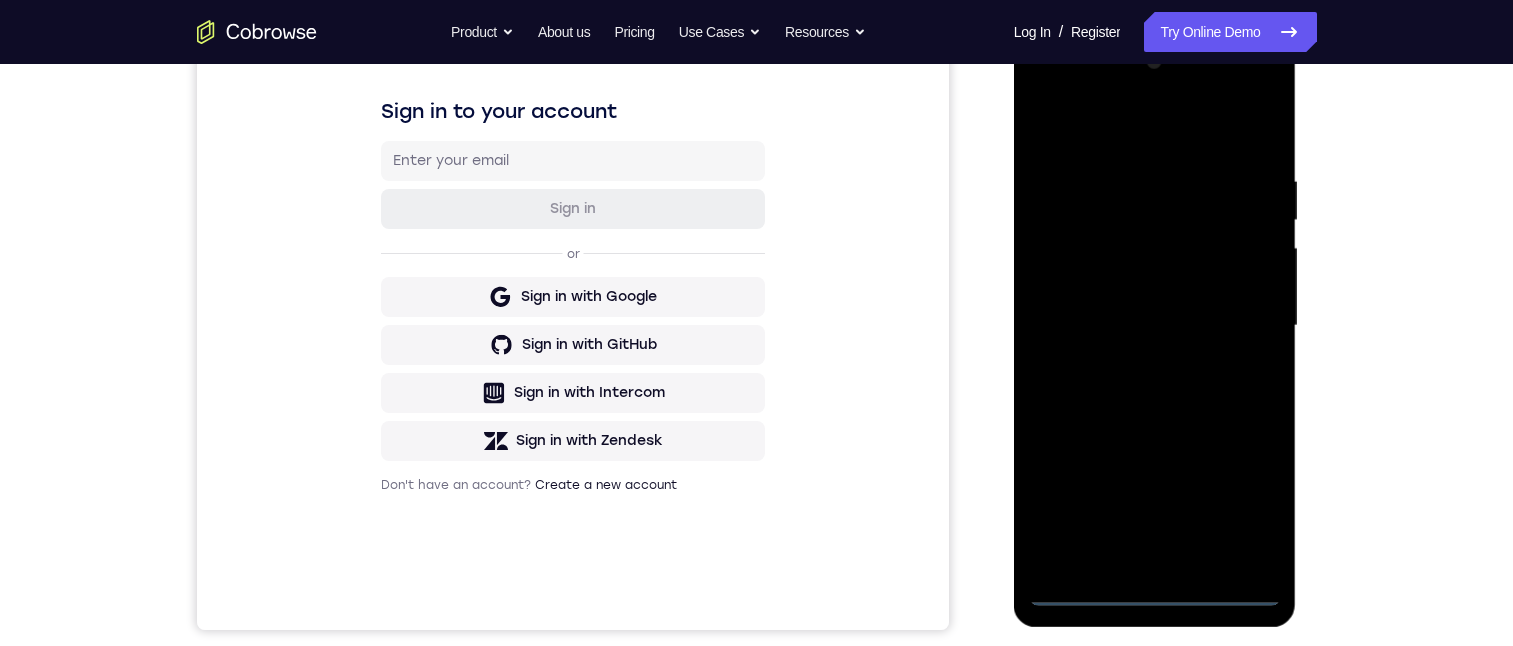 click at bounding box center (1155, 326) 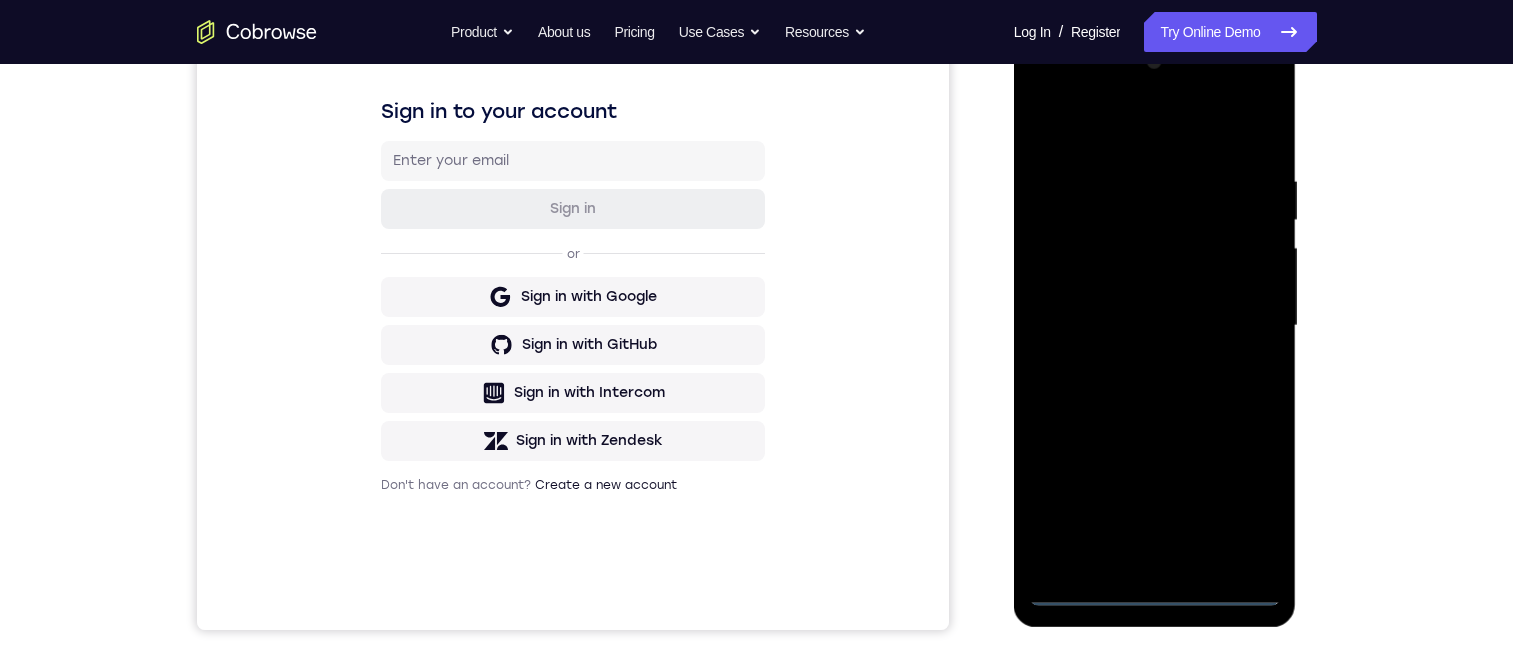 click at bounding box center [1155, 326] 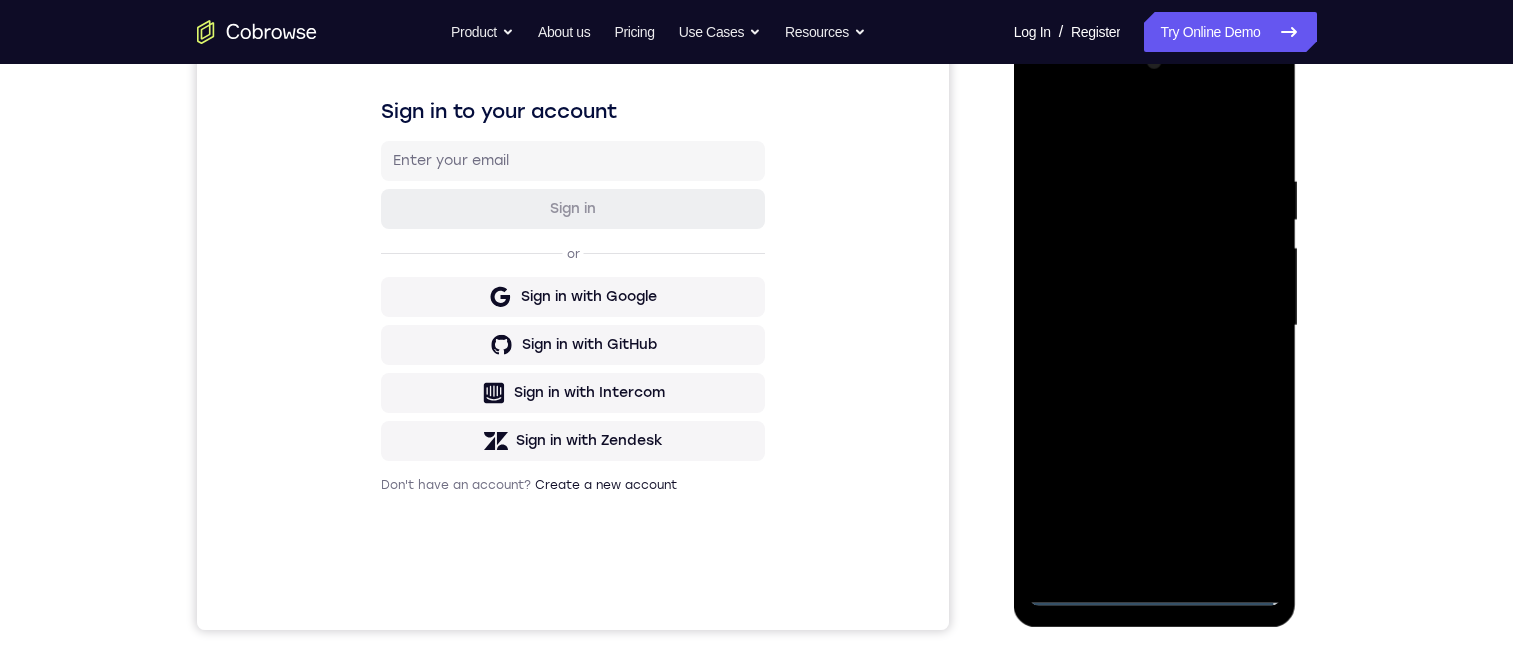 click at bounding box center [1155, 326] 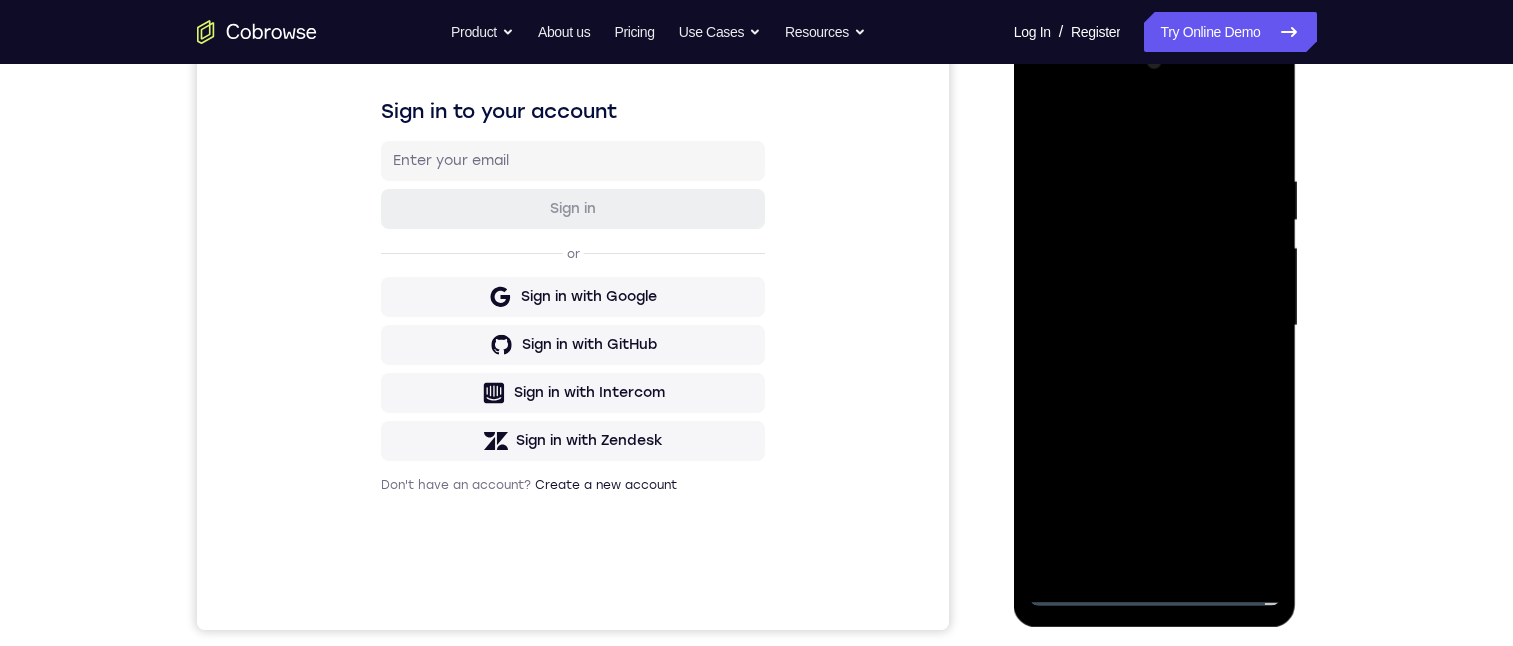 click at bounding box center [1155, 326] 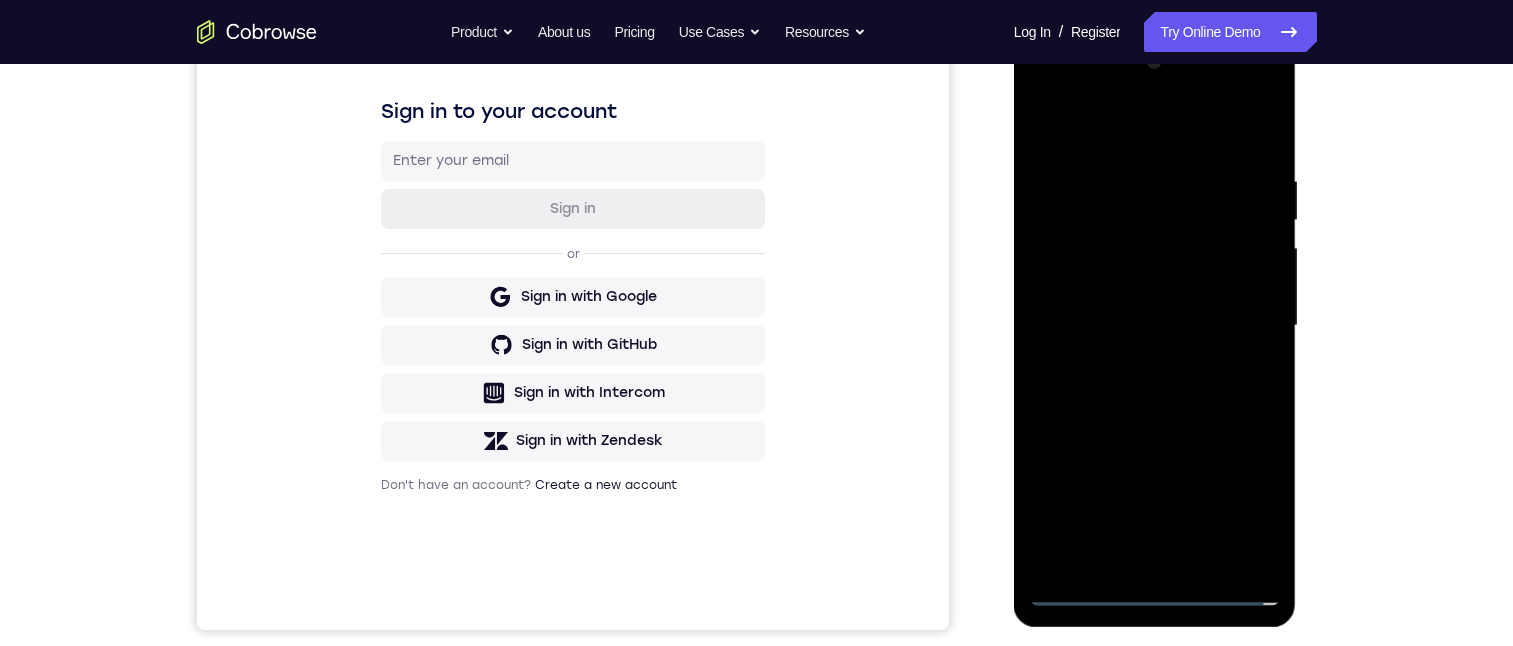 click at bounding box center (1155, 326) 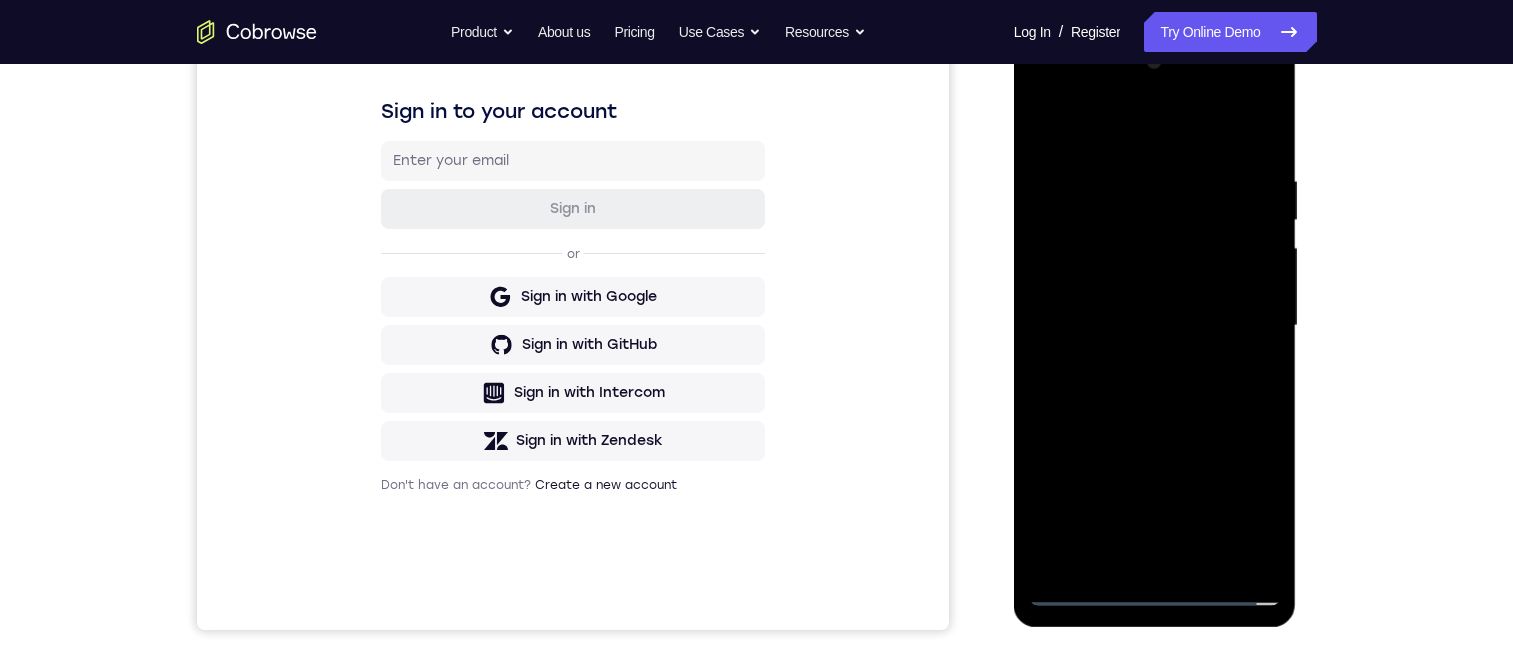 click at bounding box center [1155, 326] 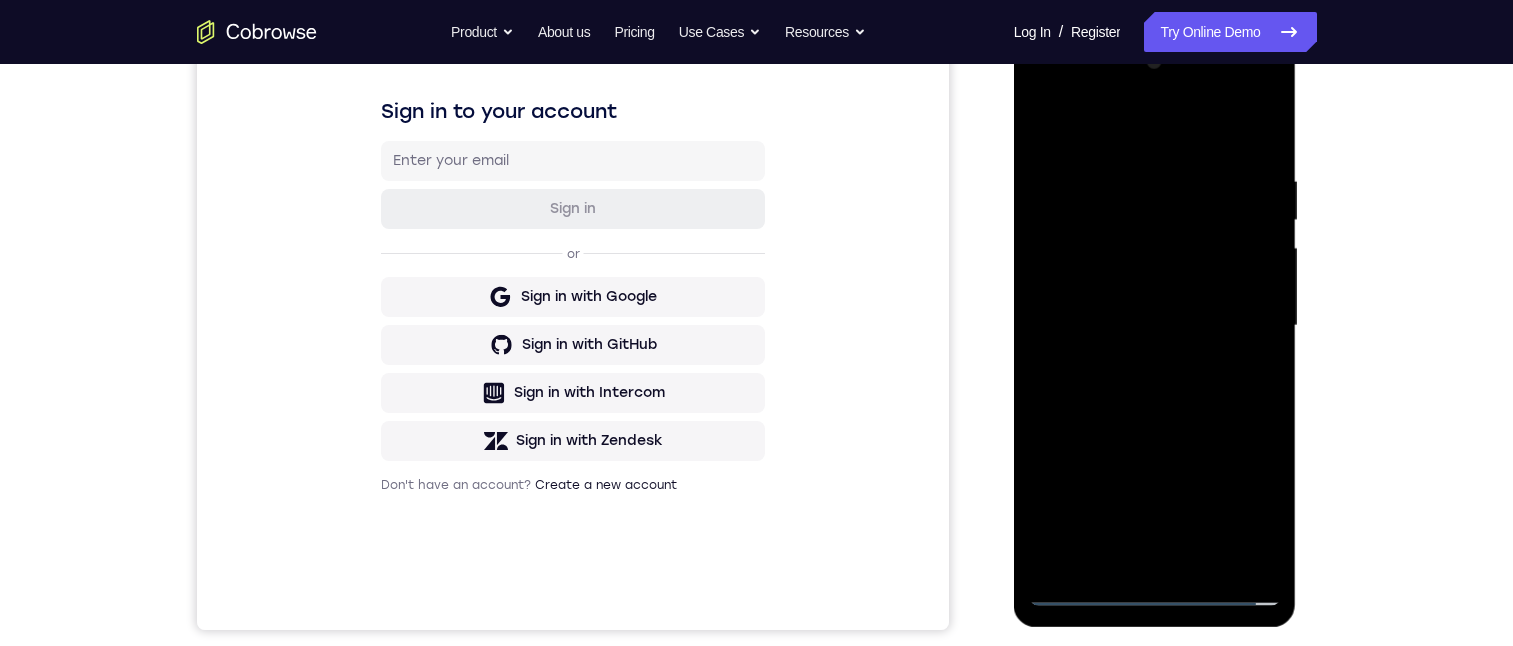 click at bounding box center (1155, 326) 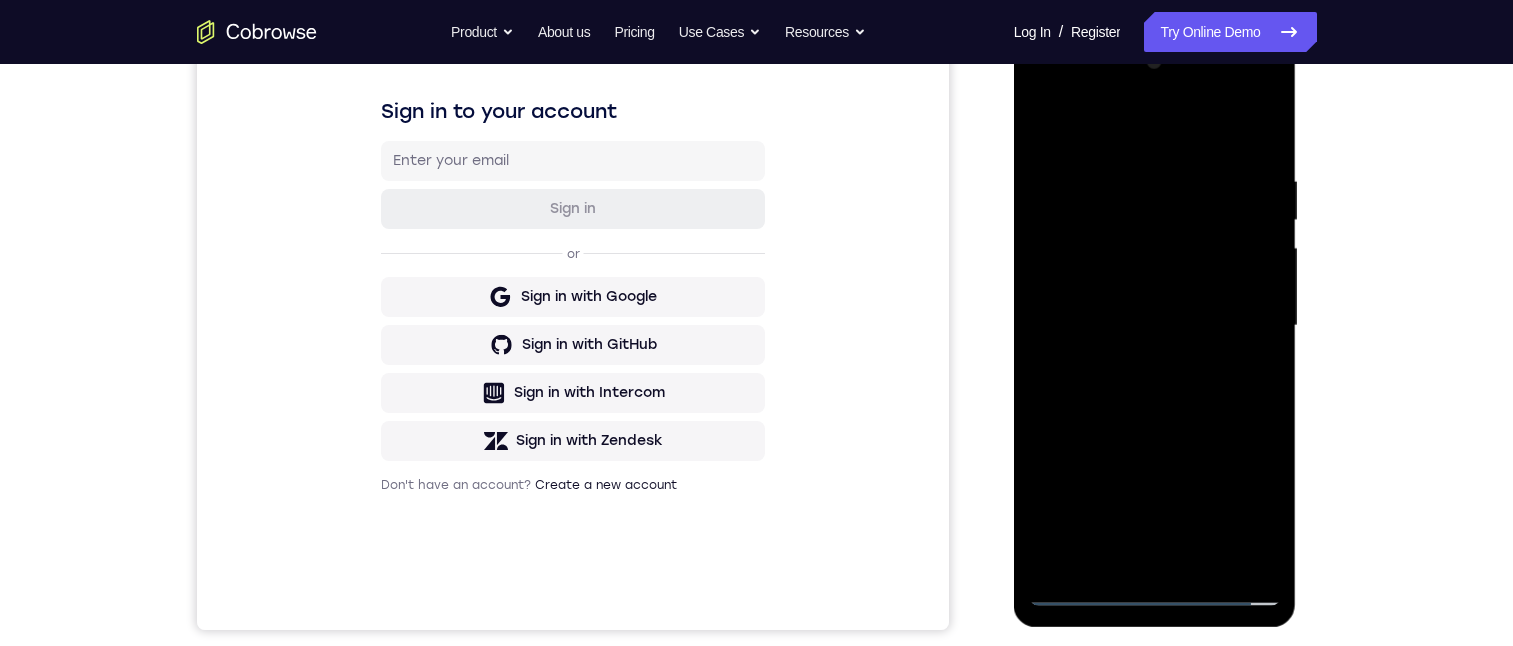 click at bounding box center [1155, 326] 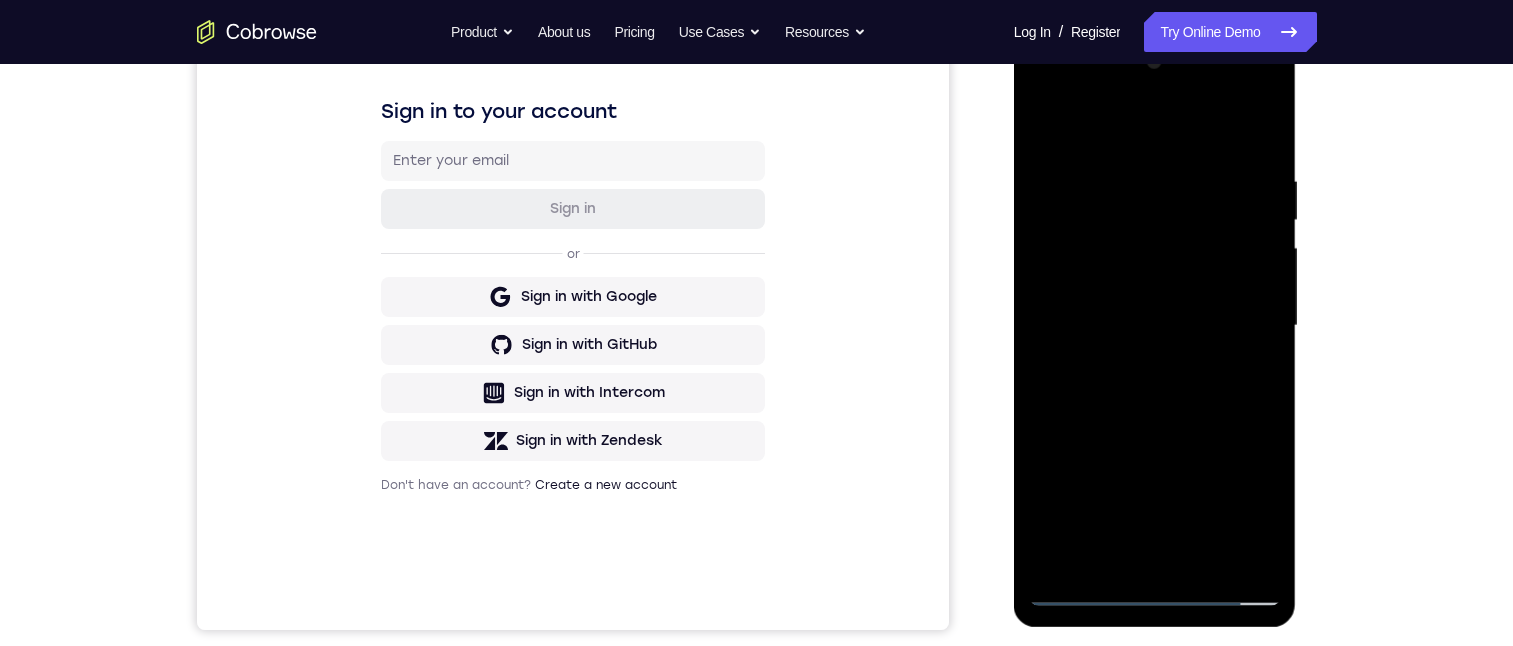 drag, startPoint x: 1165, startPoint y: 405, endPoint x: 1180, endPoint y: 153, distance: 252.44603 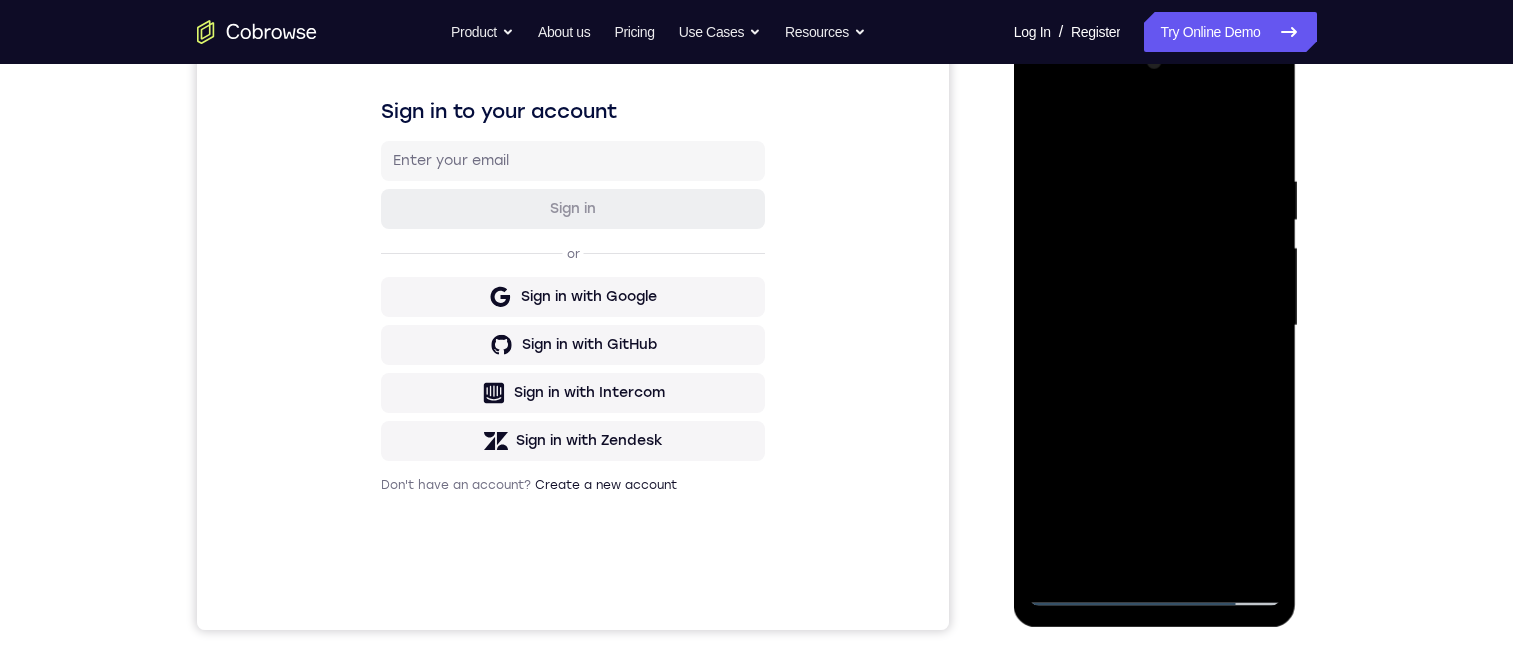 drag, startPoint x: 1157, startPoint y: 409, endPoint x: 1110, endPoint y: 591, distance: 187.97075 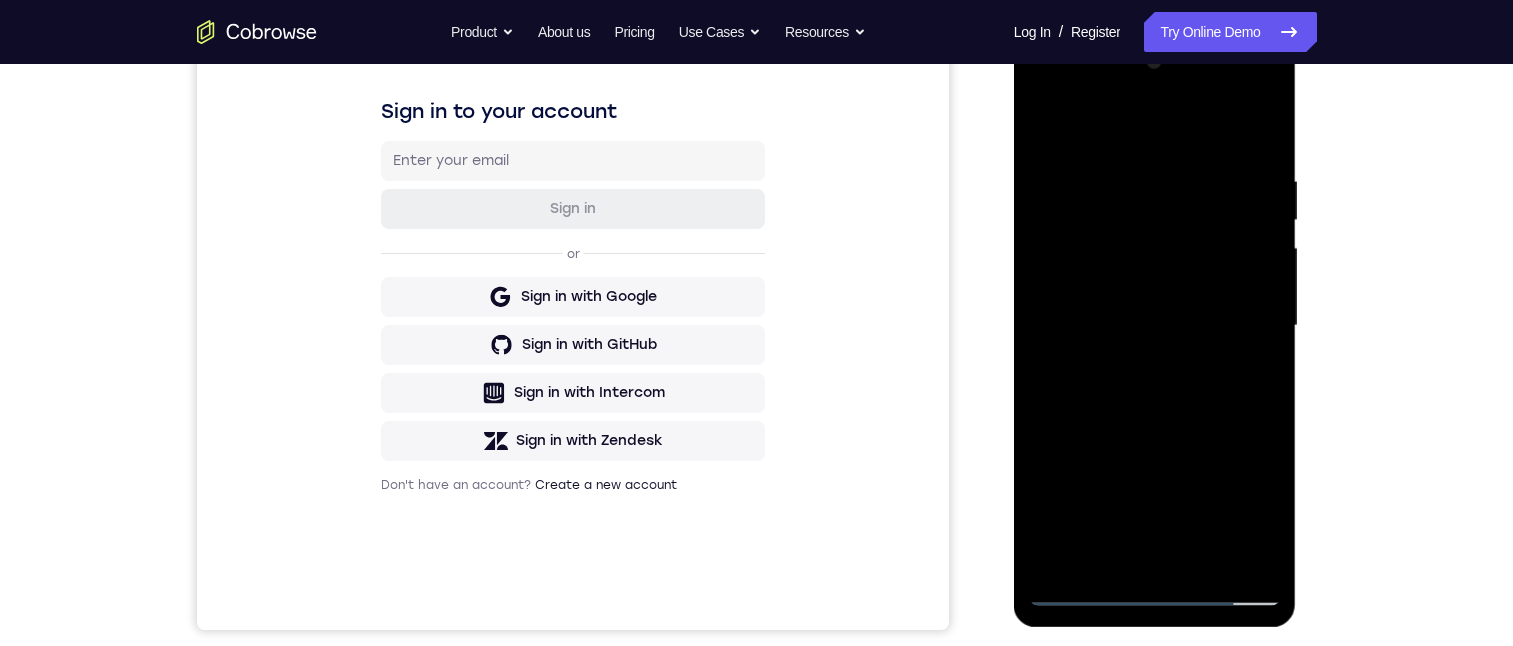 drag, startPoint x: 1194, startPoint y: 154, endPoint x: 1175, endPoint y: 341, distance: 187.96277 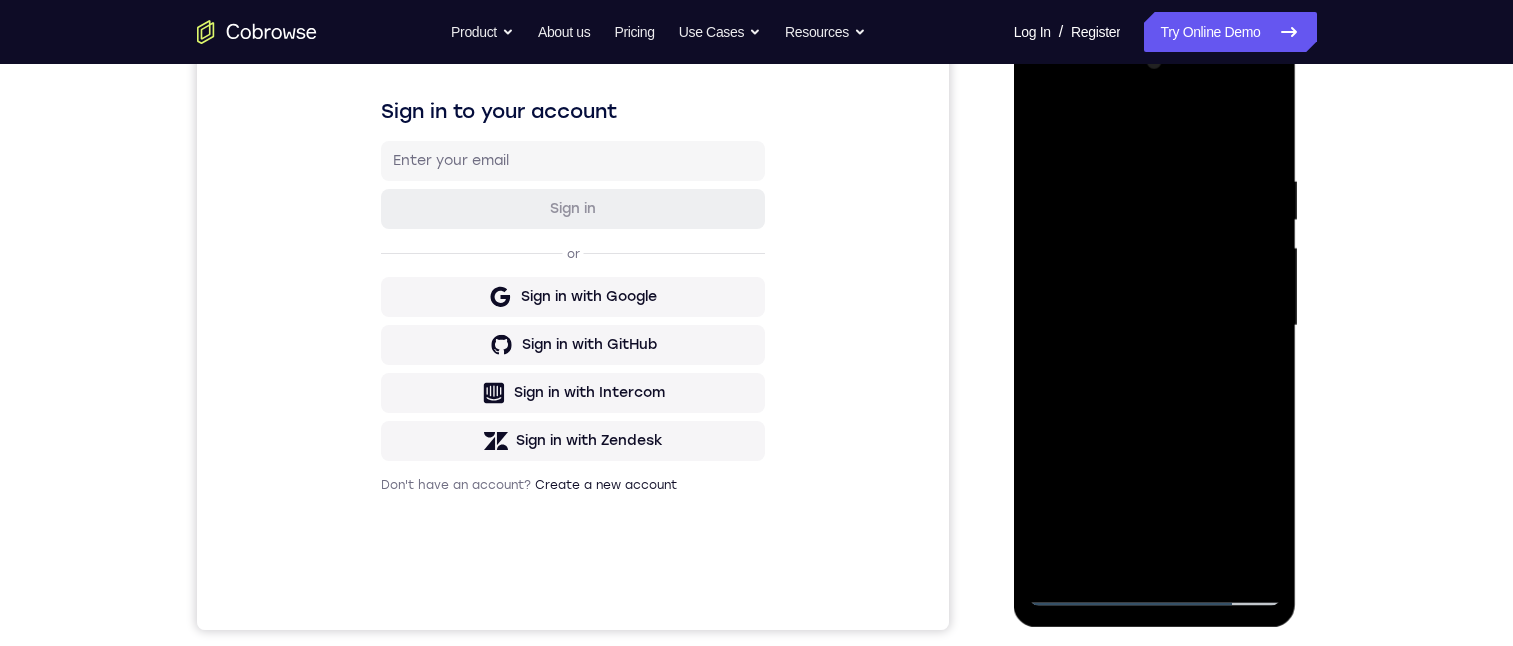 click at bounding box center (1155, 326) 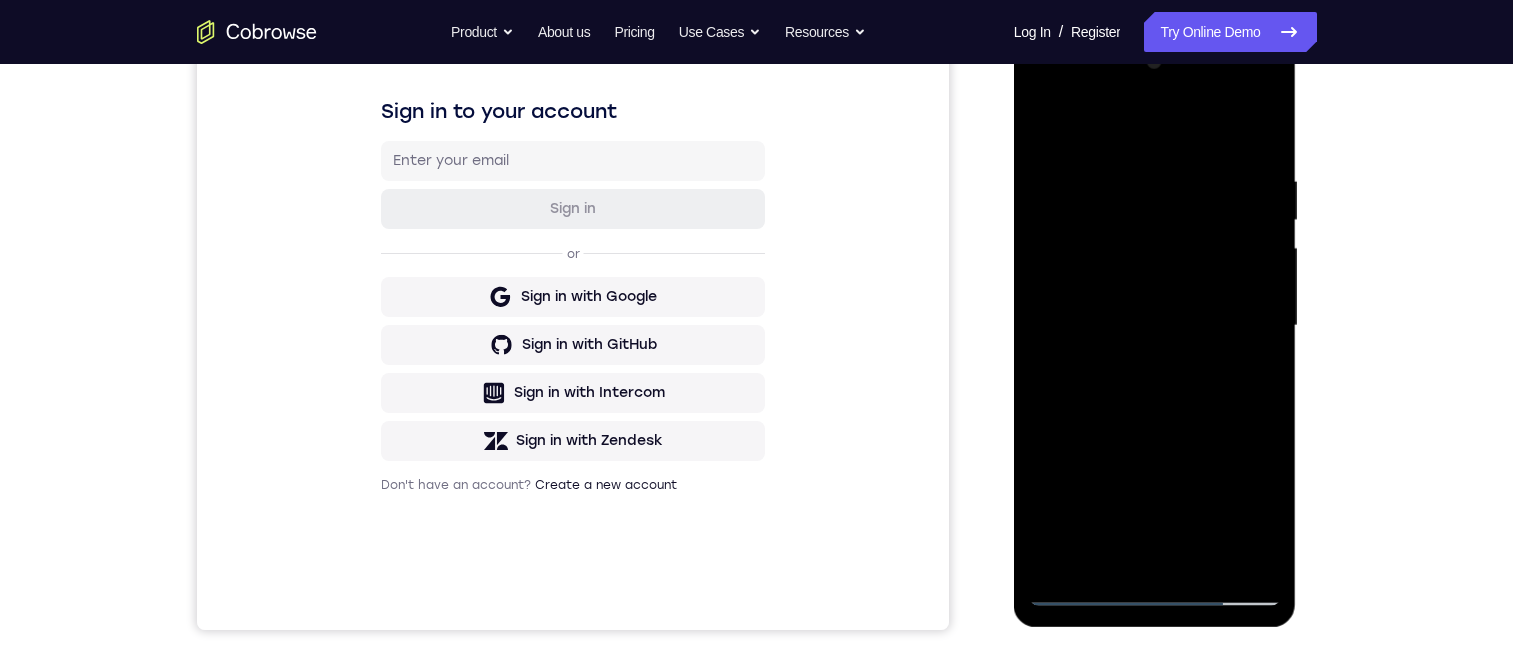 click at bounding box center (1155, 326) 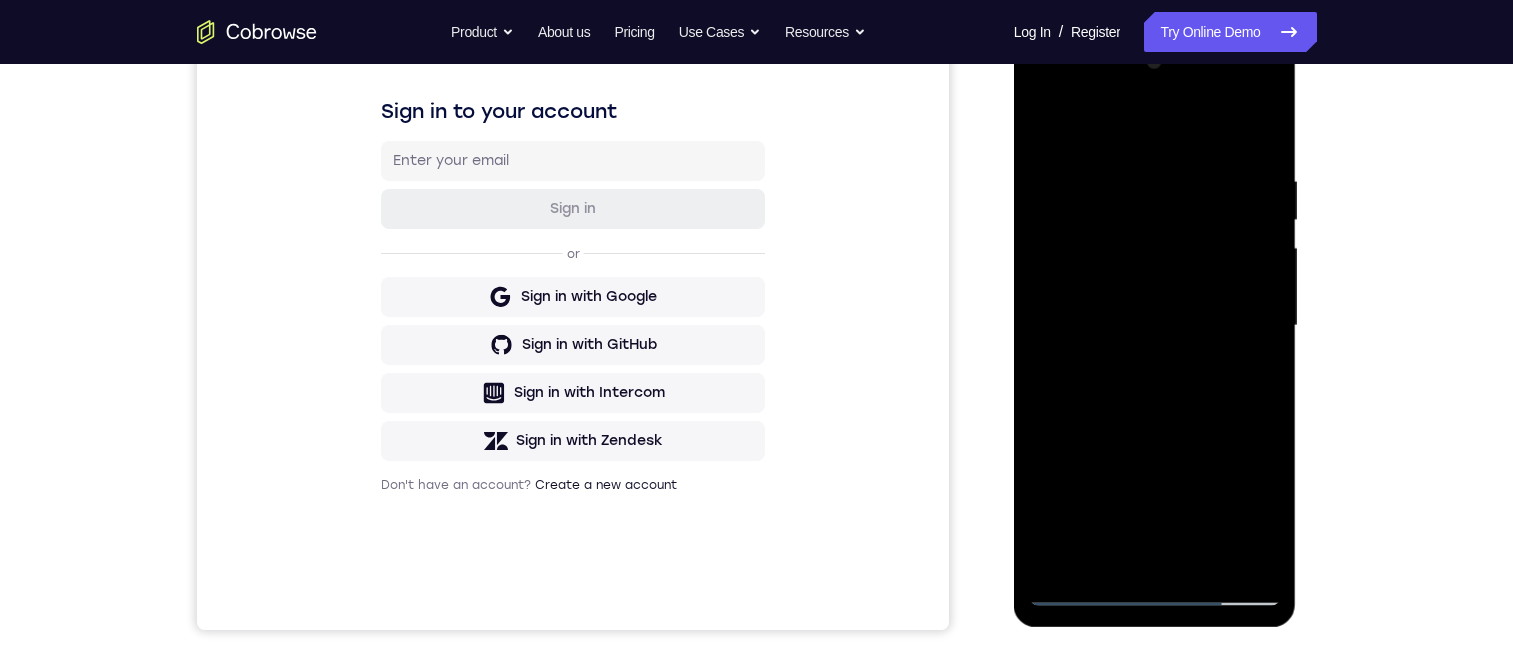 click at bounding box center [1155, 326] 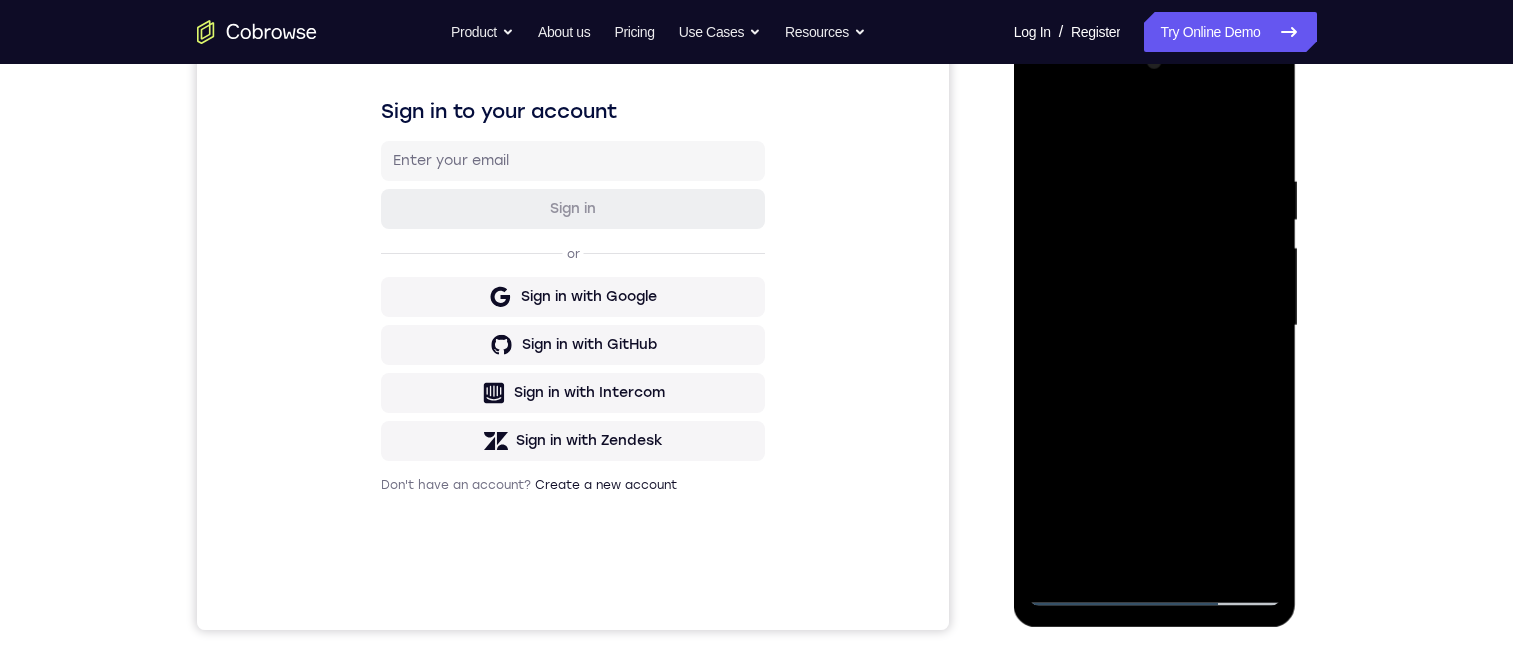 scroll, scrollTop: 900, scrollLeft: 0, axis: vertical 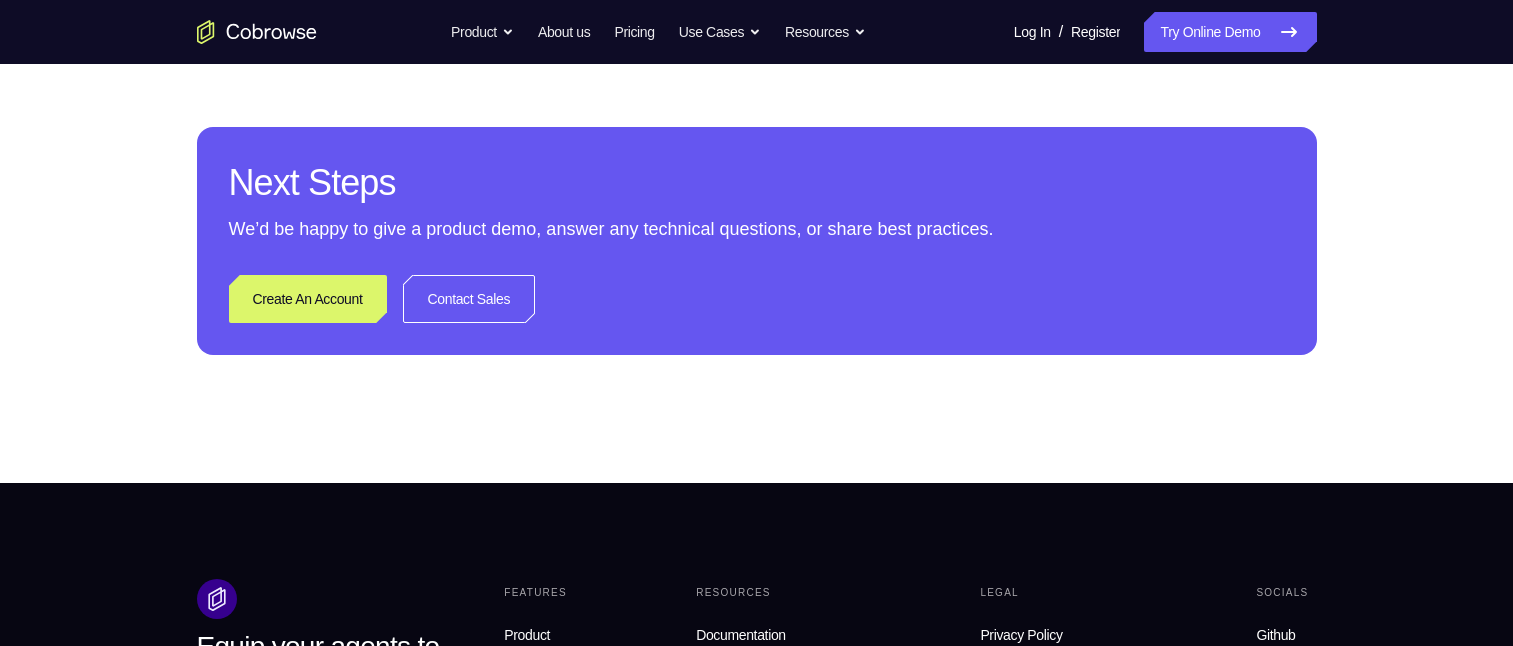 click at bounding box center (1155, -274) 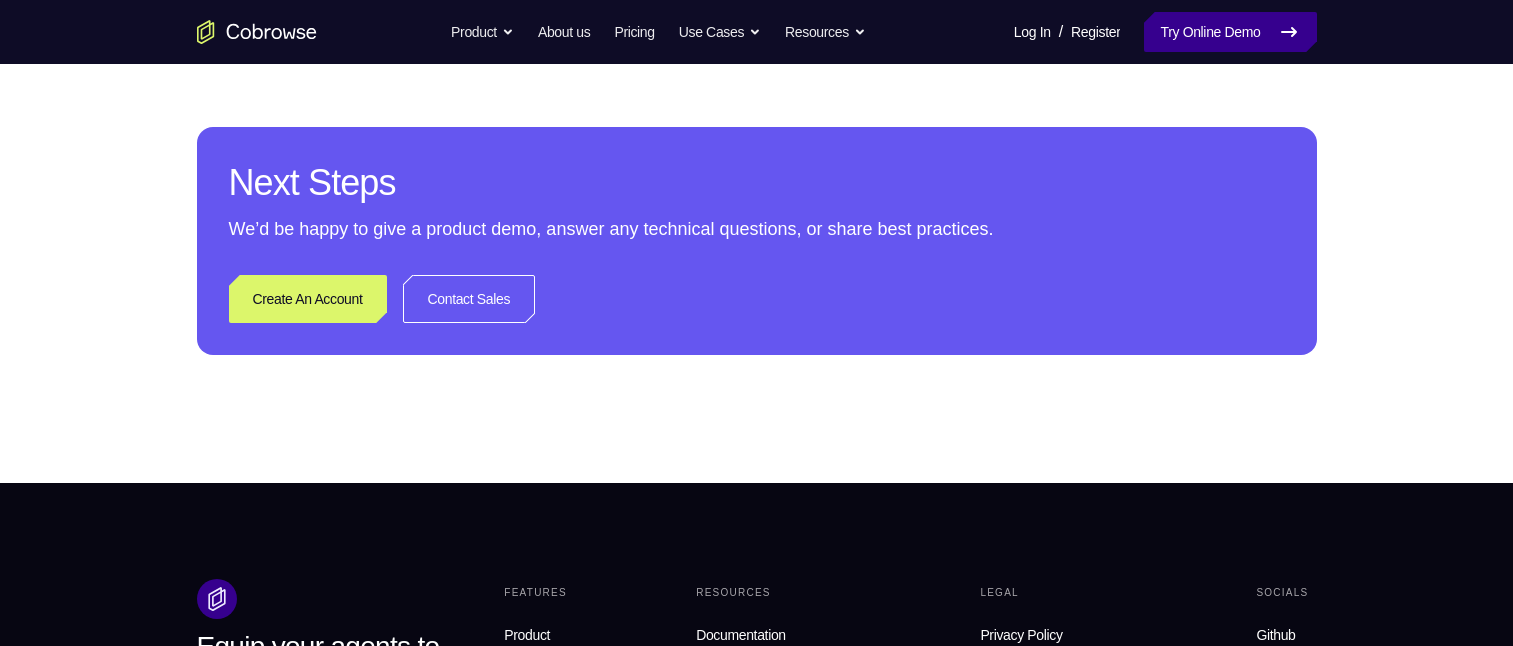 scroll, scrollTop: 300, scrollLeft: 0, axis: vertical 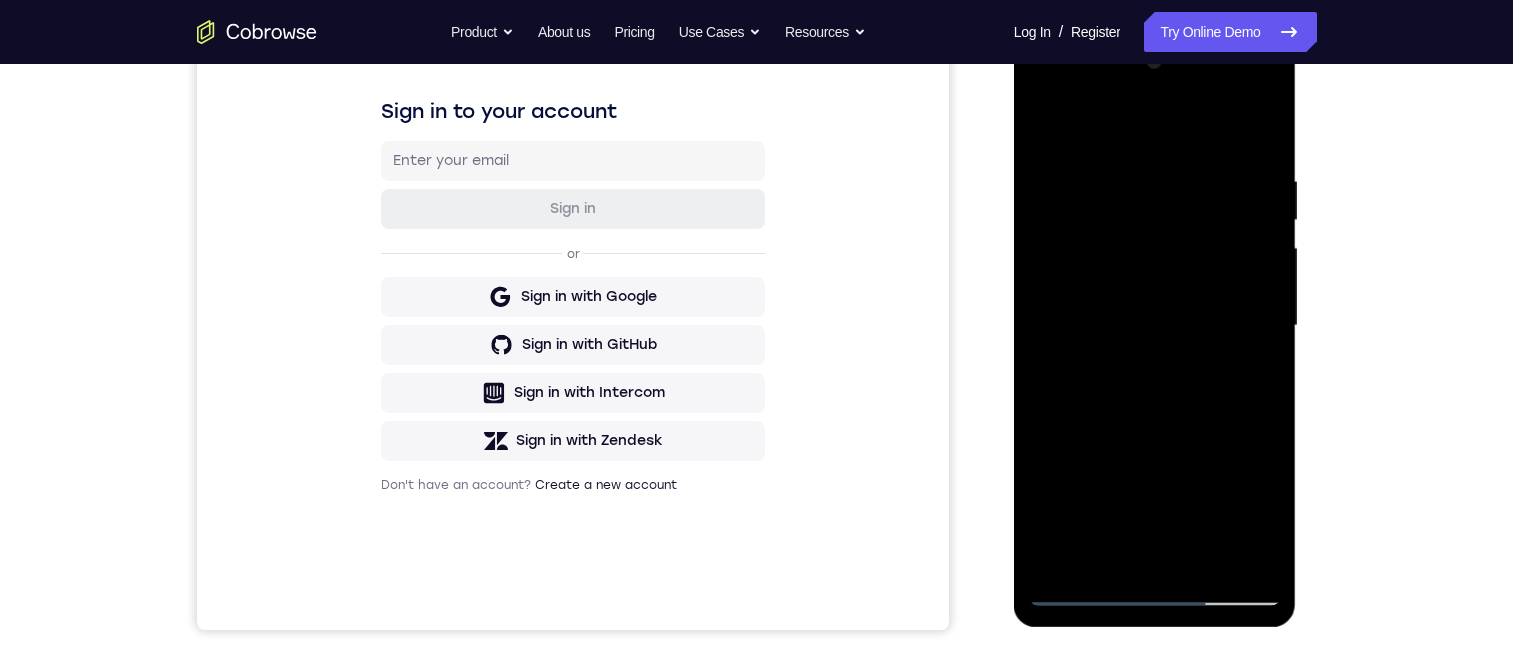 drag, startPoint x: 1228, startPoint y: 404, endPoint x: 1098, endPoint y: 414, distance: 130.38405 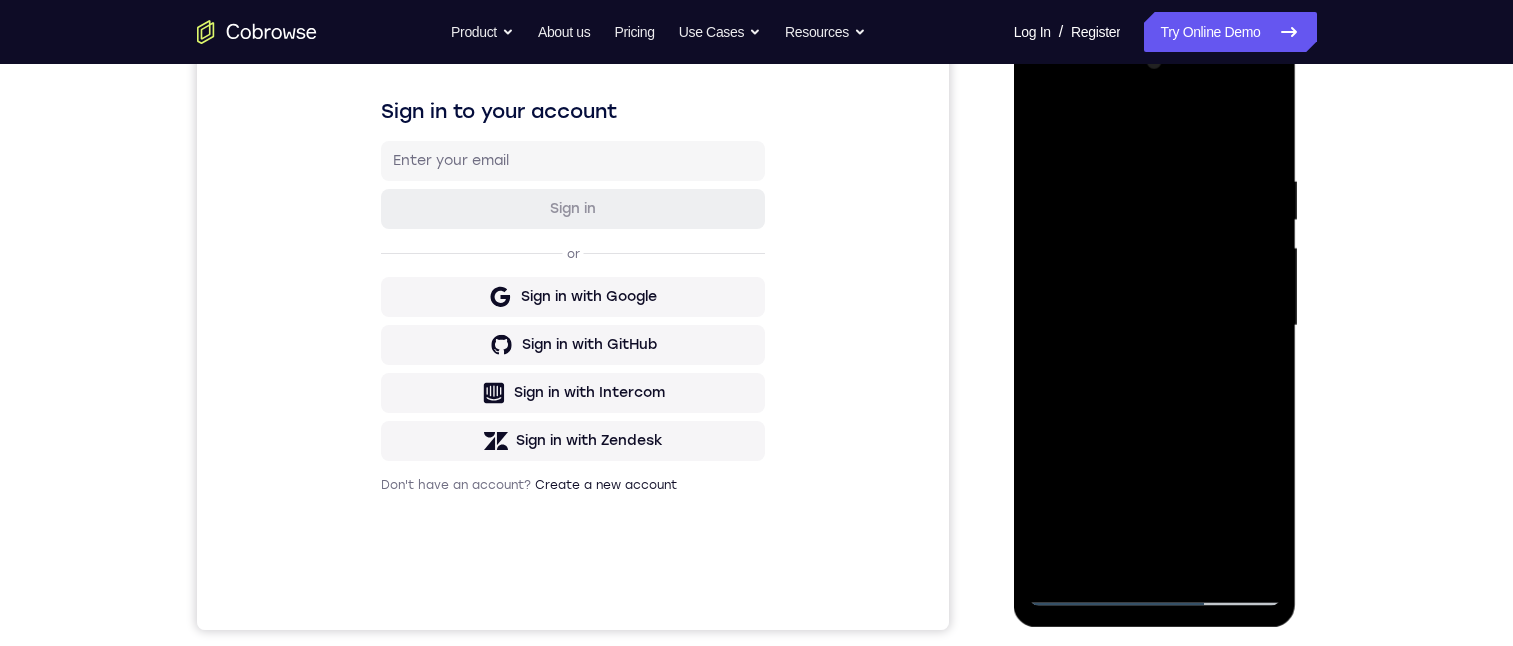 drag, startPoint x: 1219, startPoint y: 402, endPoint x: 1023, endPoint y: 435, distance: 198.75865 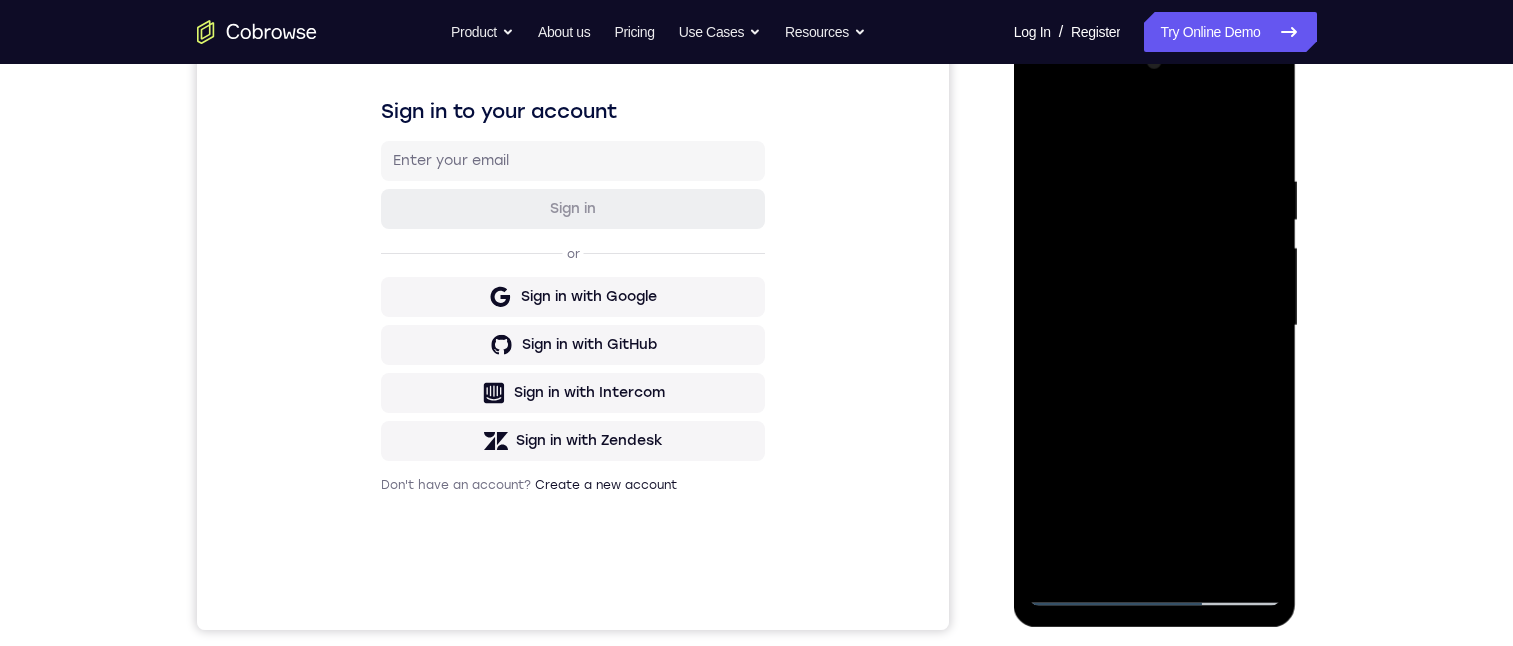 drag, startPoint x: 1200, startPoint y: 400, endPoint x: 1020, endPoint y: 435, distance: 183.37122 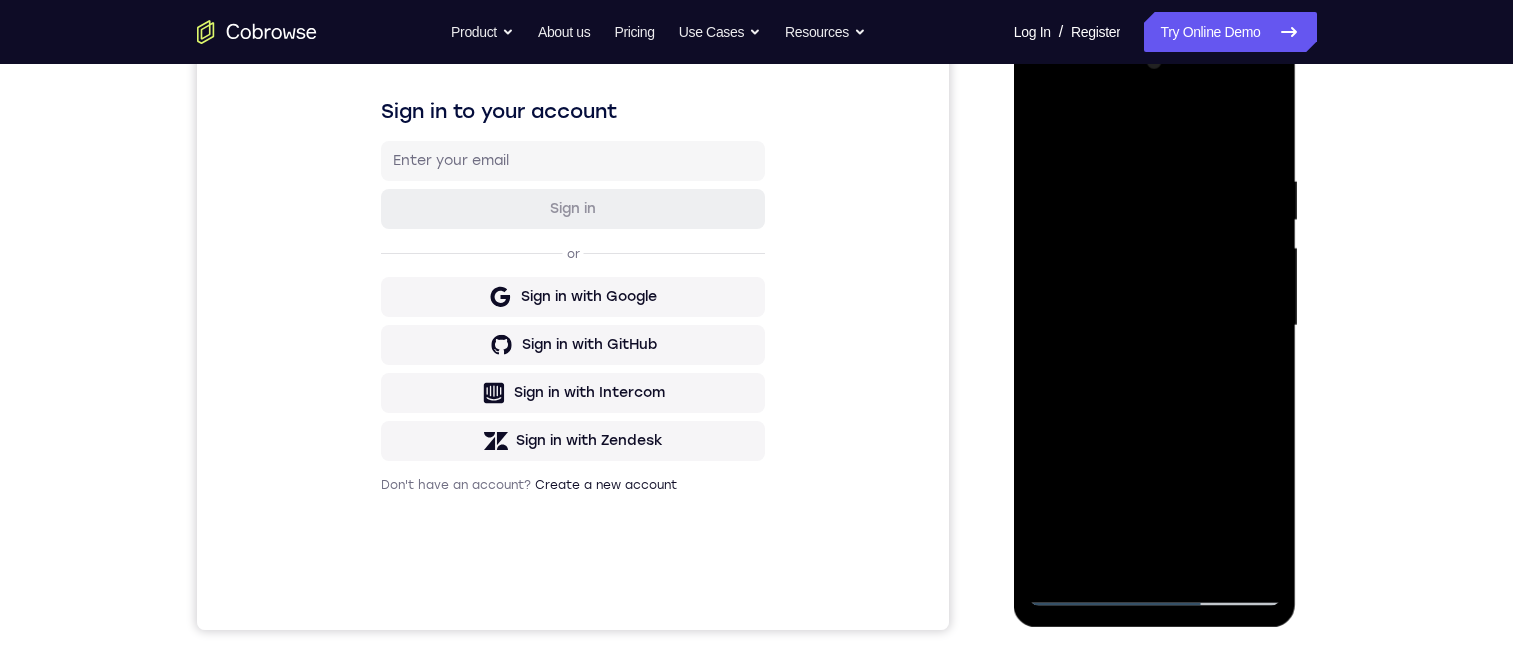 drag, startPoint x: 1209, startPoint y: 427, endPoint x: 1020, endPoint y: 355, distance: 202.24985 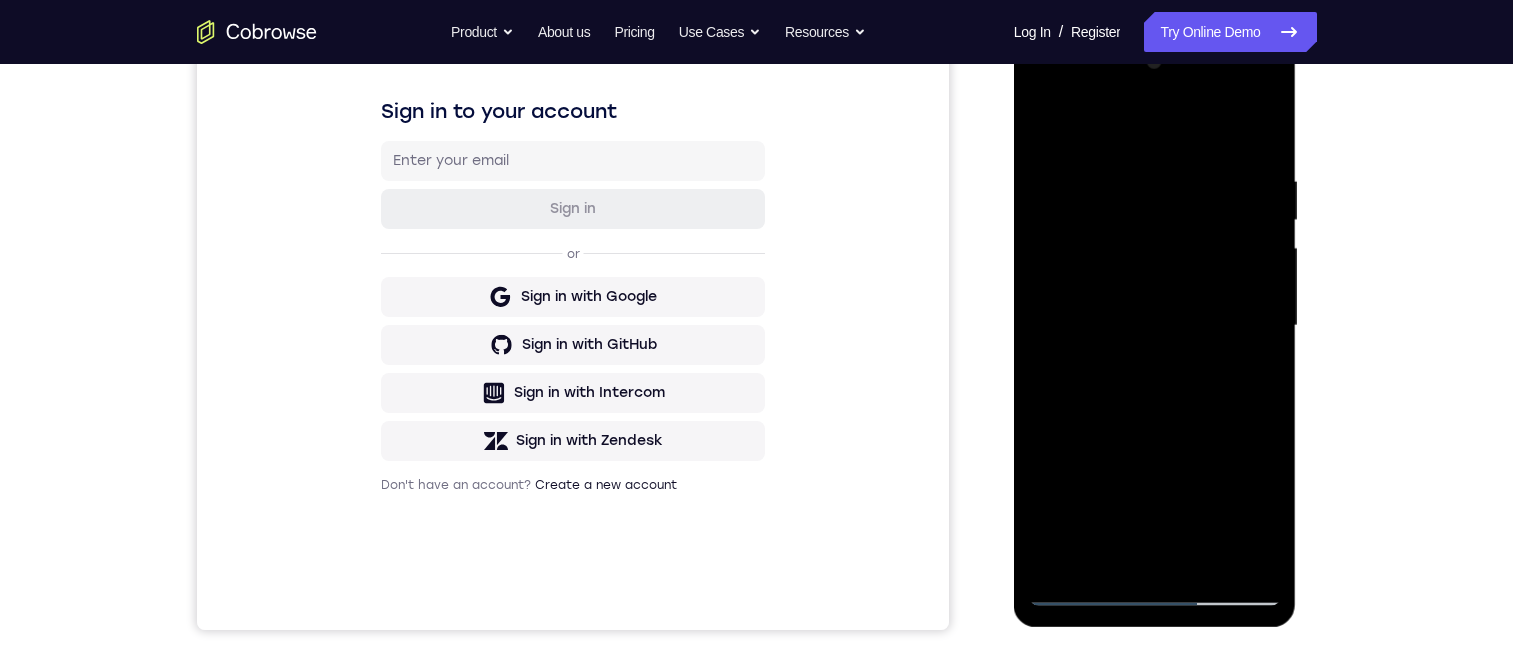 click at bounding box center [1155, 326] 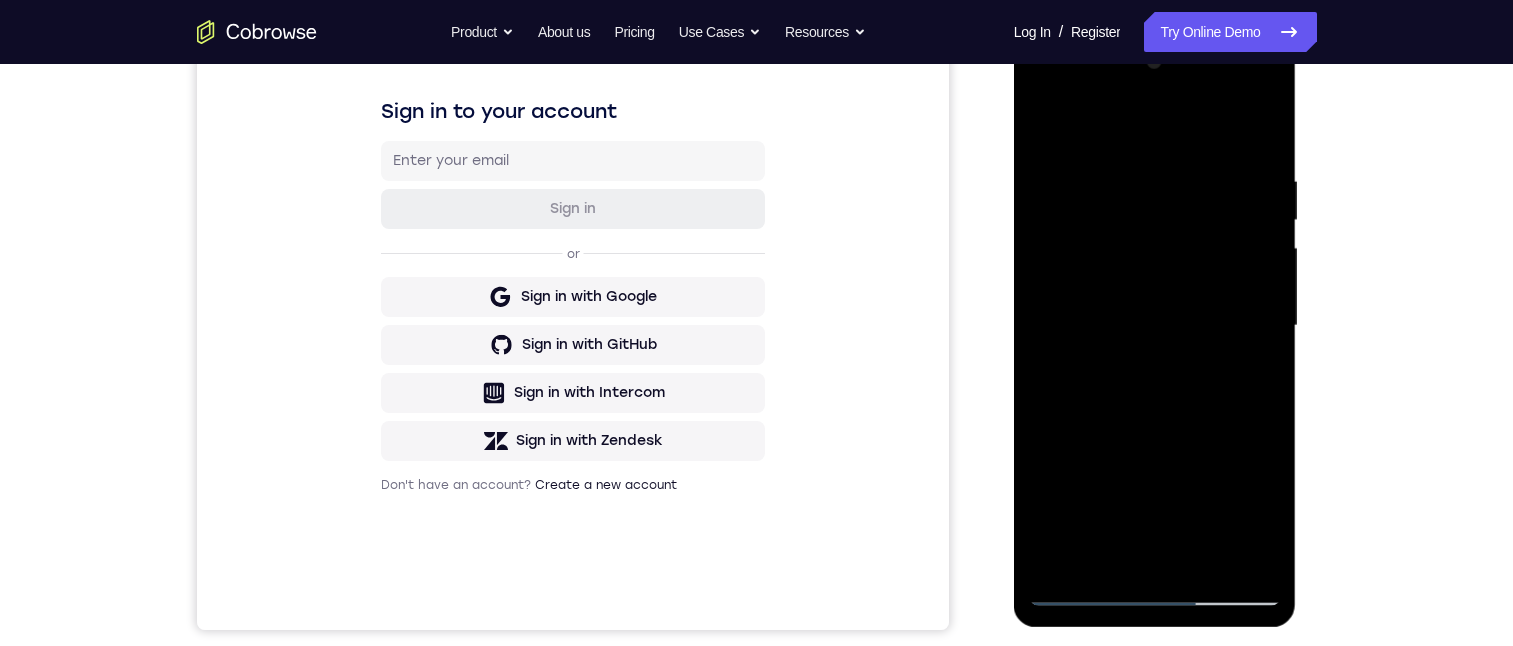 click at bounding box center [1155, 326] 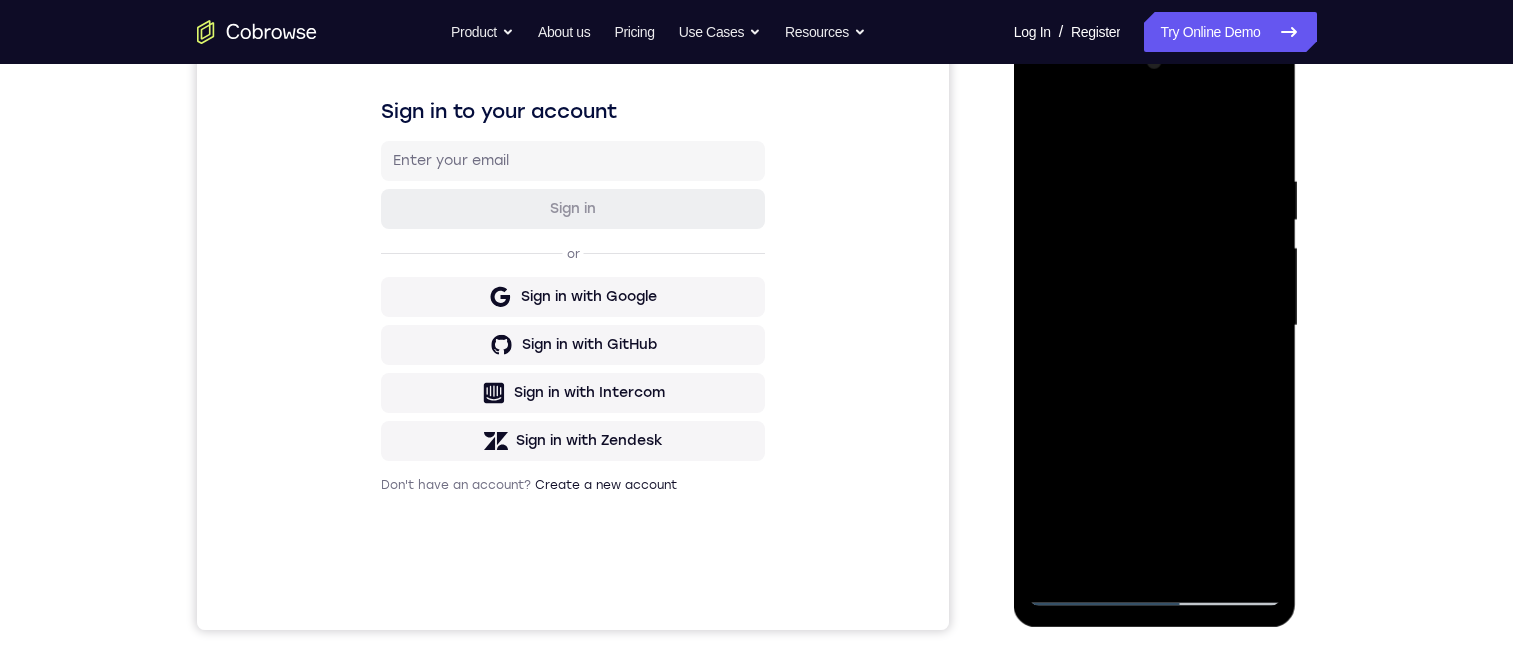 click at bounding box center (1155, 326) 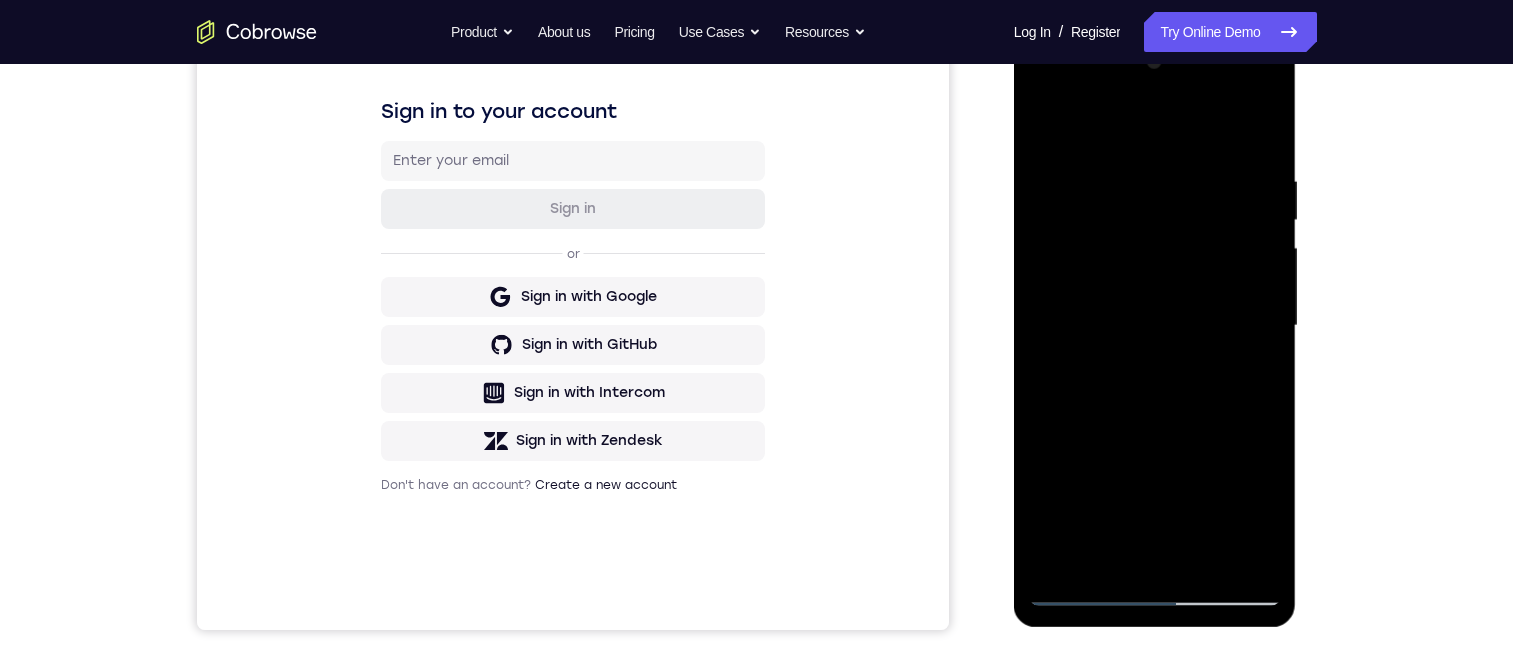 click at bounding box center [1155, 326] 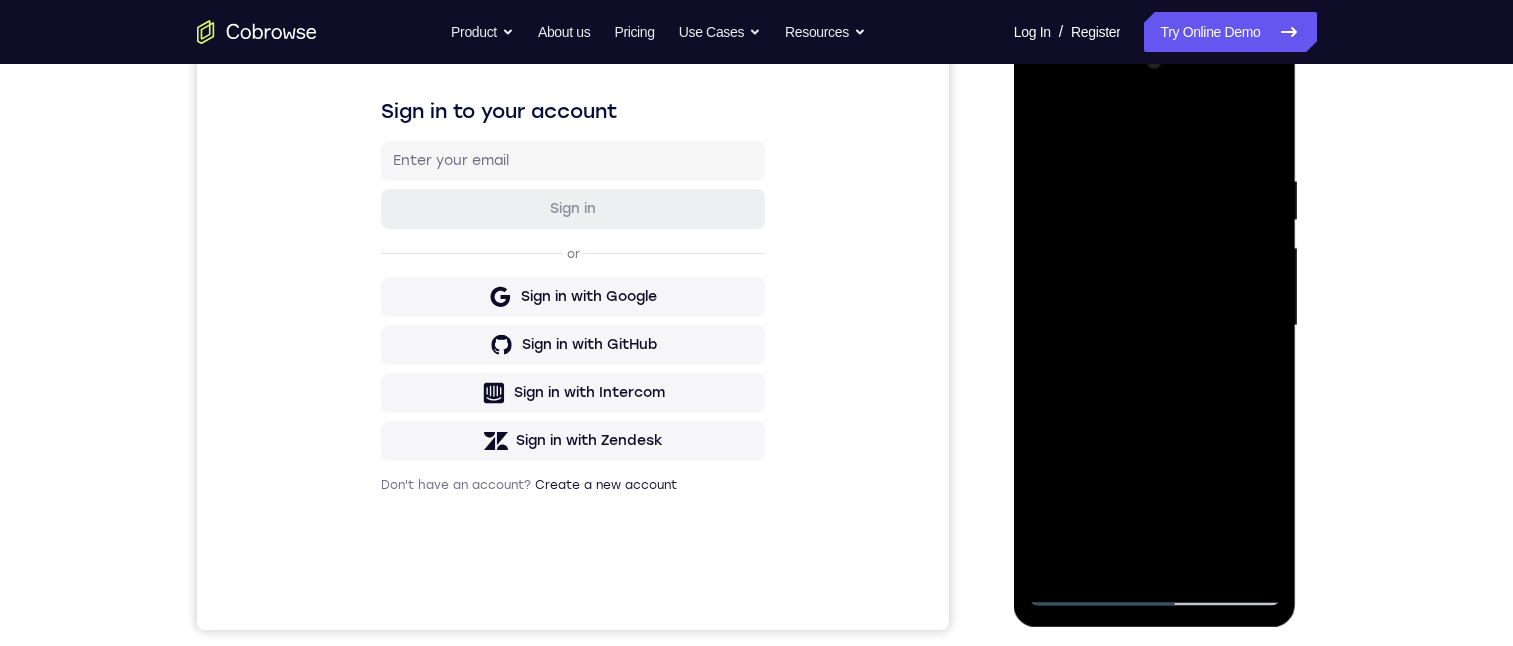 click at bounding box center (1155, 326) 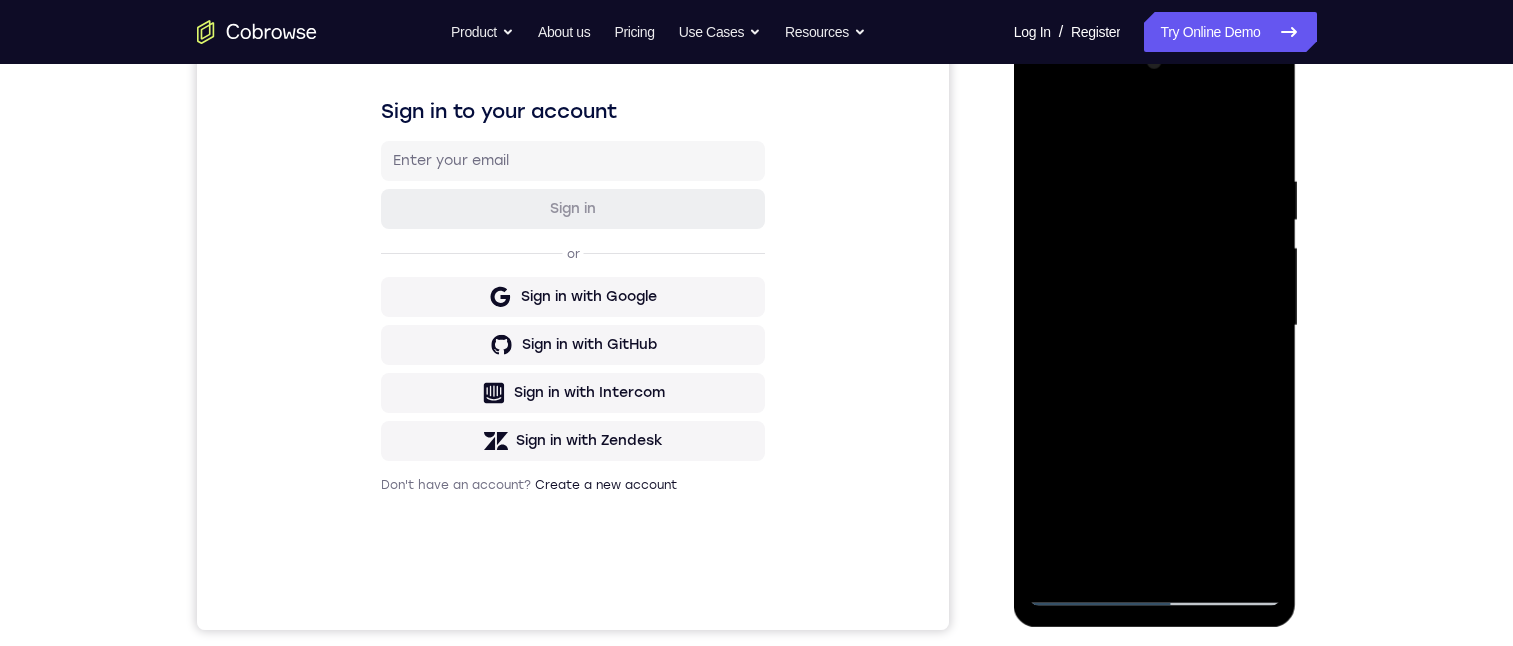 click at bounding box center [1155, 326] 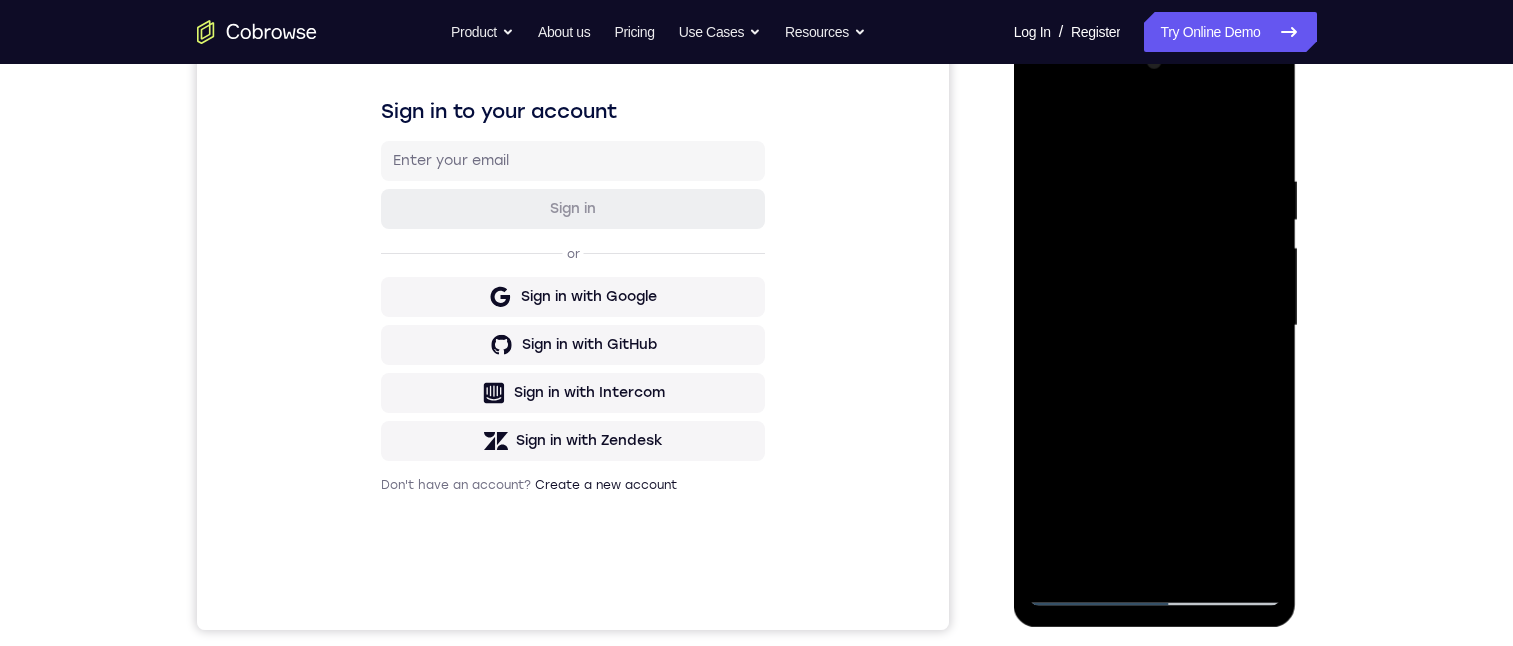click at bounding box center [1155, 326] 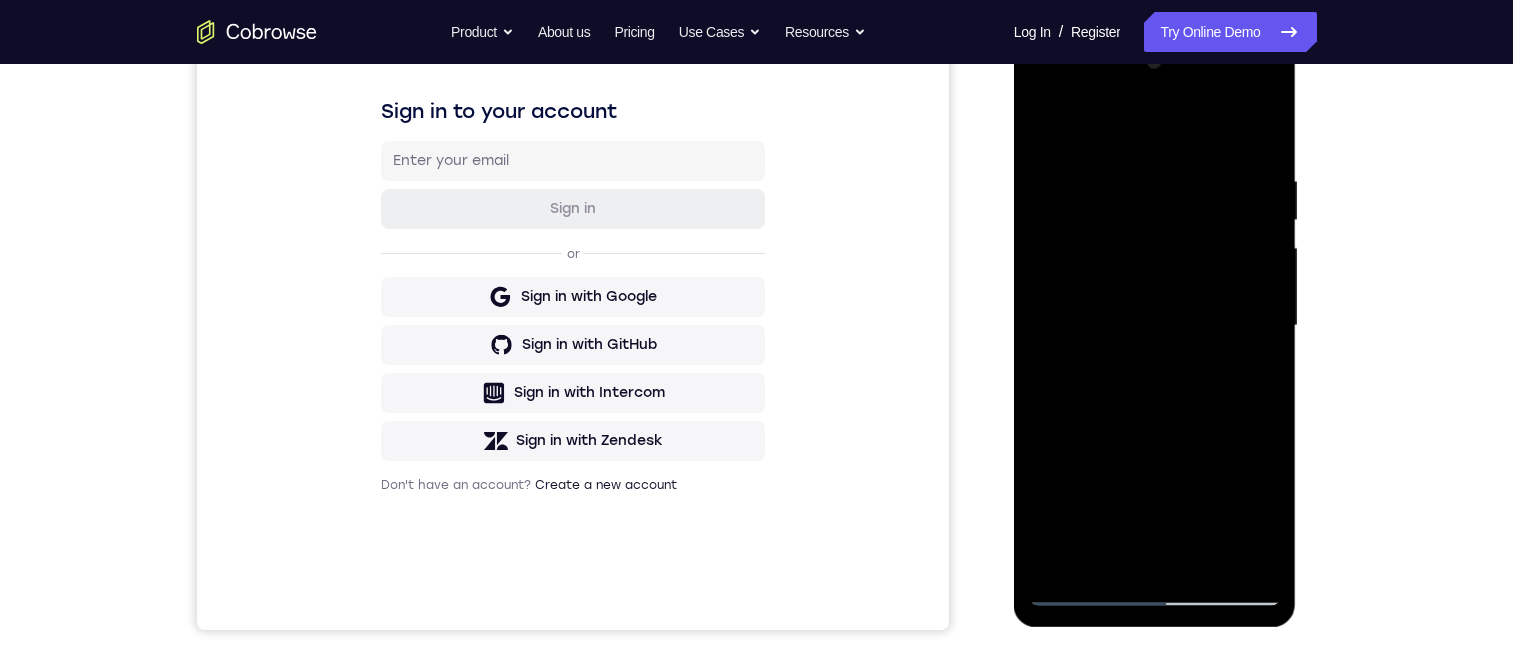 click at bounding box center (1155, 326) 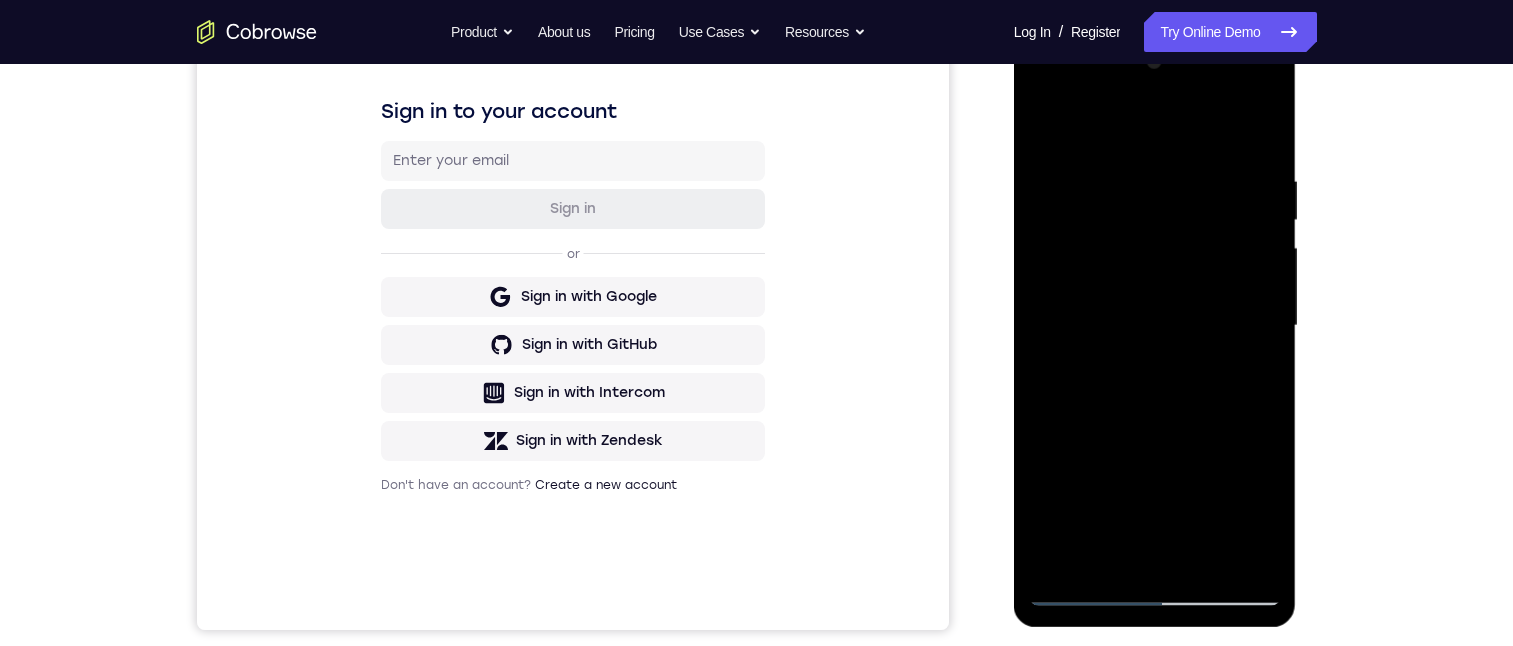 click at bounding box center [1155, 326] 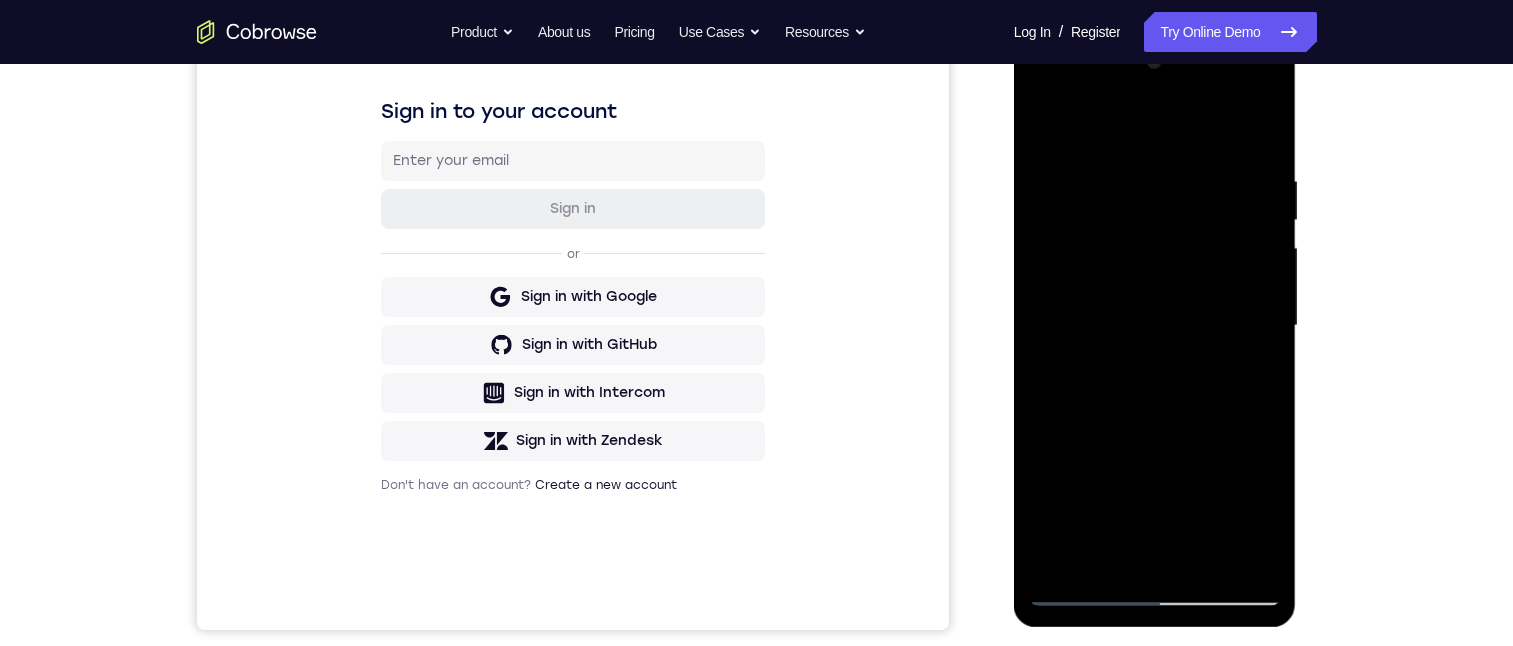 drag, startPoint x: 1132, startPoint y: 146, endPoint x: 1129, endPoint y: 157, distance: 11.401754 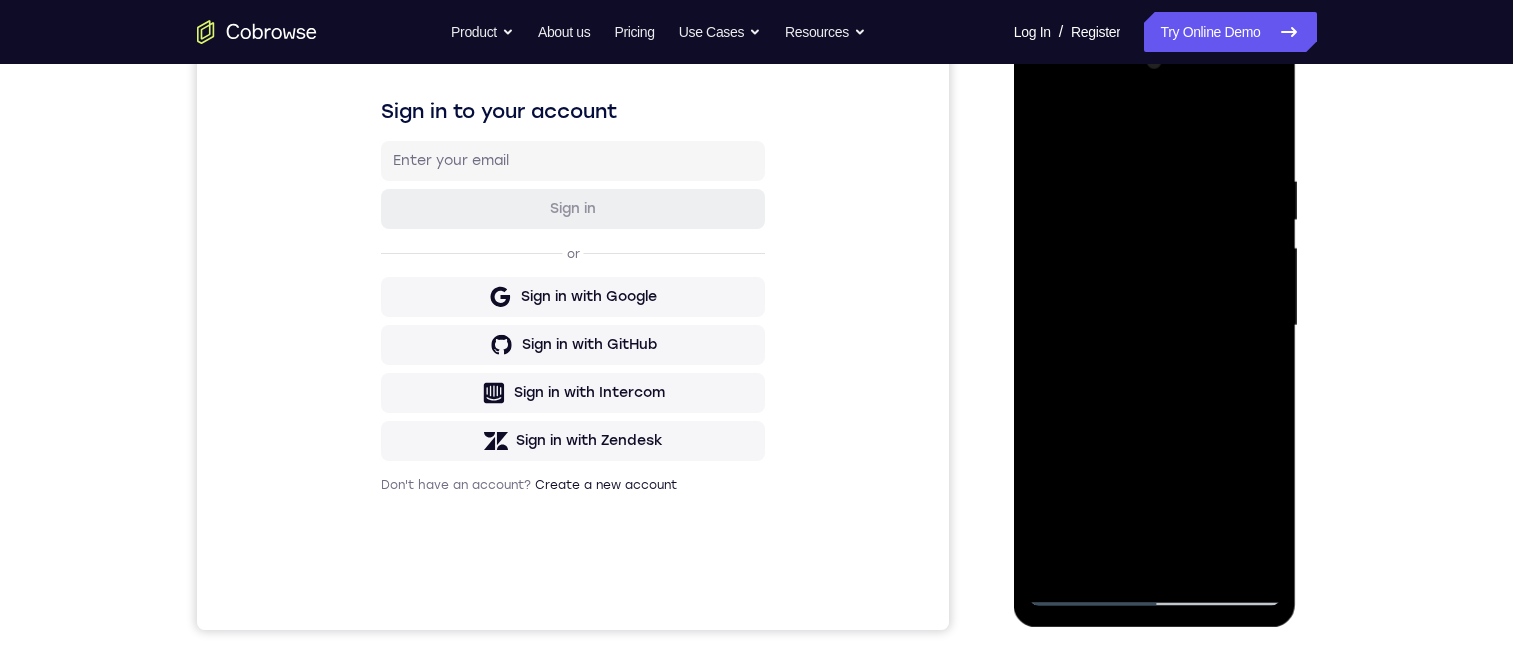 click at bounding box center [1155, 326] 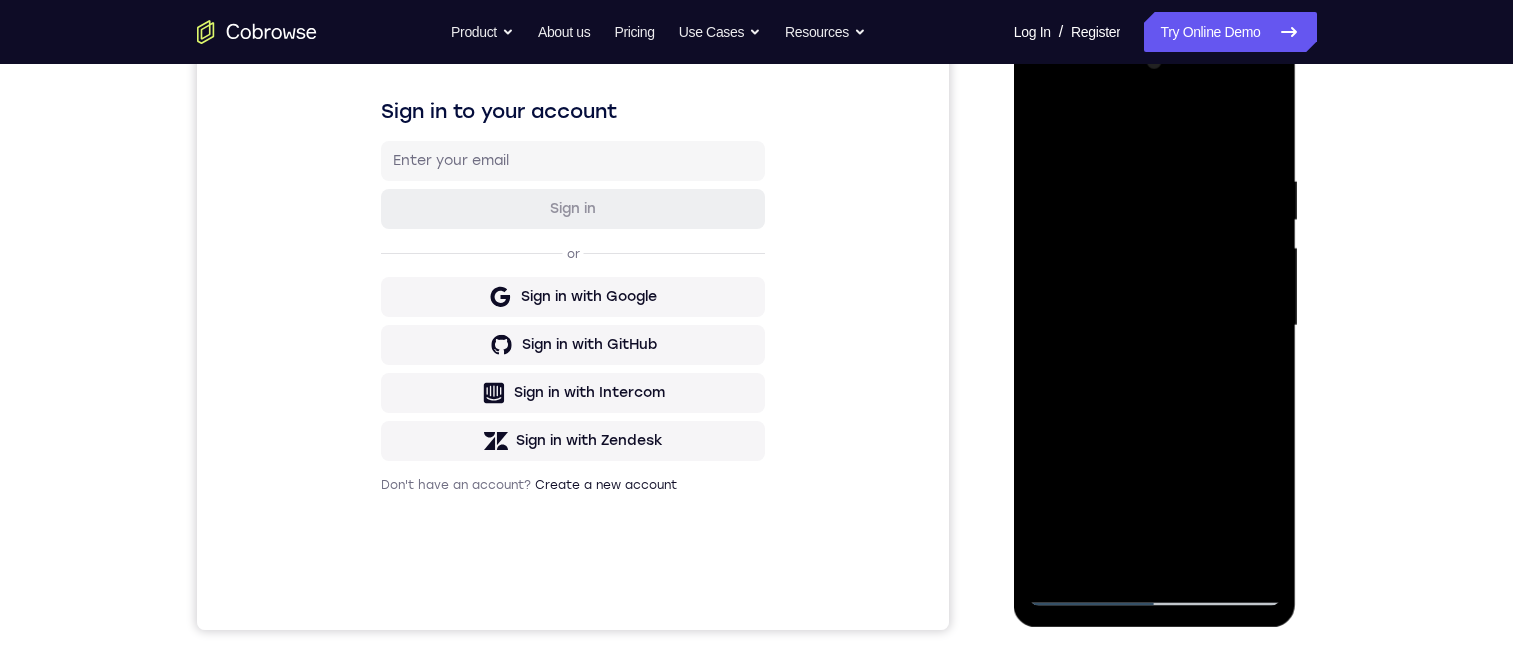 click at bounding box center [1155, 326] 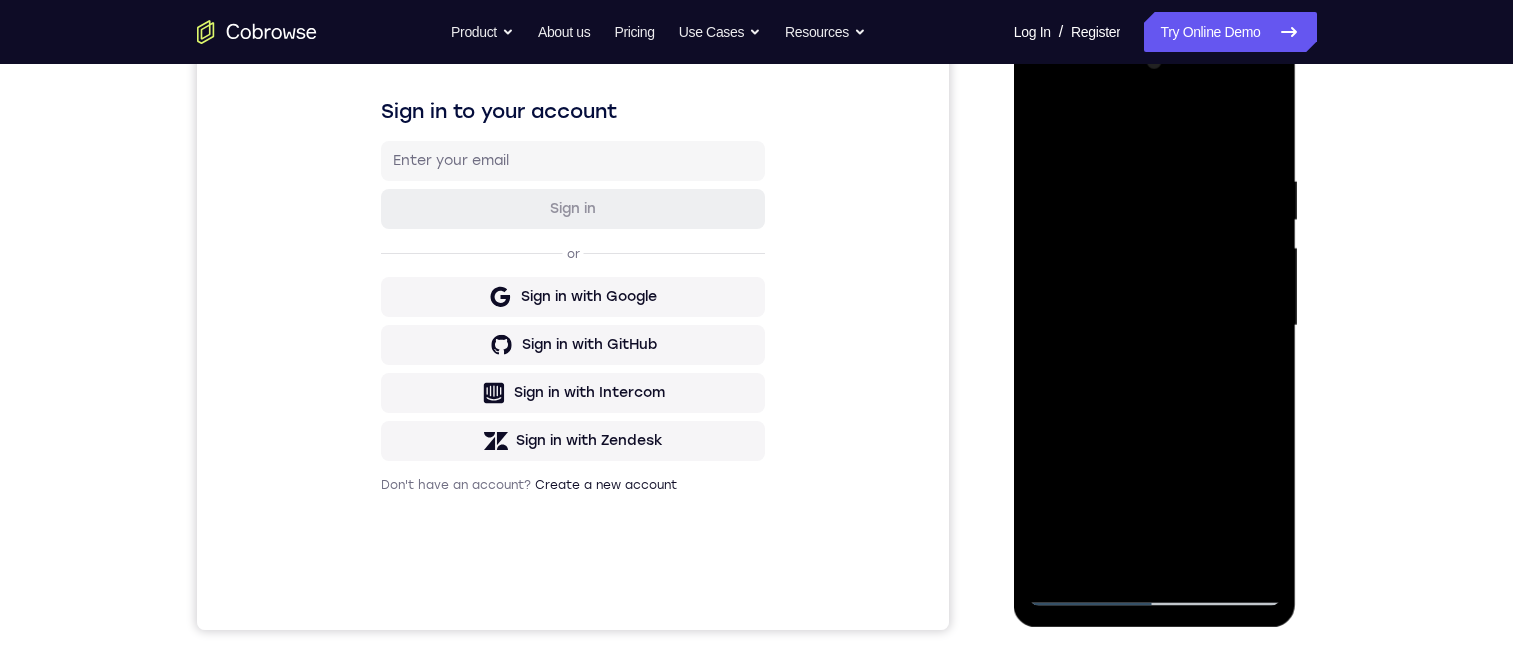 click at bounding box center [1155, 326] 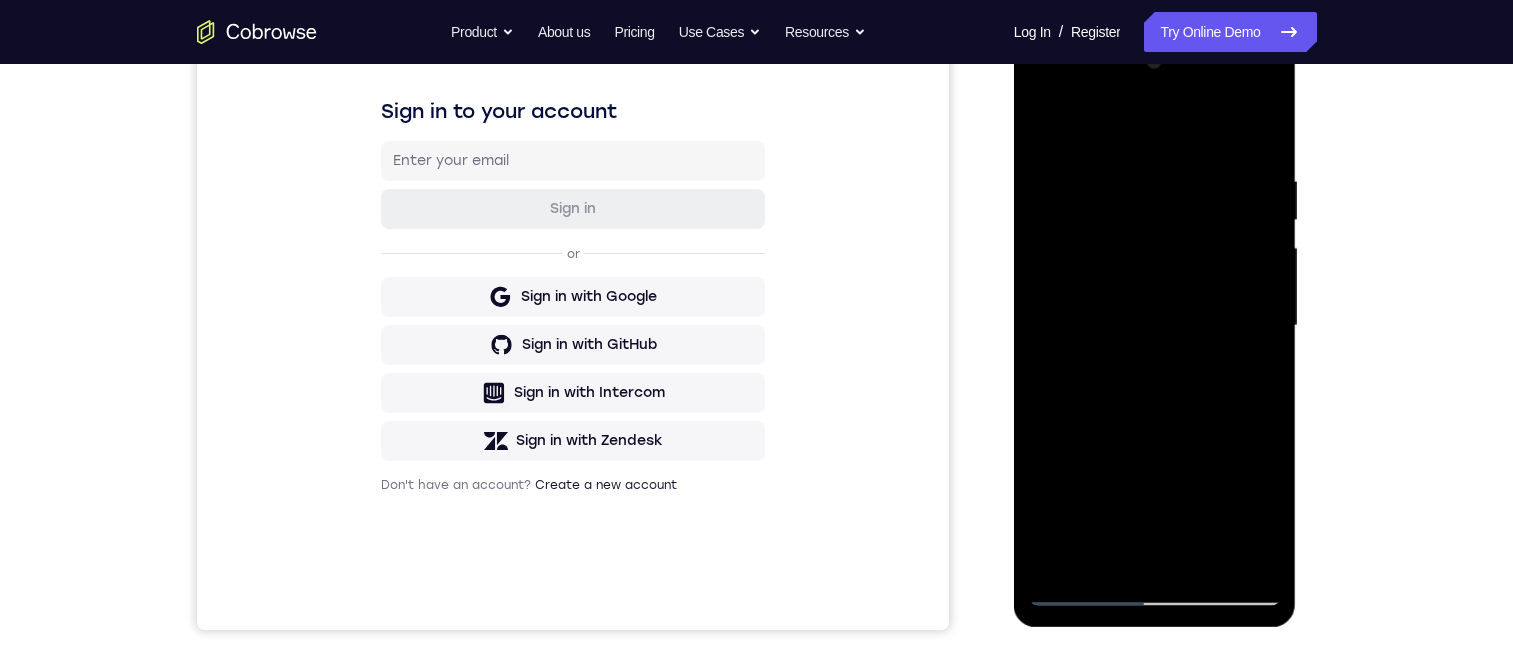 click at bounding box center (1155, 326) 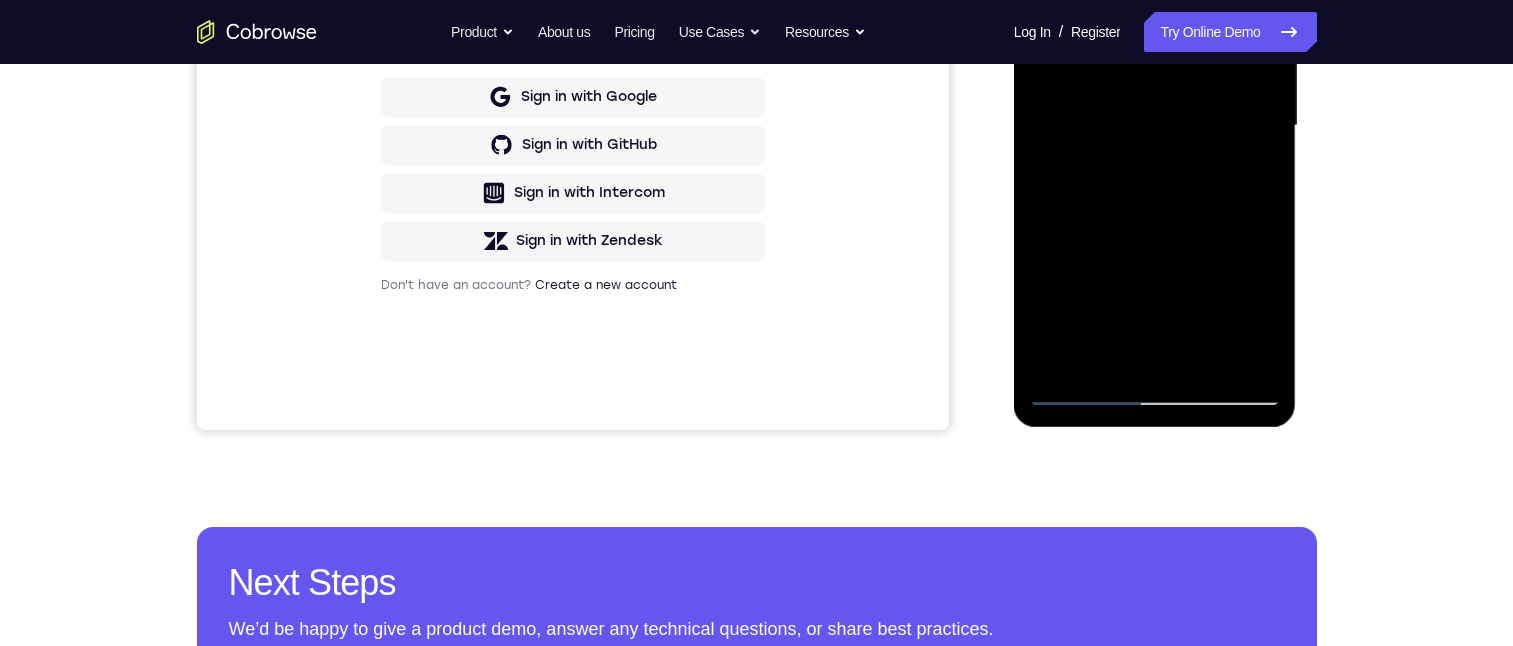 scroll, scrollTop: 200, scrollLeft: 0, axis: vertical 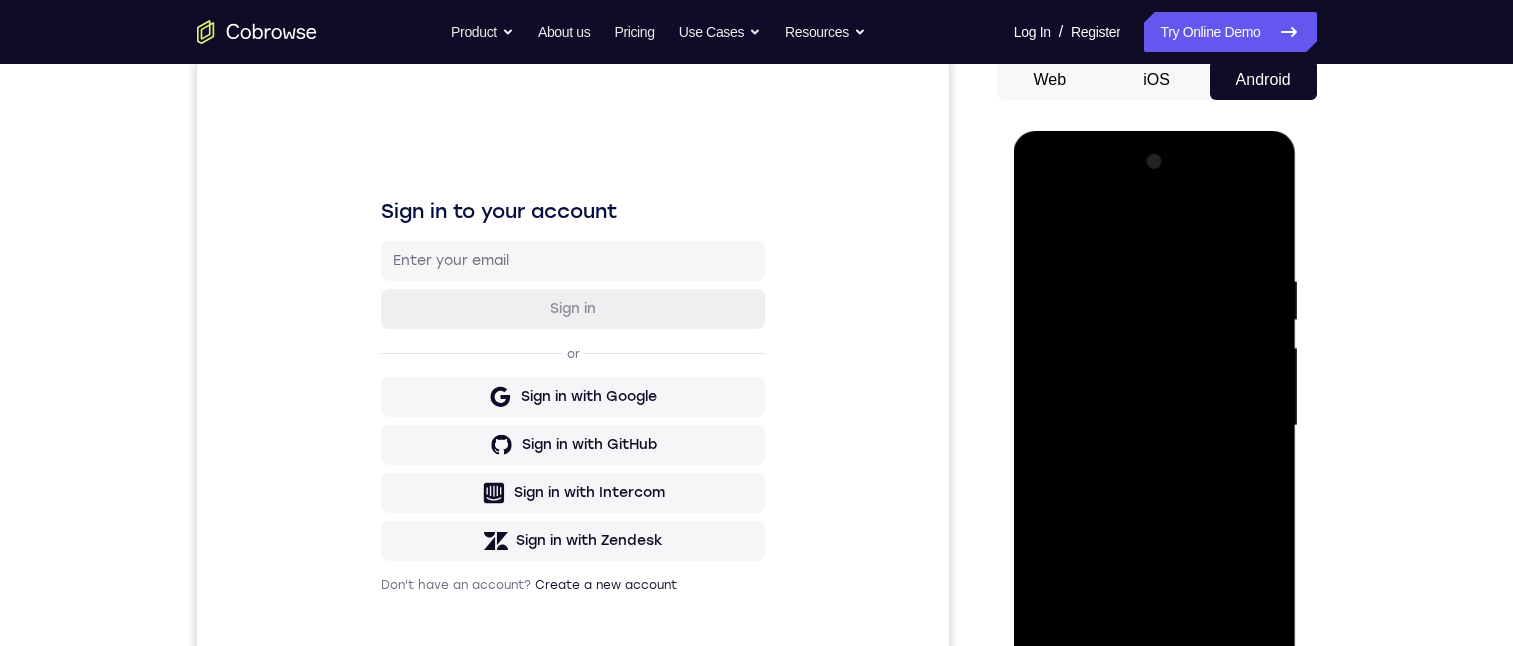 drag, startPoint x: 1220, startPoint y: 446, endPoint x: 1190, endPoint y: 190, distance: 257.75183 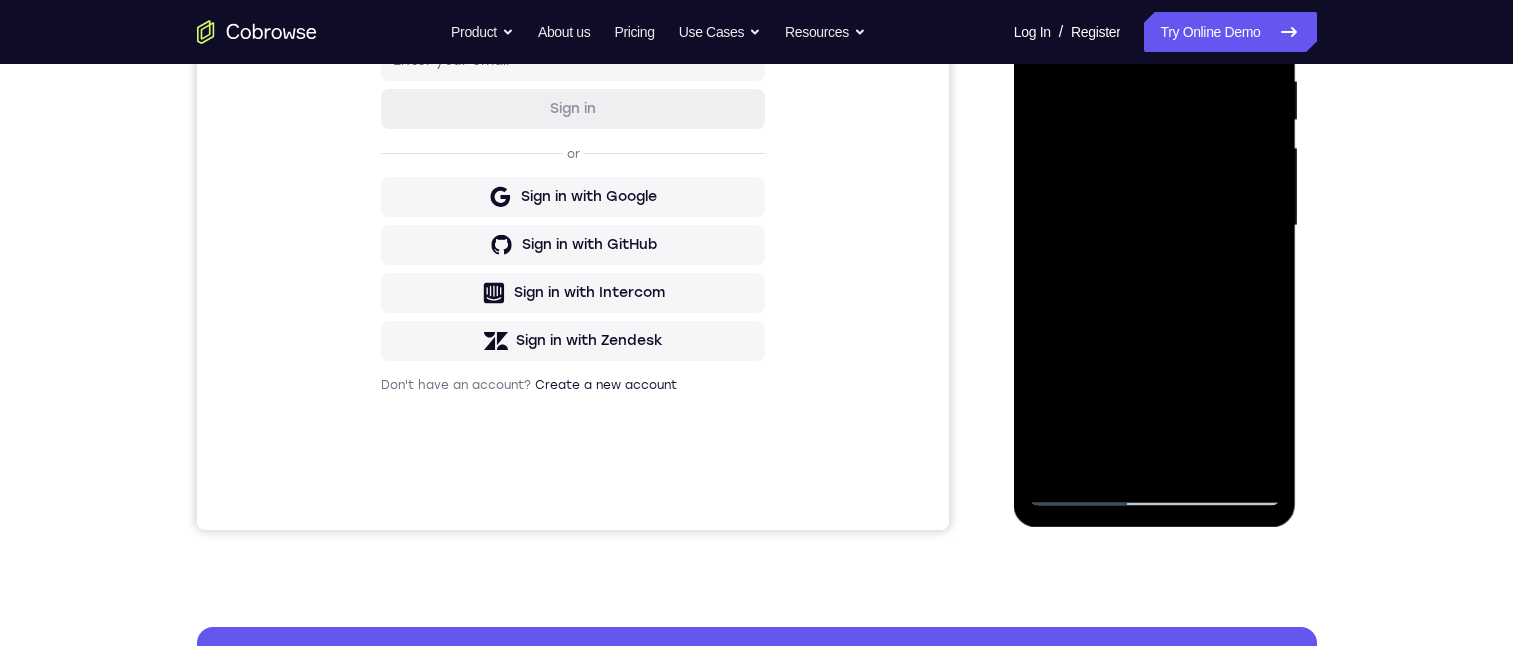 scroll, scrollTop: 300, scrollLeft: 0, axis: vertical 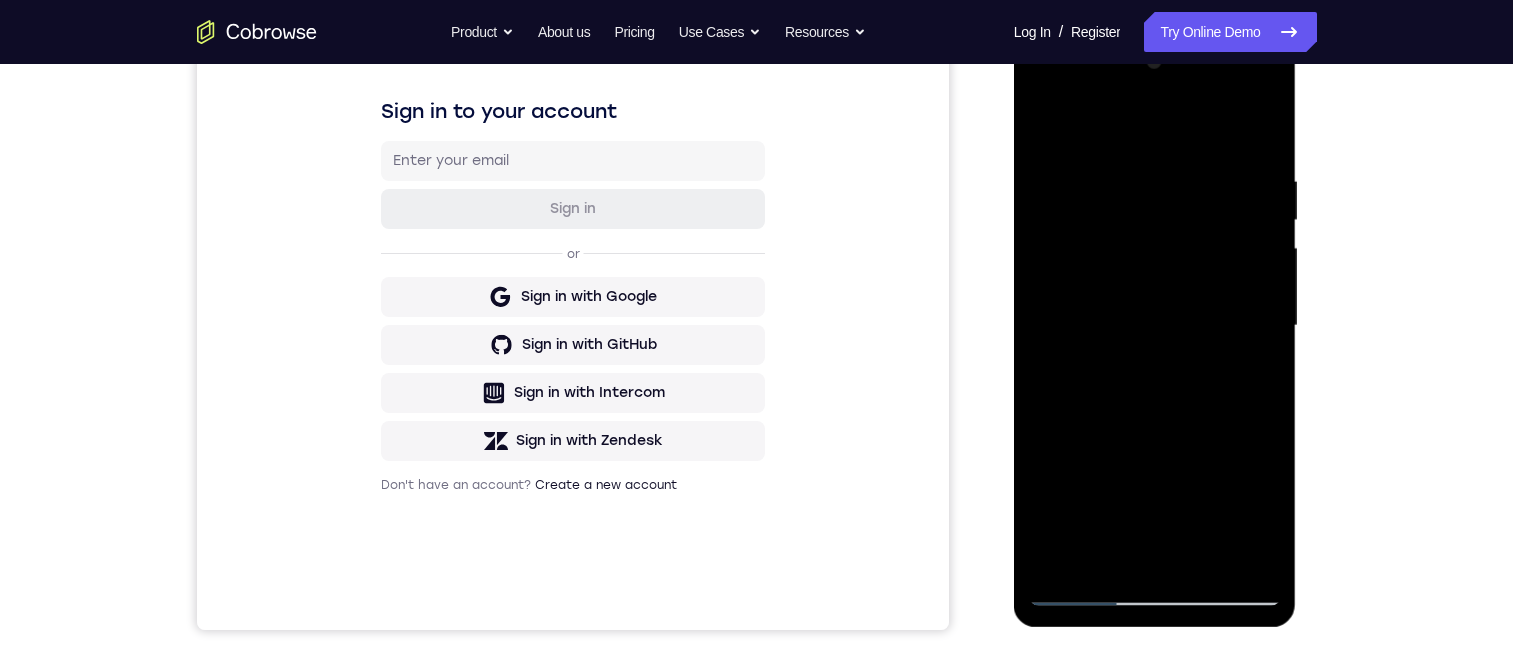 click at bounding box center (1155, 326) 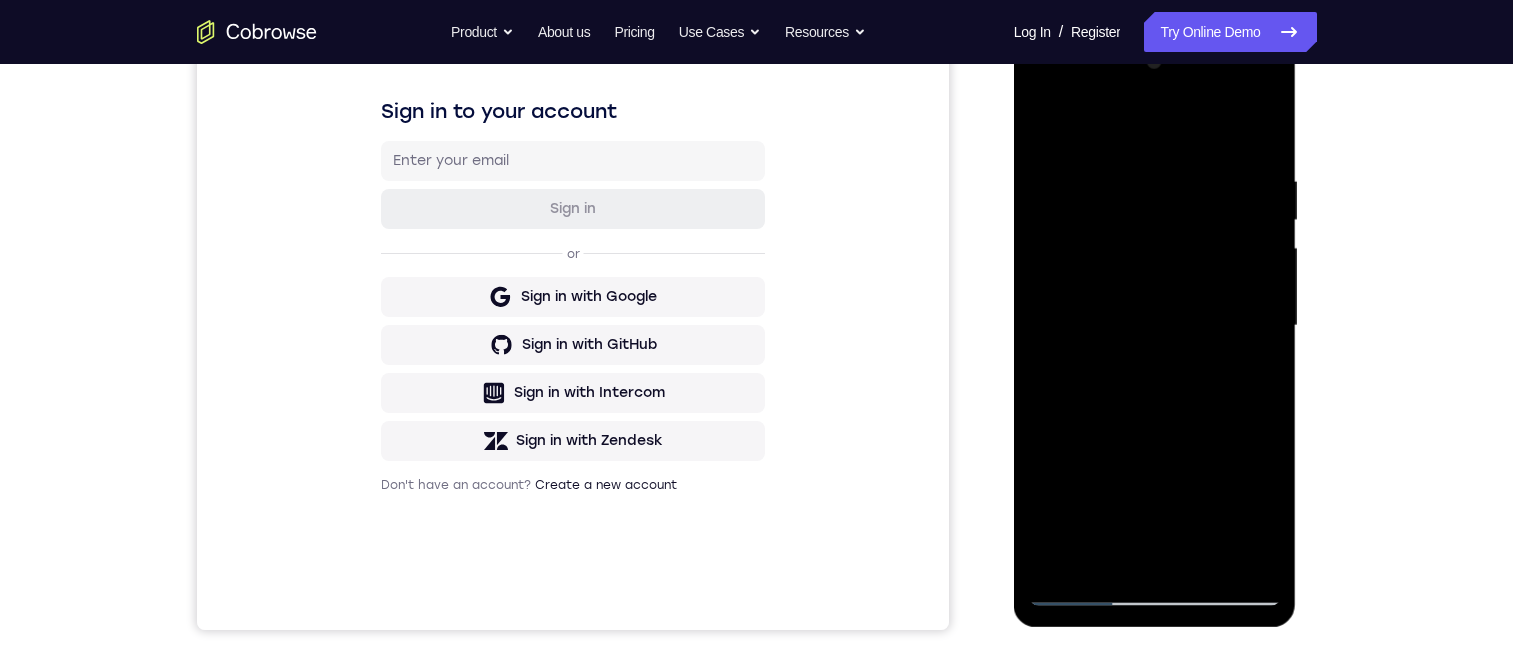 drag, startPoint x: 1118, startPoint y: 527, endPoint x: 1140, endPoint y: 255, distance: 272.88824 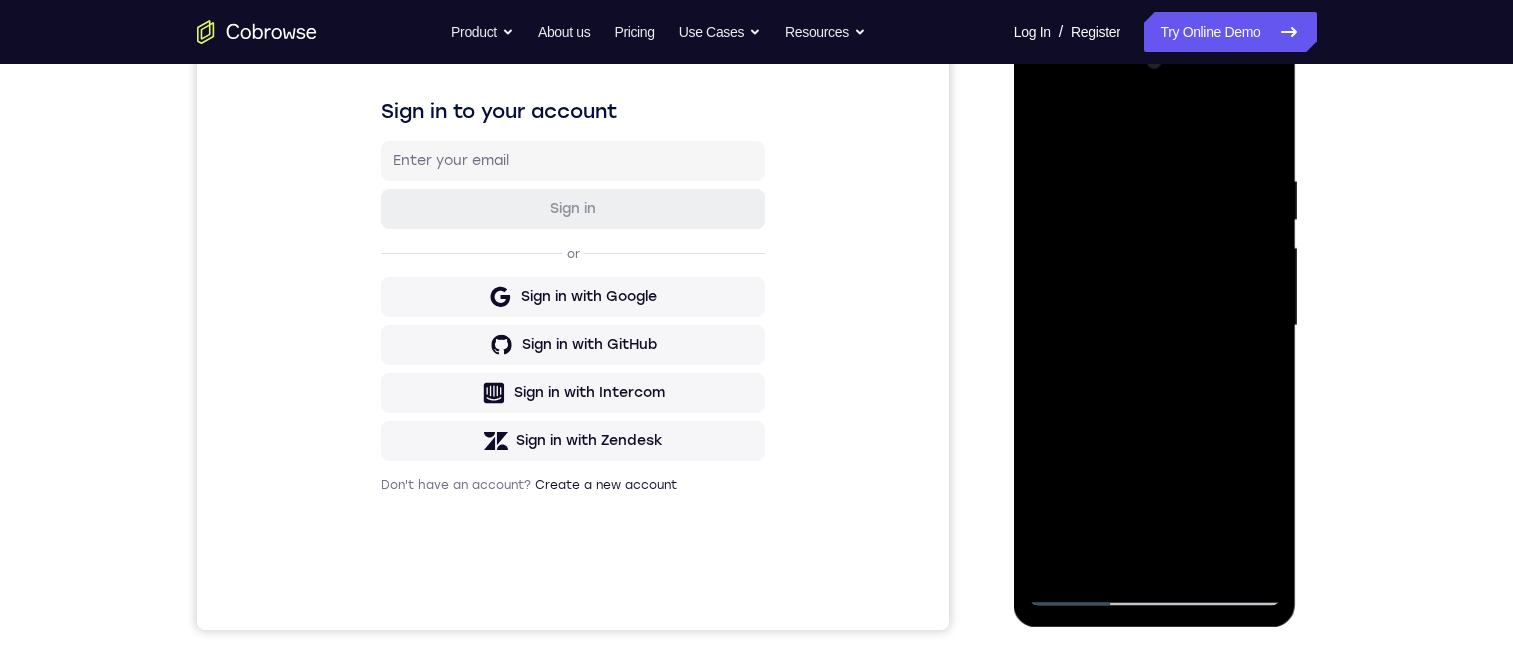 click at bounding box center (1155, 326) 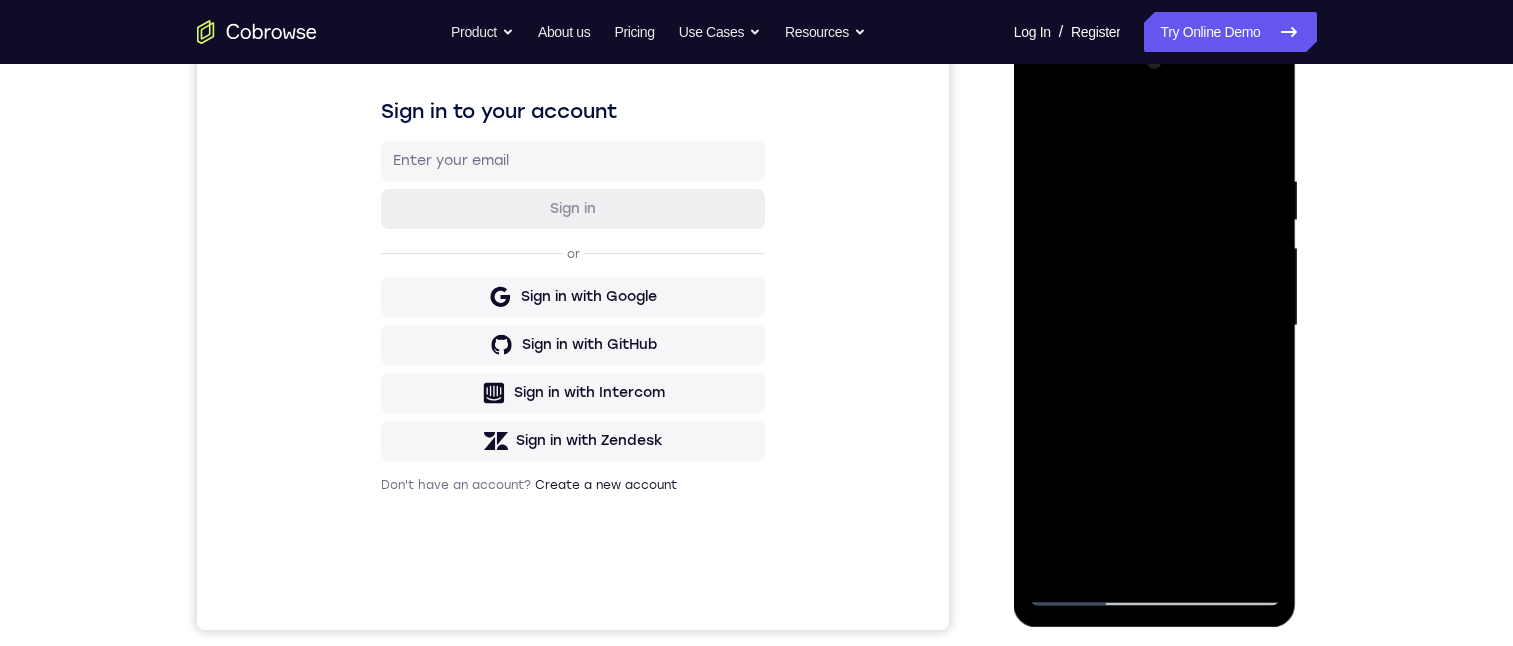 click at bounding box center (1155, 326) 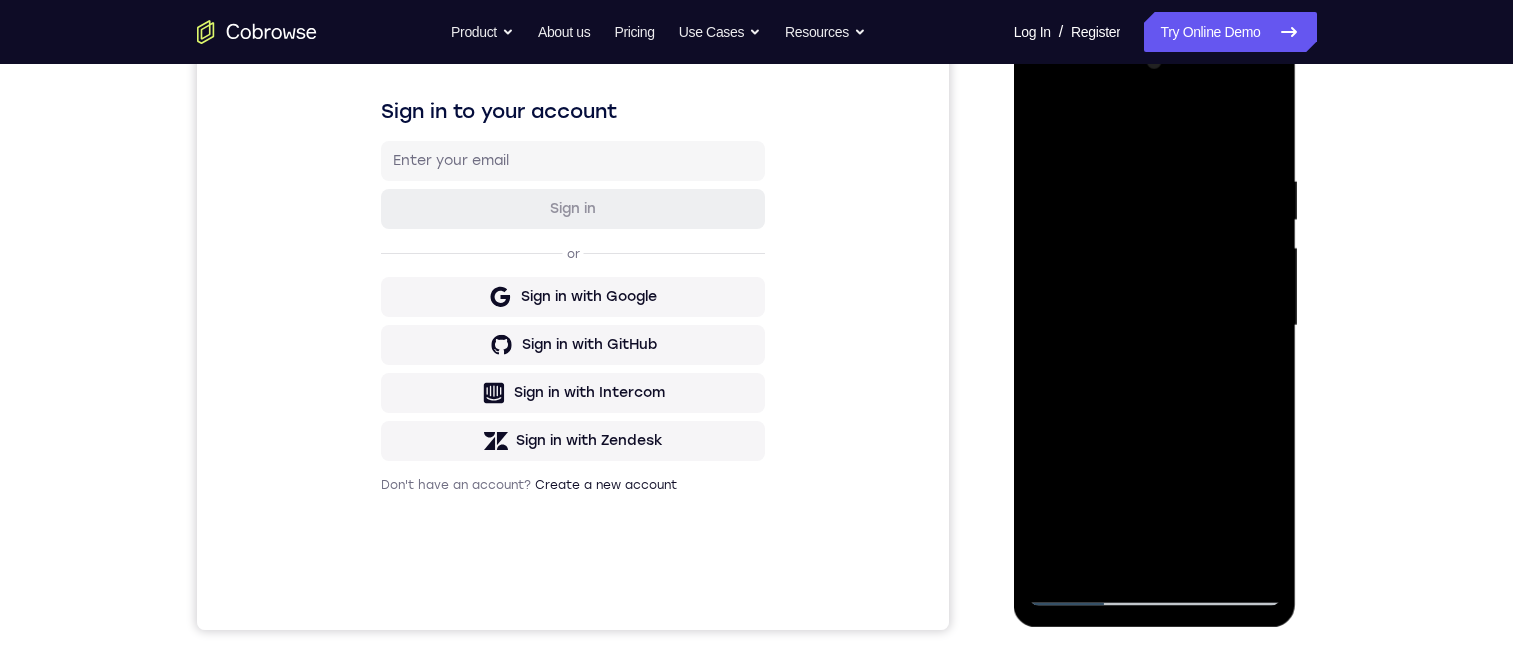 click at bounding box center (1155, 326) 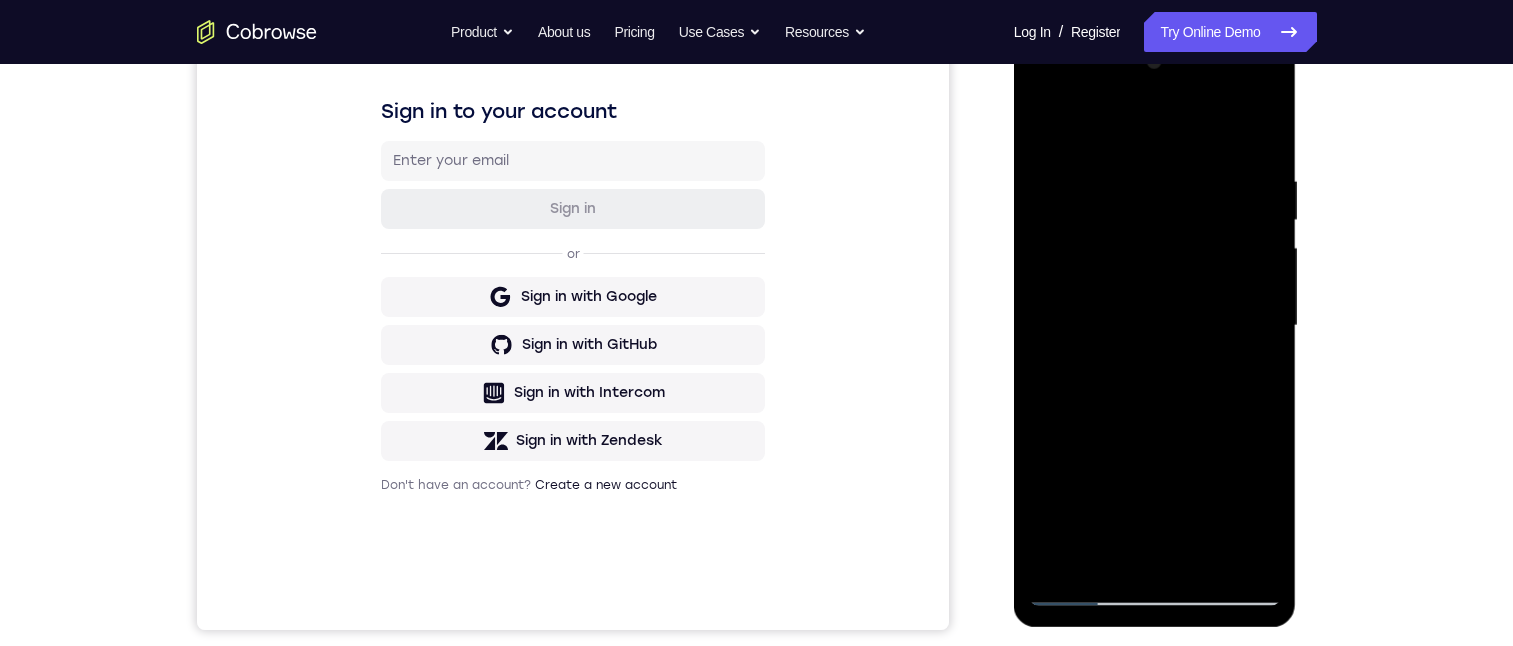 click at bounding box center [1155, 326] 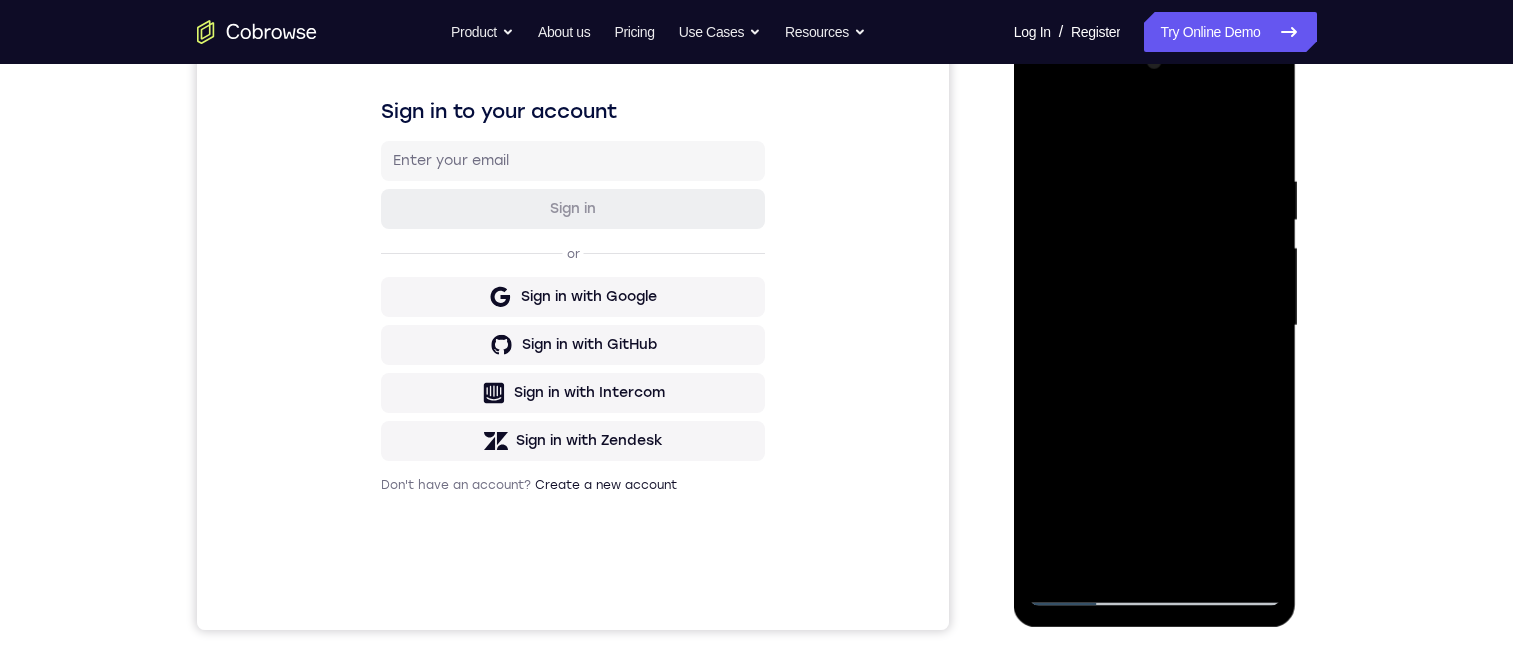 click at bounding box center (1155, 326) 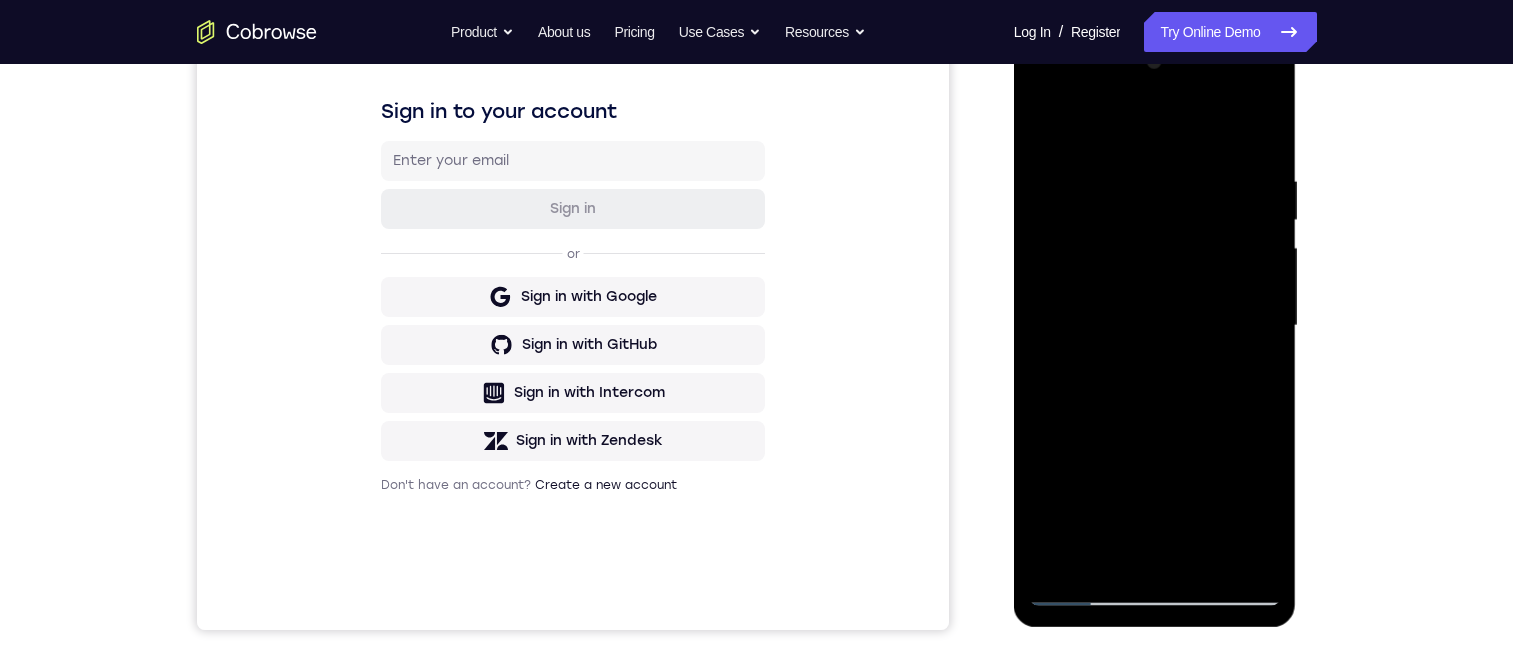 click at bounding box center (1155, 326) 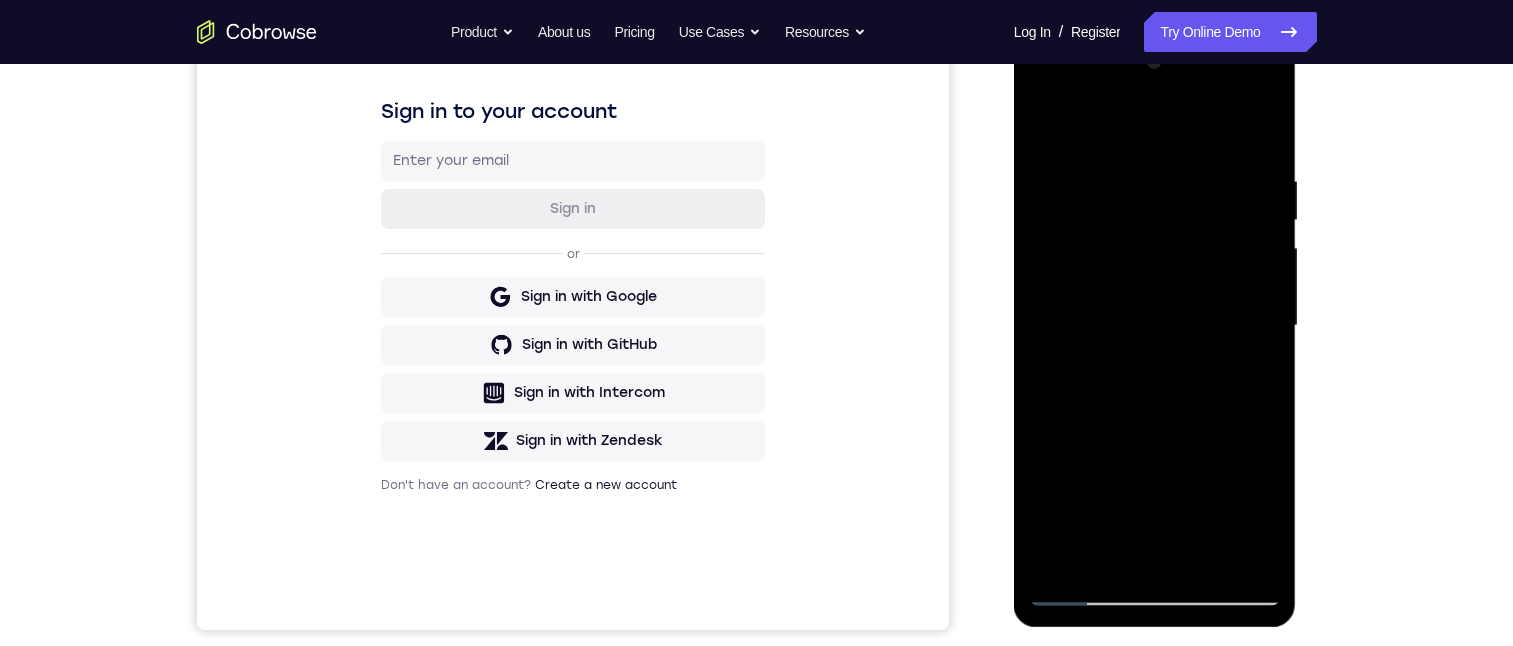 click at bounding box center (1155, 326) 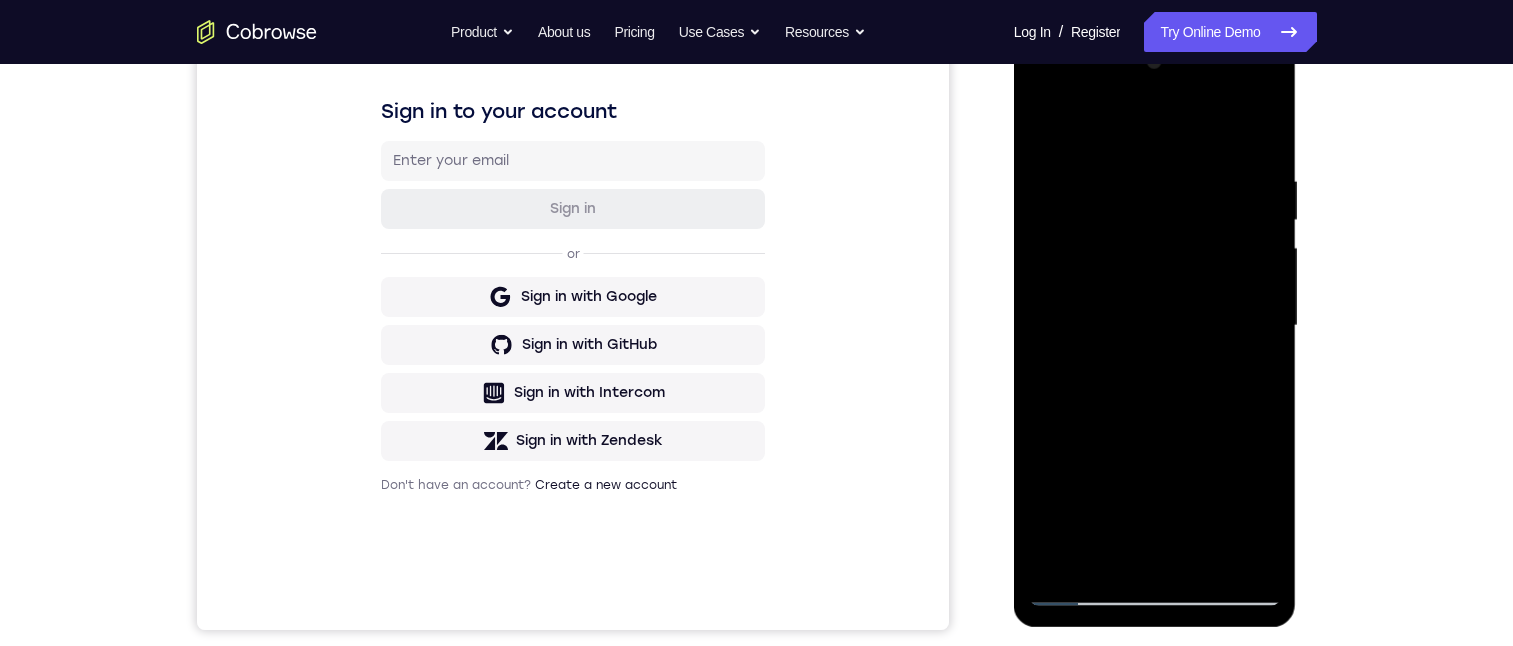 click at bounding box center (1155, 326) 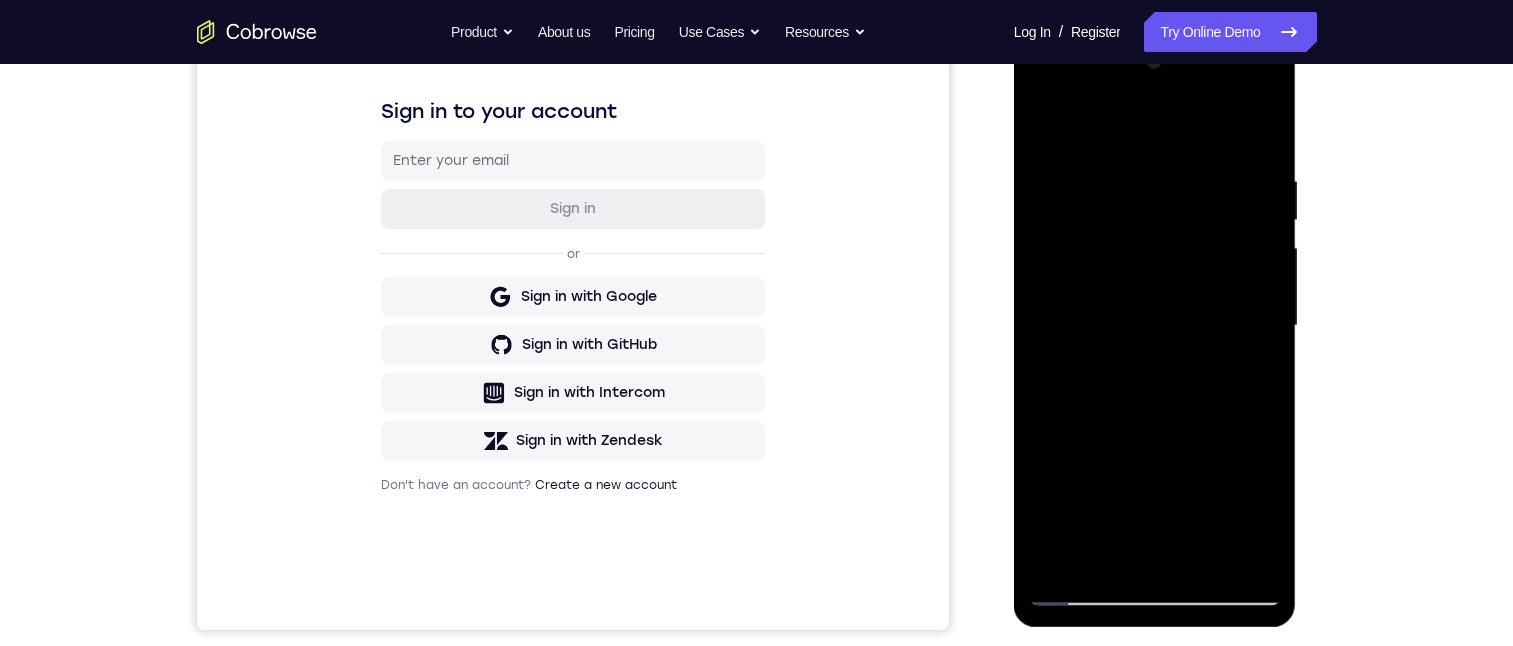 drag, startPoint x: 1155, startPoint y: 449, endPoint x: 1126, endPoint y: 119, distance: 331.2718 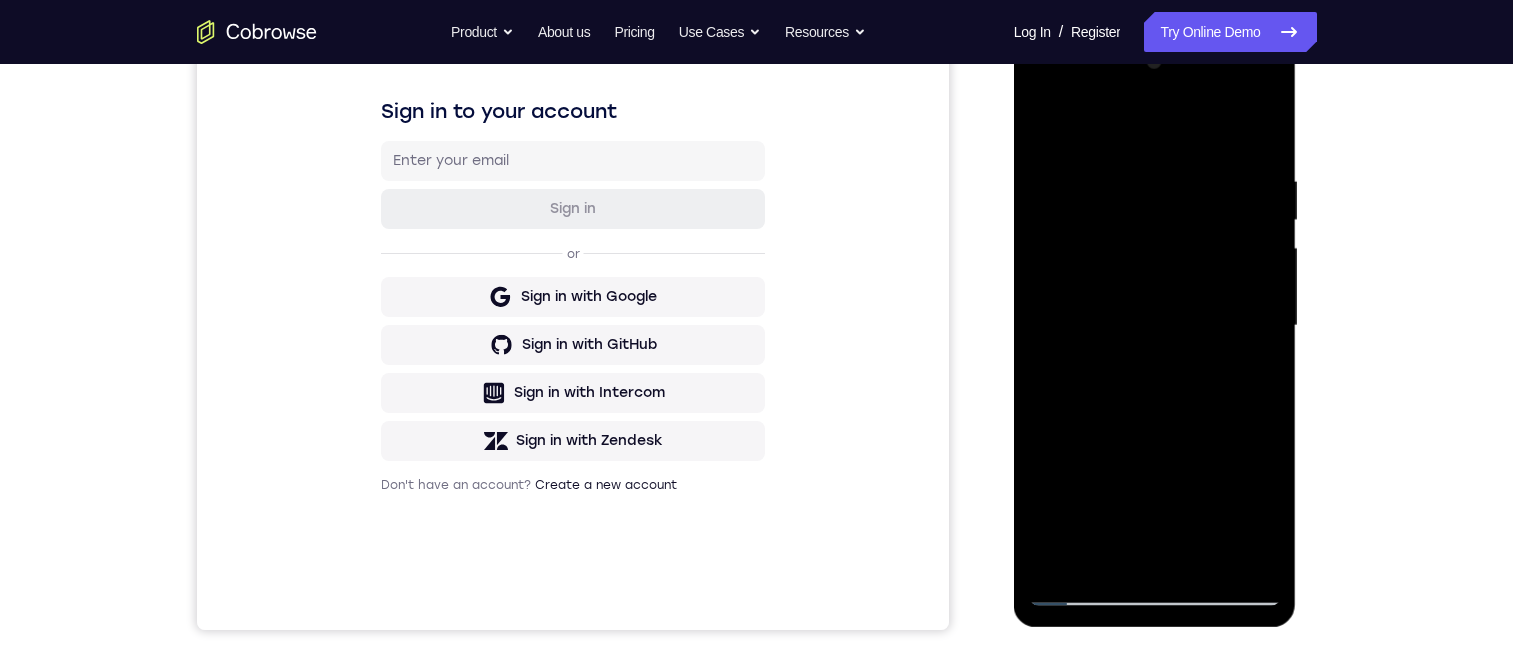 drag, startPoint x: 1152, startPoint y: 414, endPoint x: 1103, endPoint y: 148, distance: 270.4755 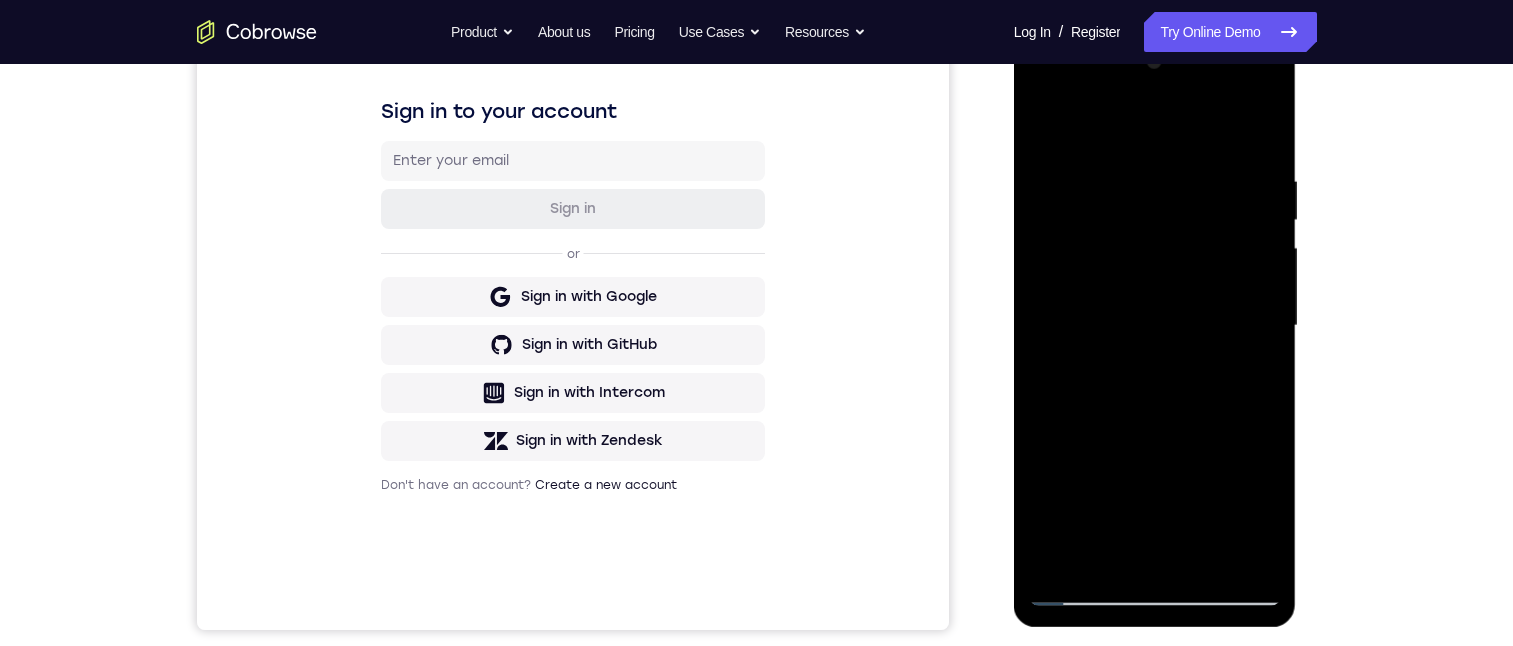 drag, startPoint x: 1163, startPoint y: 422, endPoint x: 1156, endPoint y: 210, distance: 212.11554 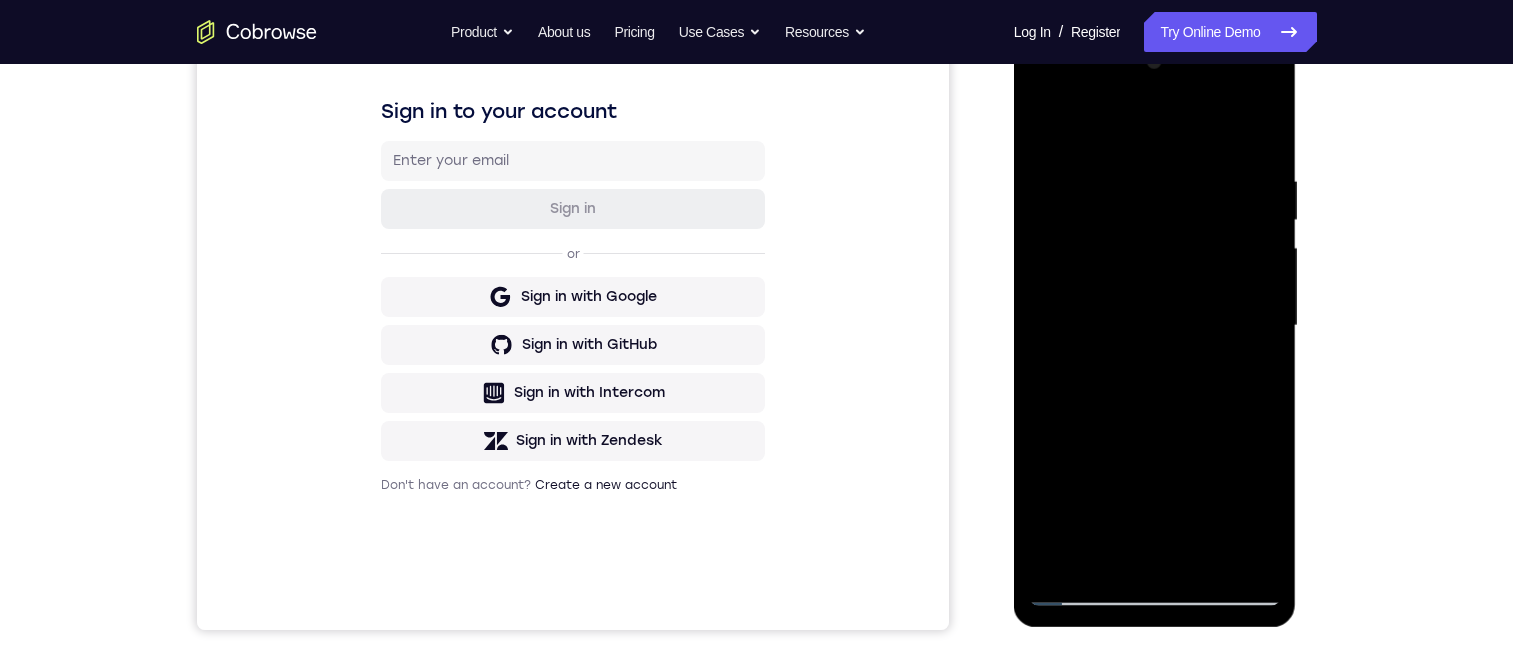 drag, startPoint x: 1160, startPoint y: 431, endPoint x: 1164, endPoint y: 187, distance: 244.03279 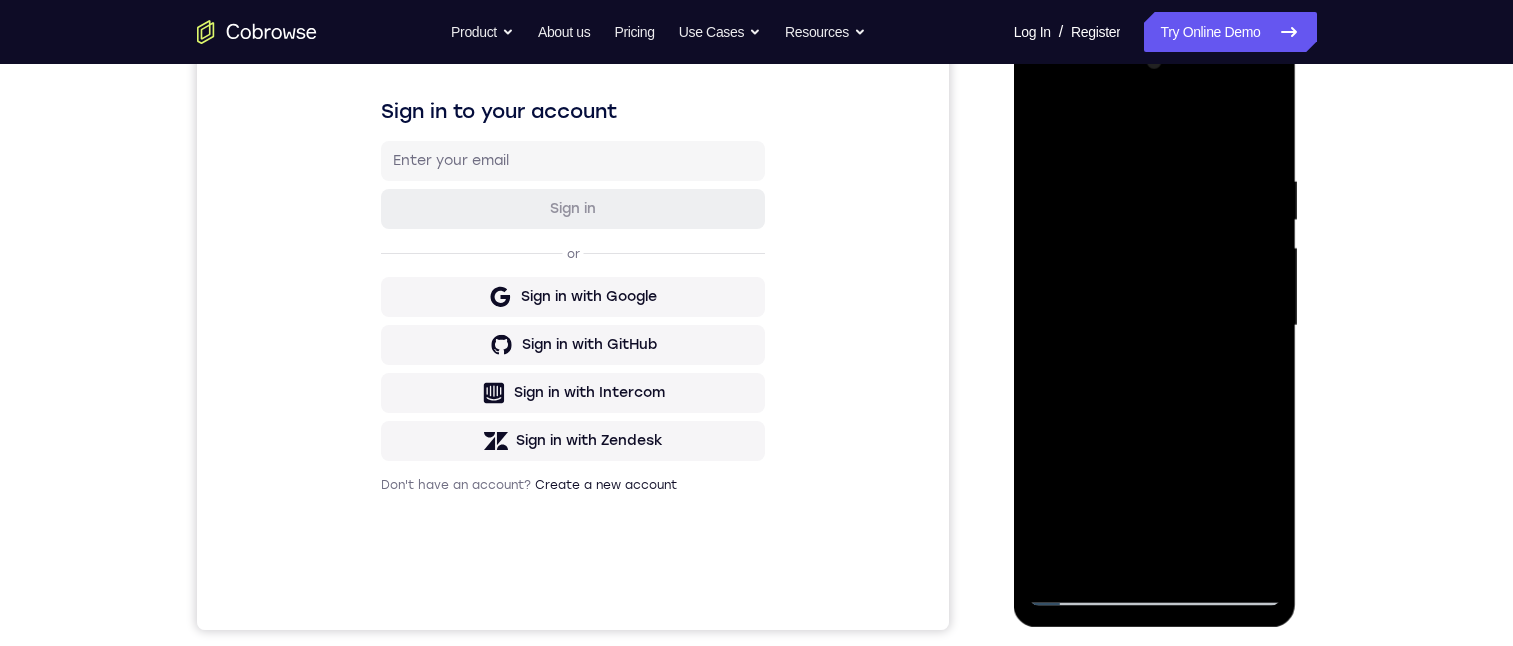 drag, startPoint x: 1107, startPoint y: 399, endPoint x: 1113, endPoint y: 195, distance: 204.08821 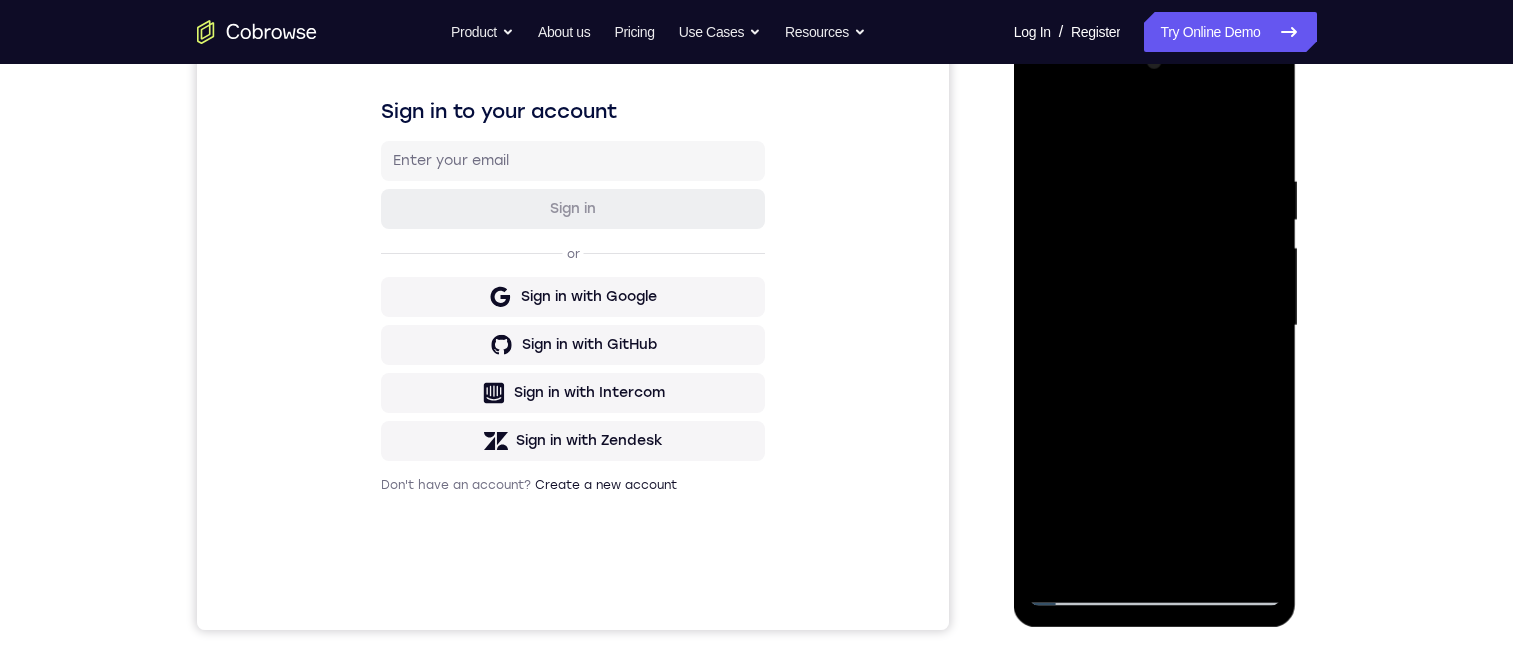 click at bounding box center (1155, 326) 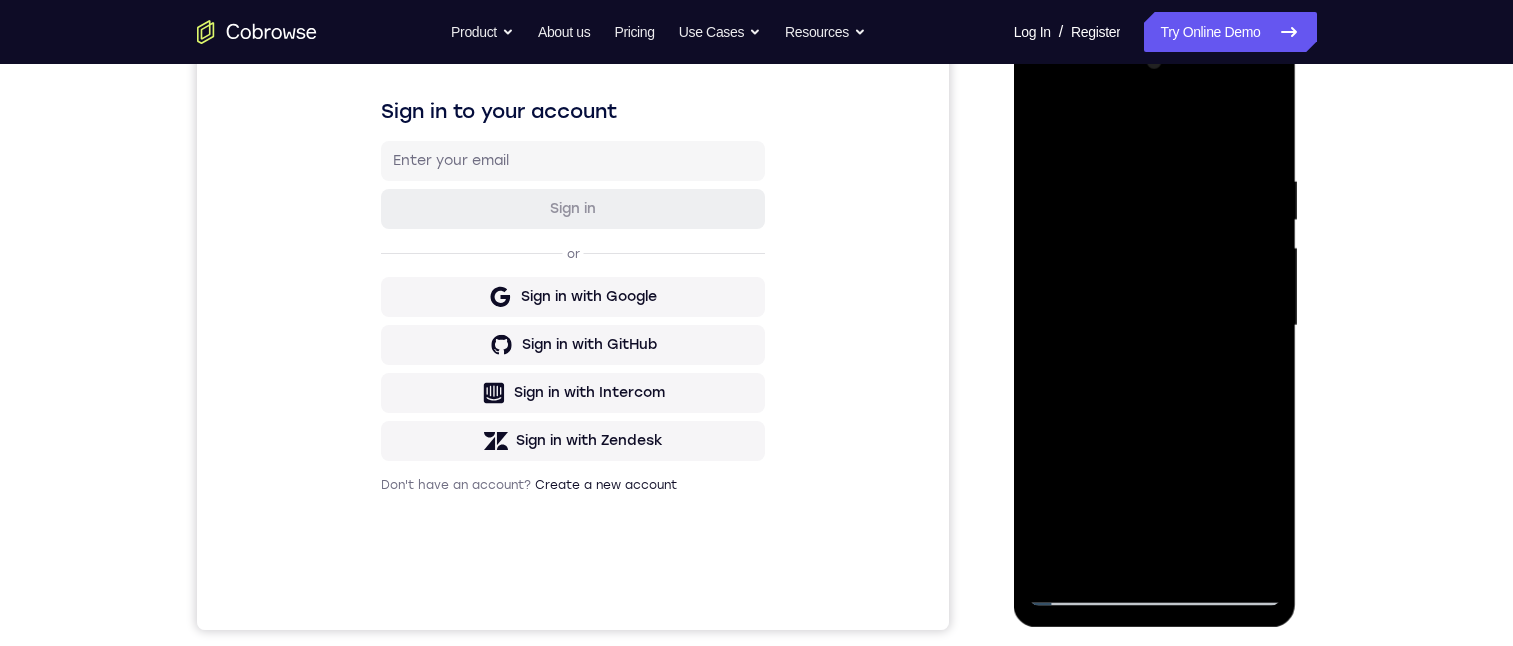 drag, startPoint x: 1264, startPoint y: 430, endPoint x: 1237, endPoint y: 271, distance: 161.27615 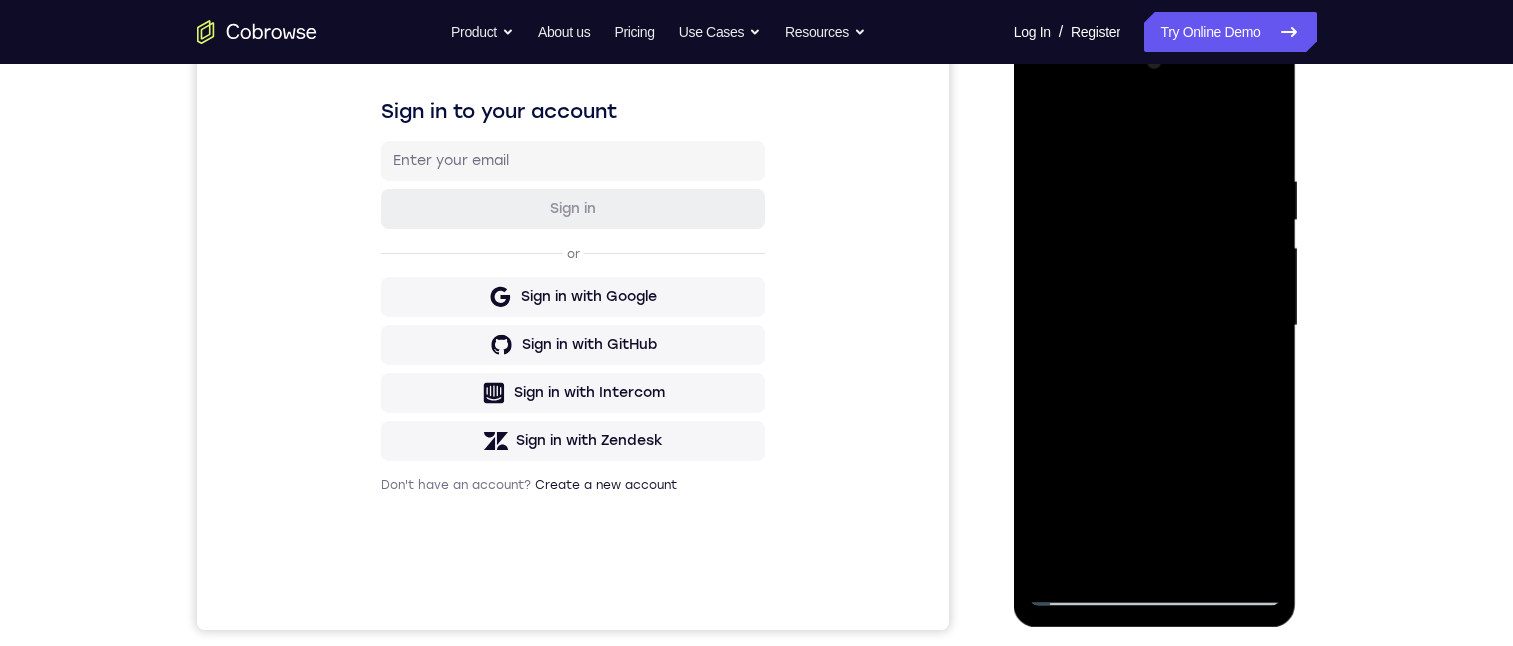 drag, startPoint x: 1134, startPoint y: 478, endPoint x: 1134, endPoint y: 319, distance: 159 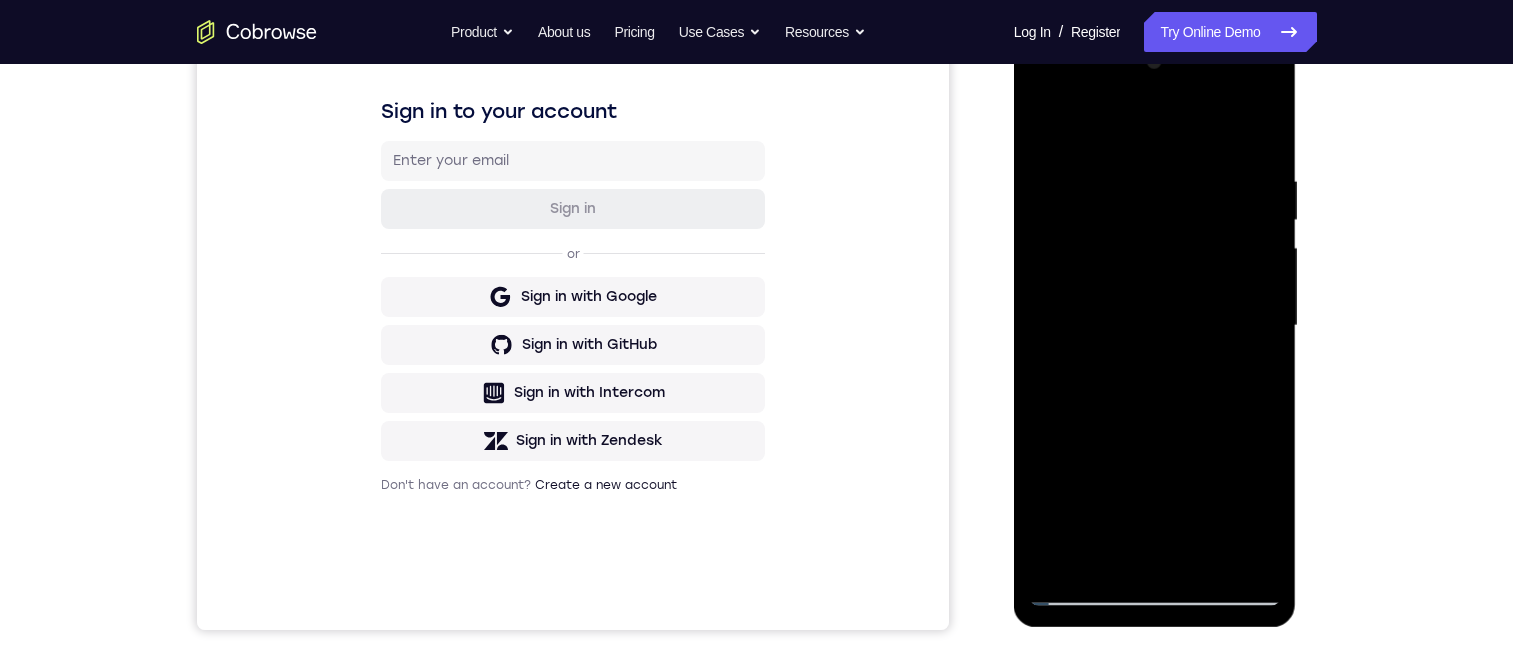 drag, startPoint x: 1189, startPoint y: 471, endPoint x: 1194, endPoint y: 311, distance: 160.07811 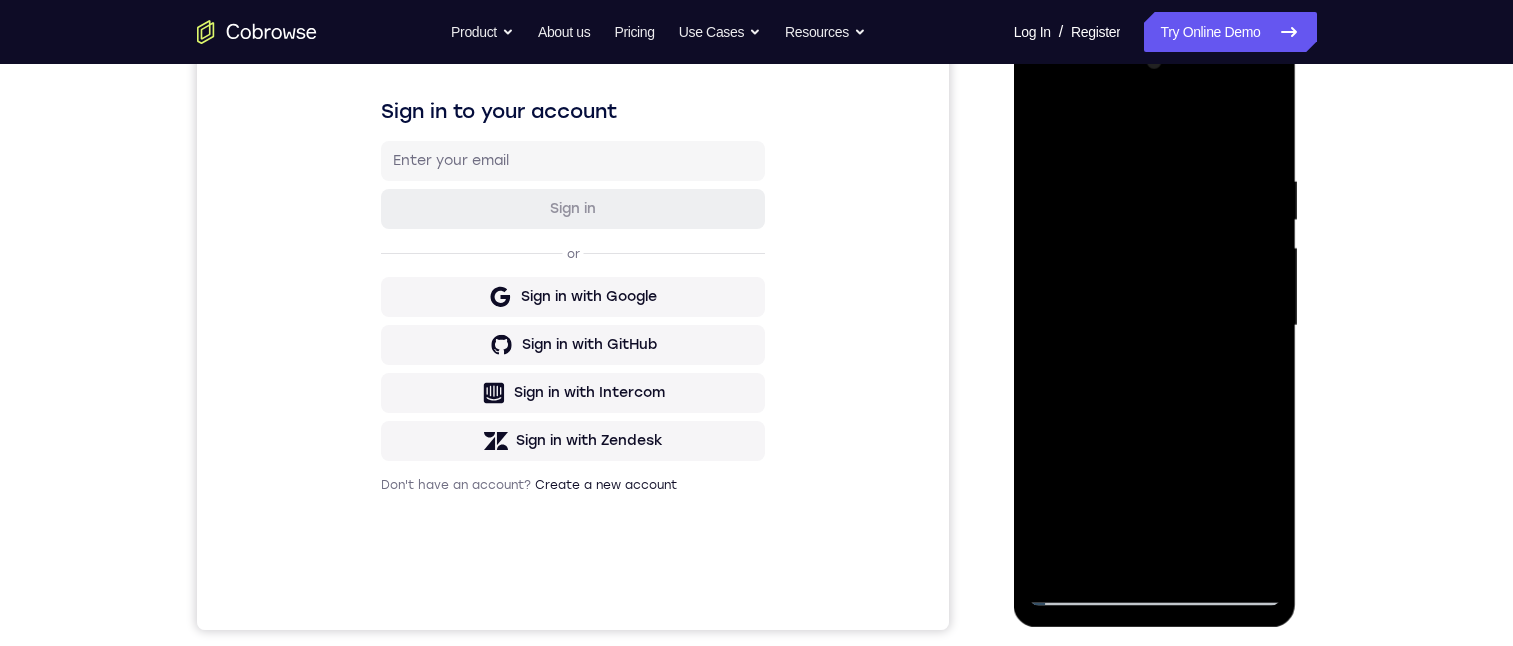 drag, startPoint x: 1148, startPoint y: 449, endPoint x: 1172, endPoint y: 623, distance: 175.64737 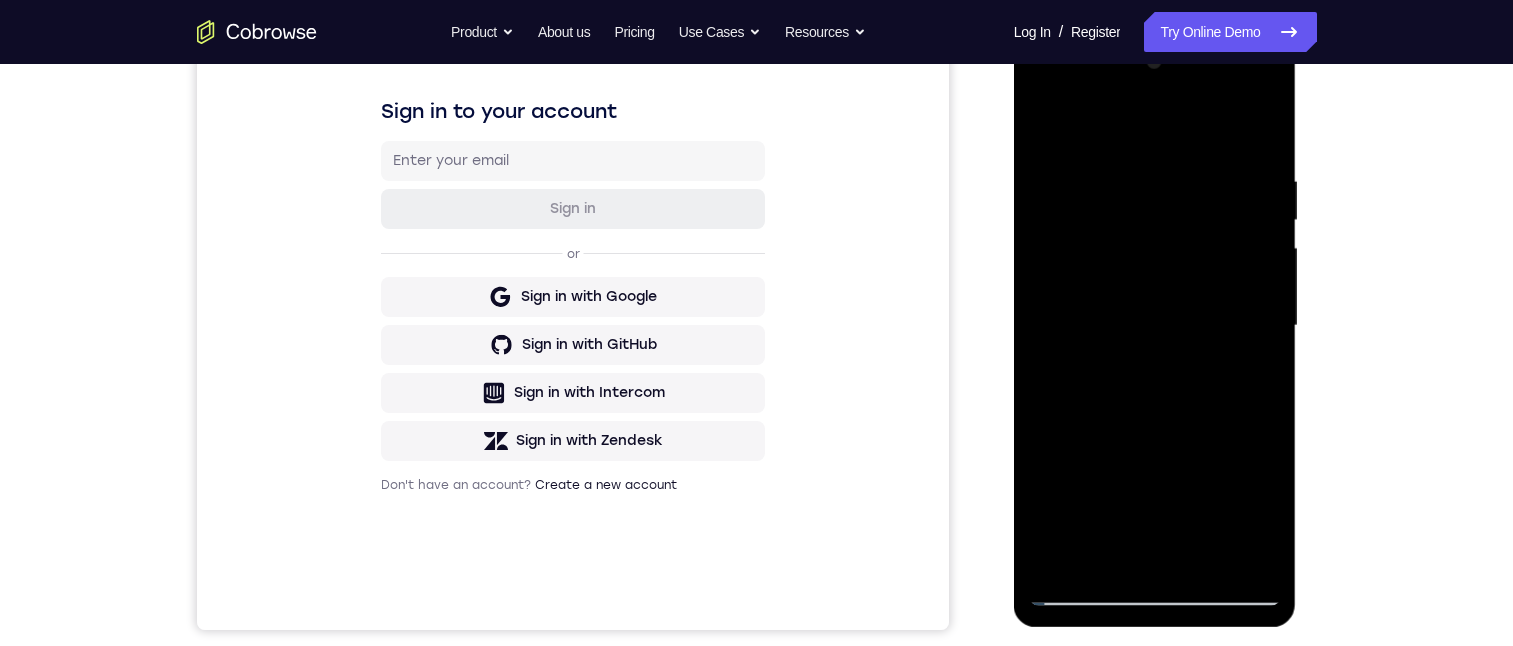 drag, startPoint x: 1152, startPoint y: 199, endPoint x: 1128, endPoint y: 630, distance: 431.6677 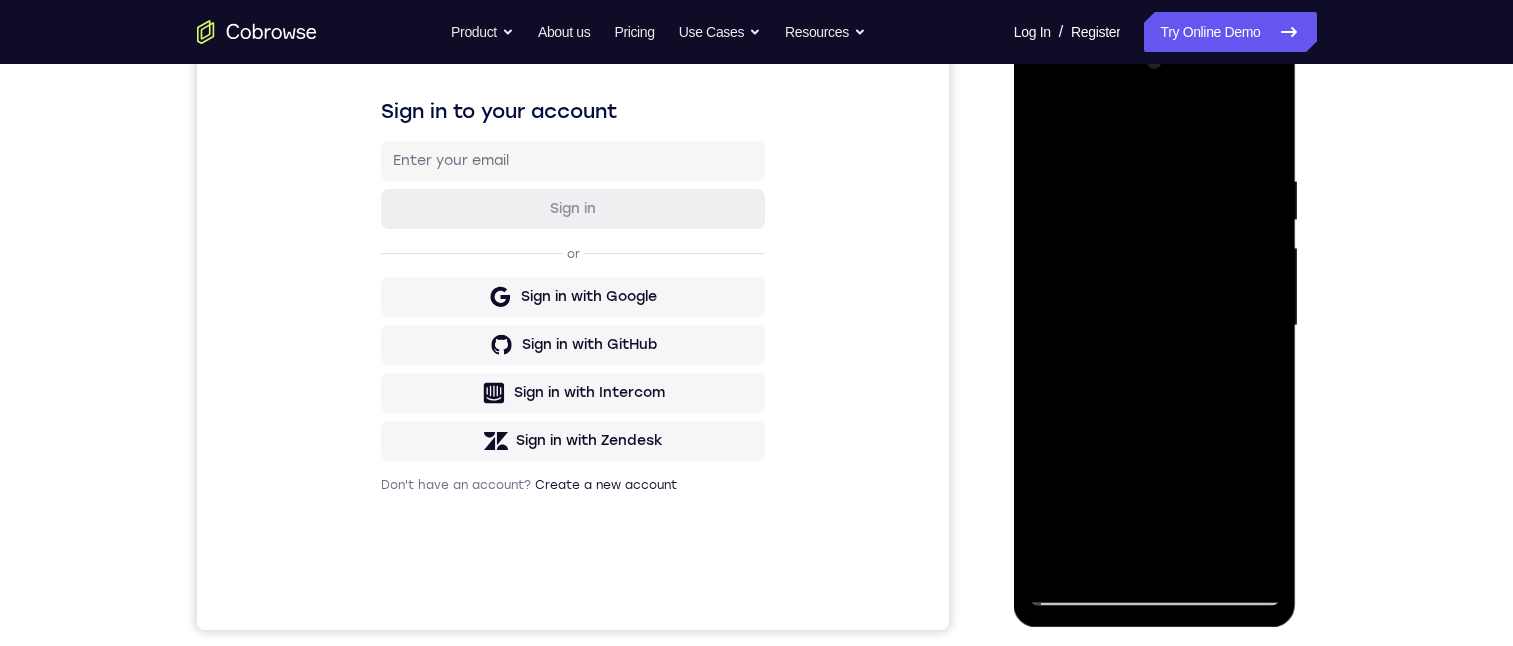 click at bounding box center (1155, 326) 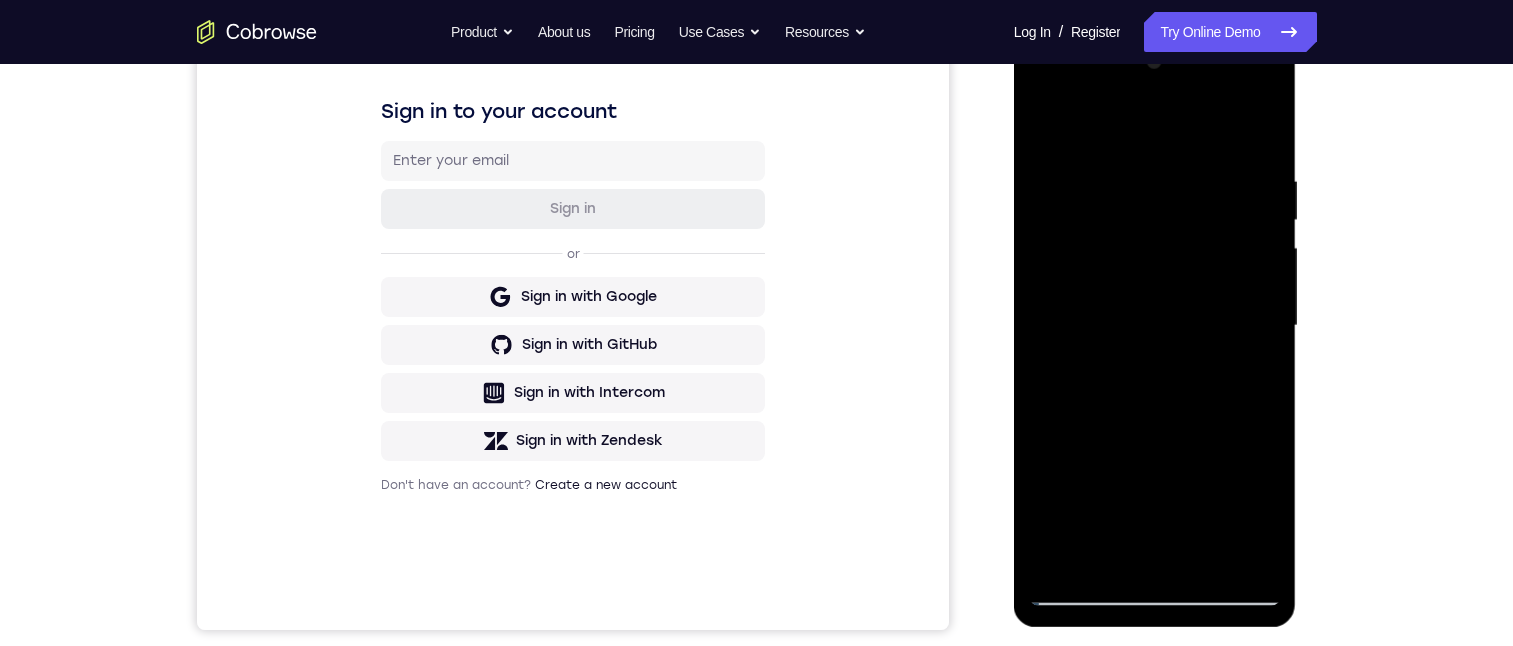 click at bounding box center [1155, 326] 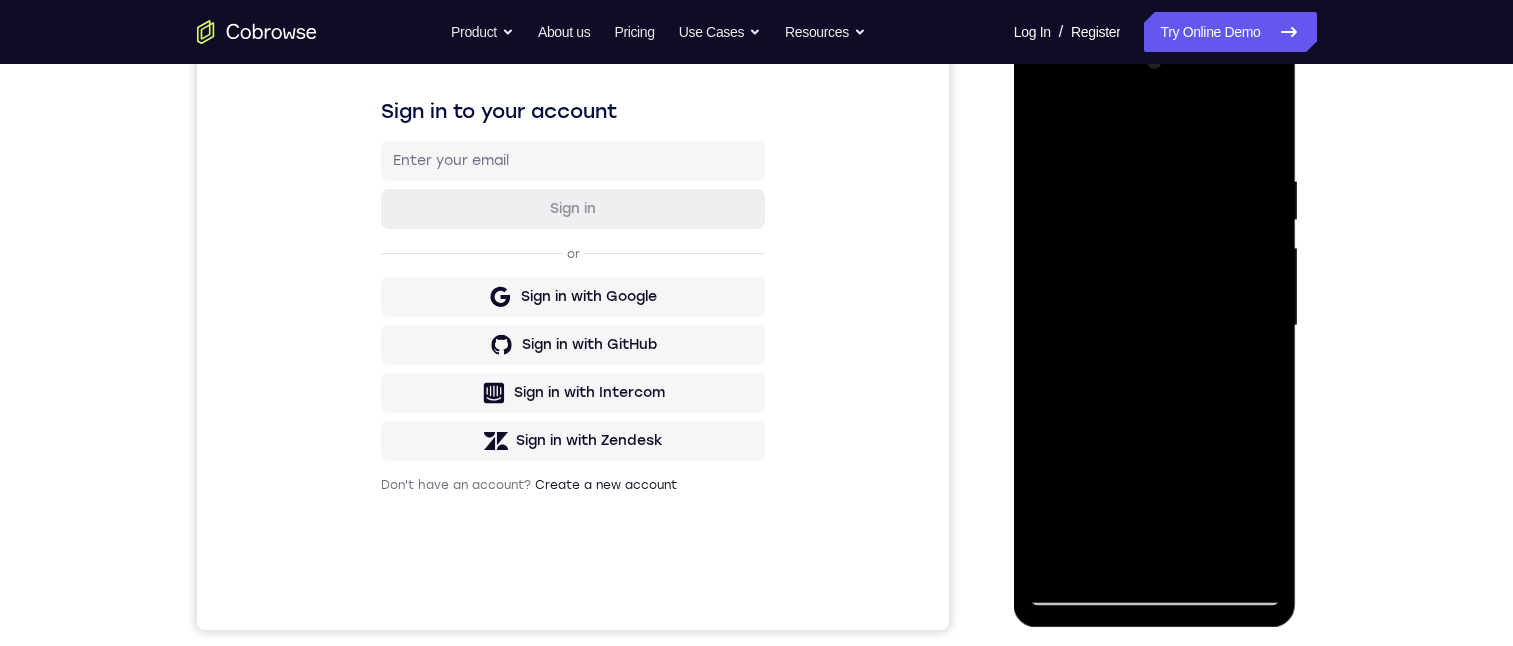 click at bounding box center [1155, 326] 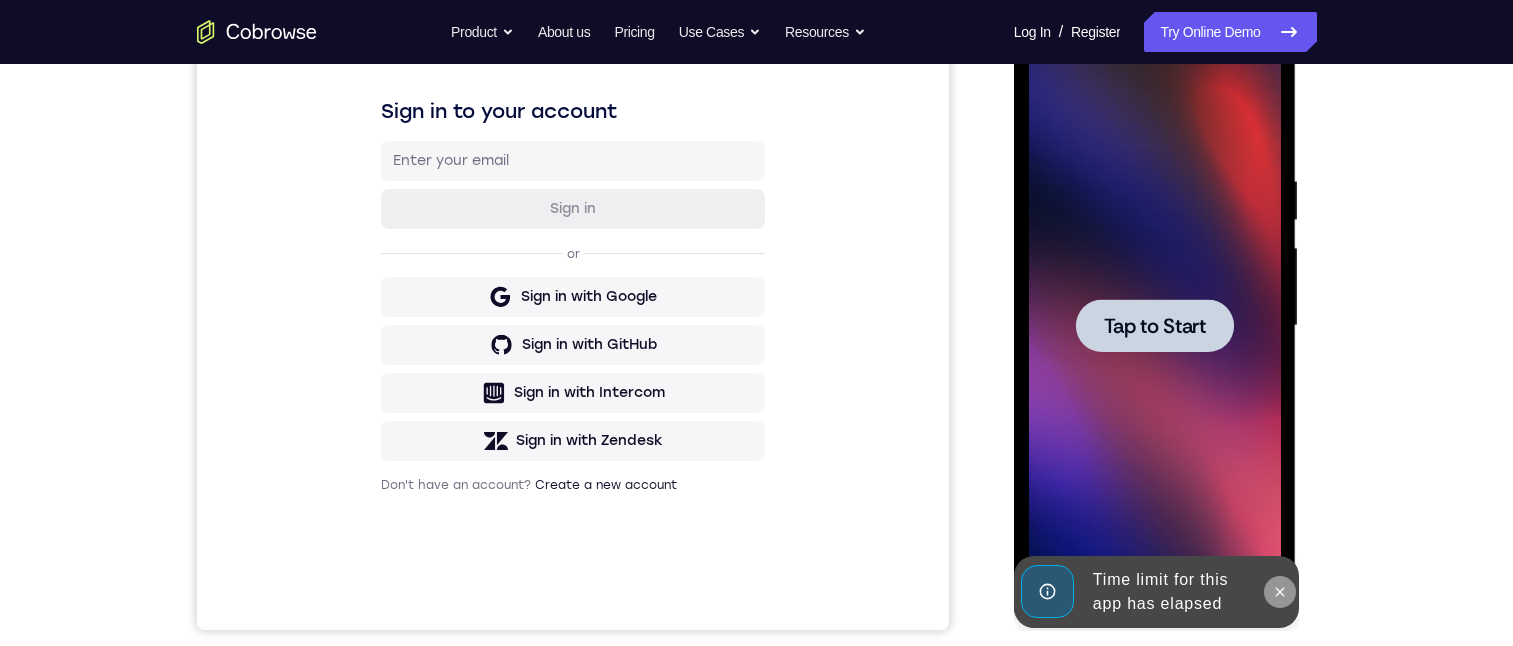 click 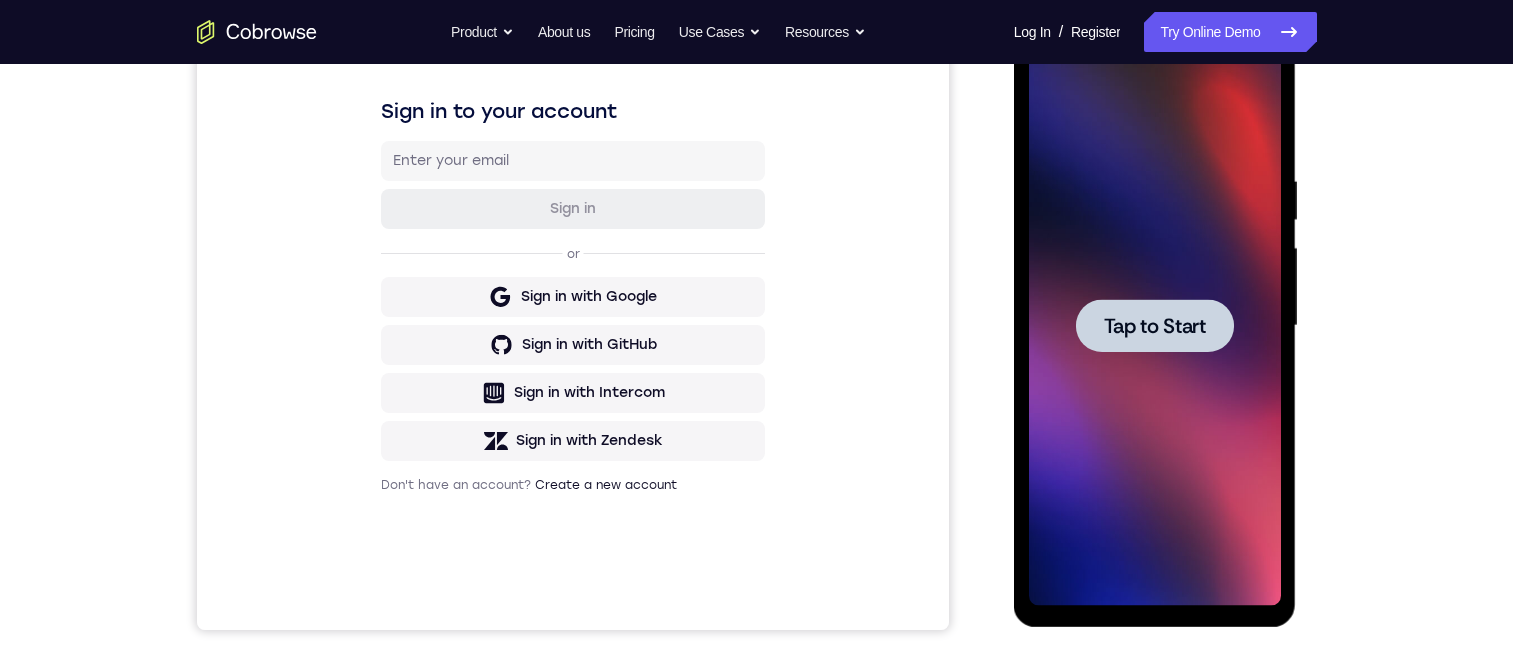 click on "Tap to Start" at bounding box center (1155, 326) 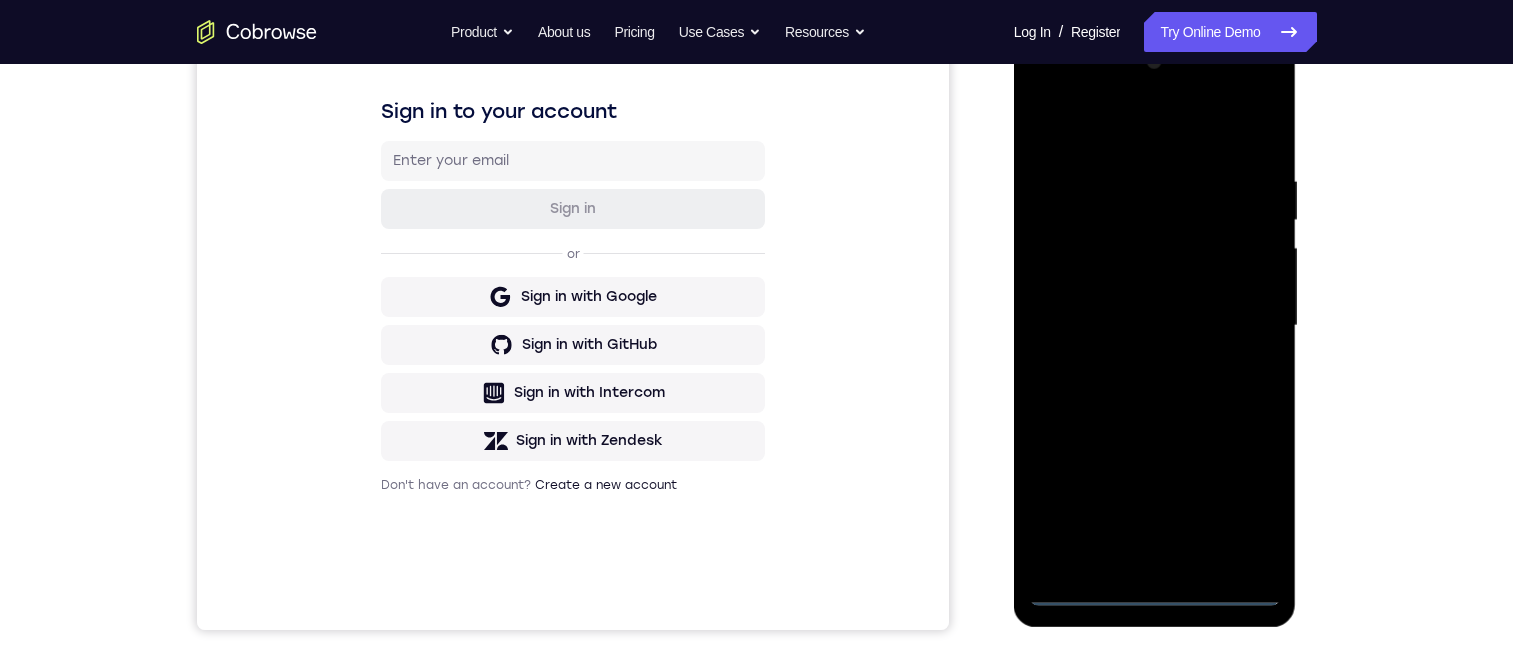 click at bounding box center (1155, 326) 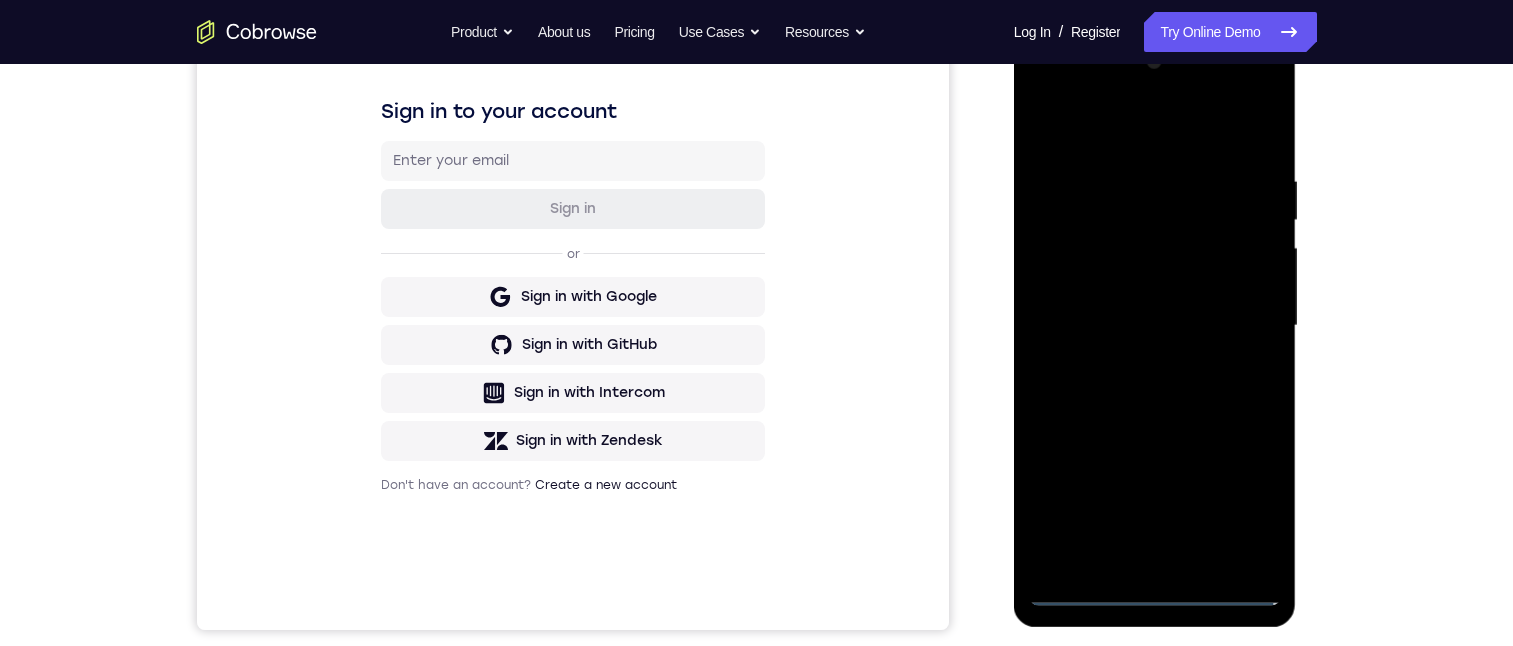 click at bounding box center [1155, 326] 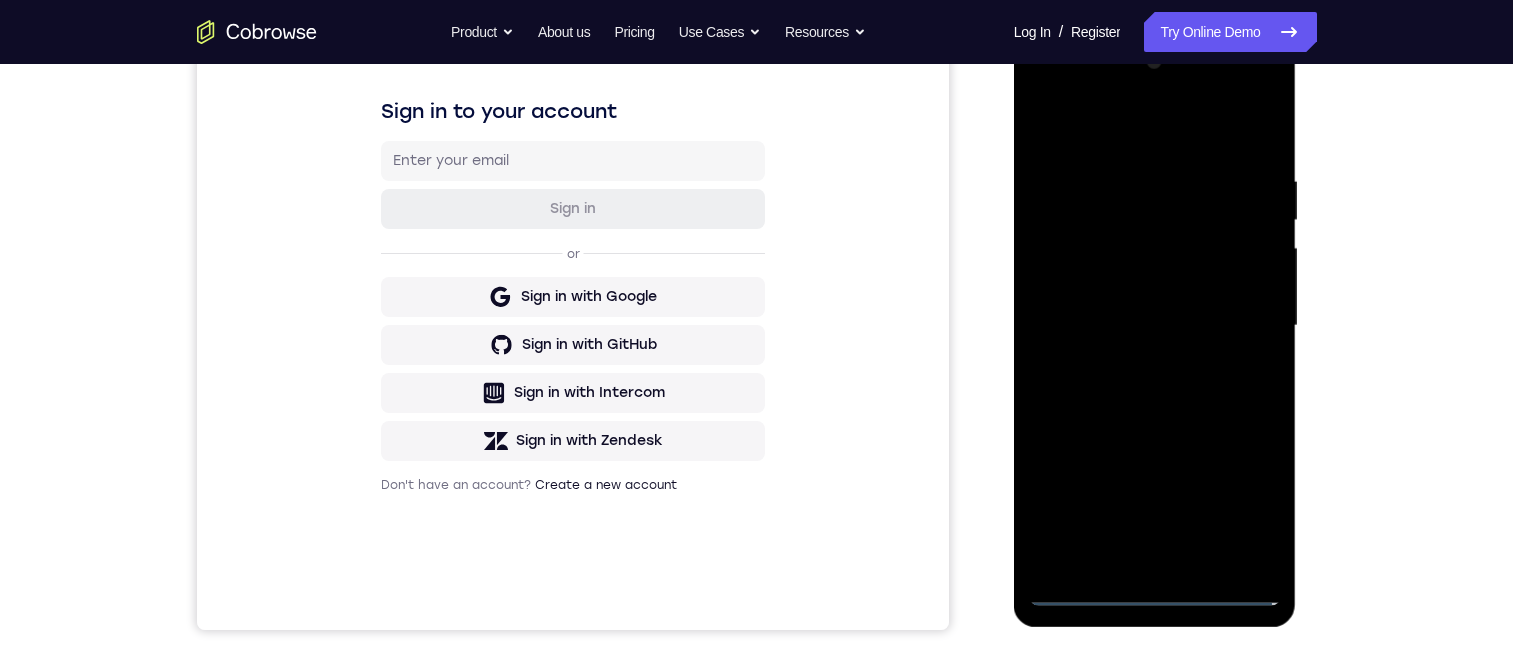 click at bounding box center (1155, 326) 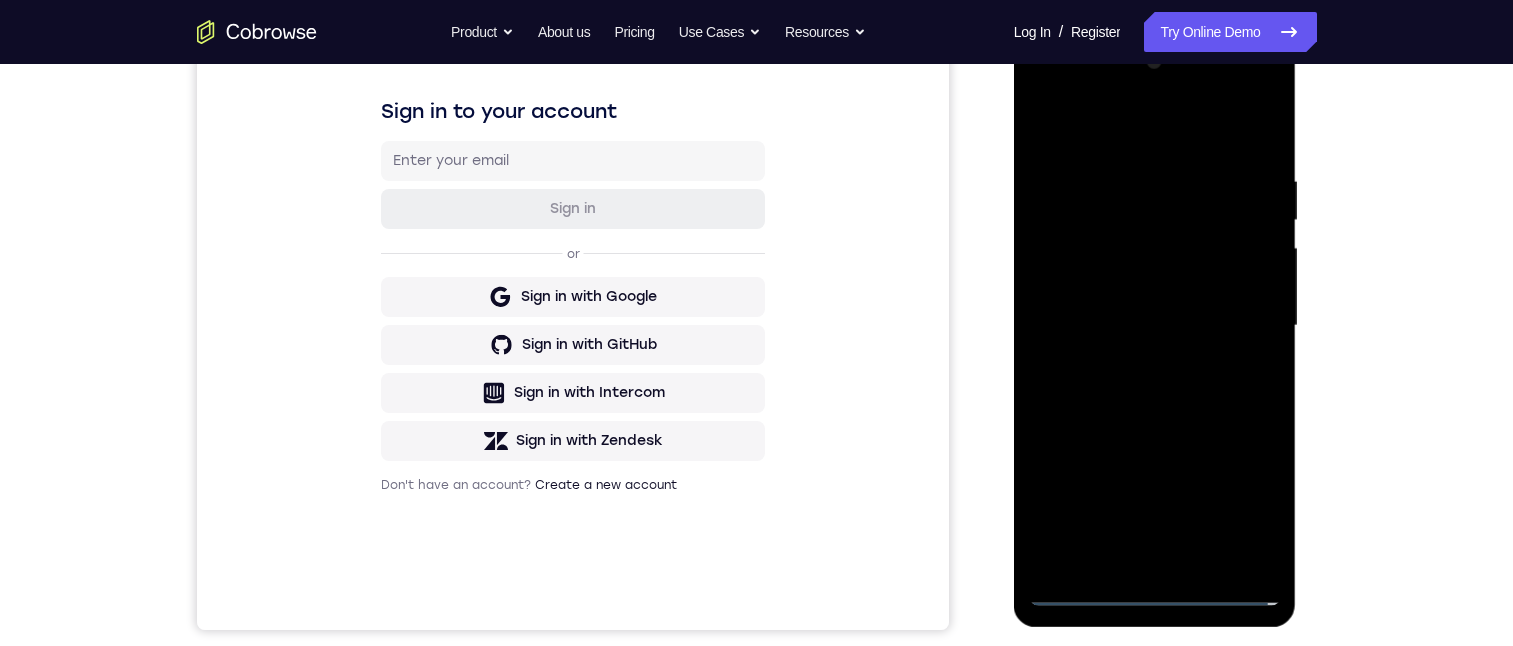 click at bounding box center [1155, 326] 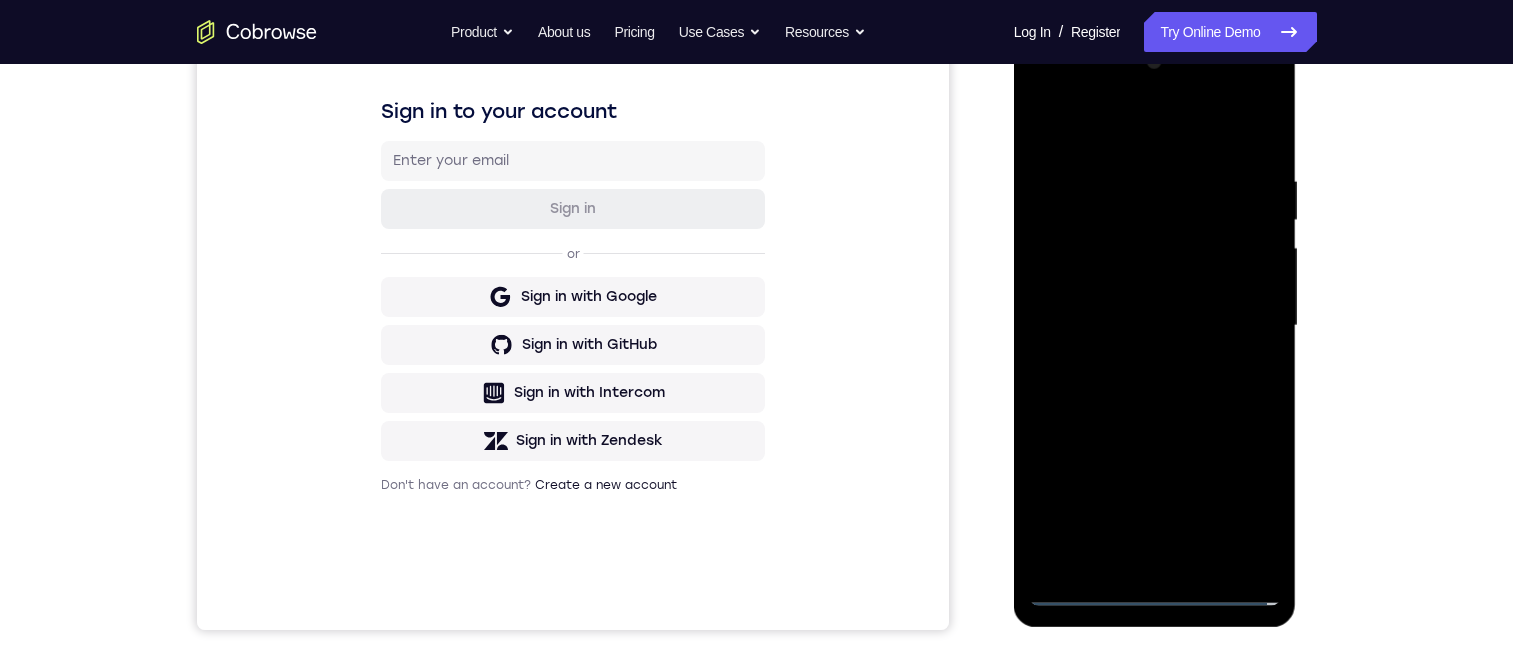 click at bounding box center [1155, 326] 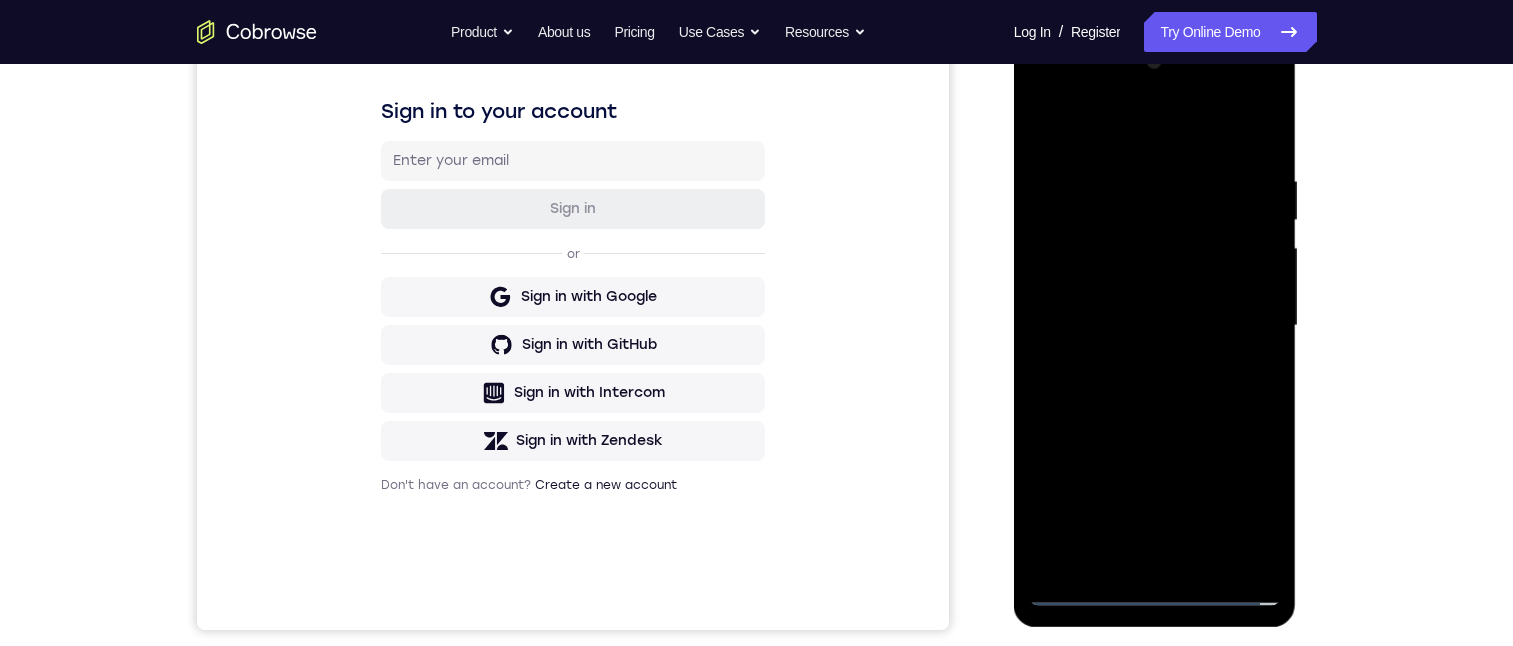 click at bounding box center [1155, 326] 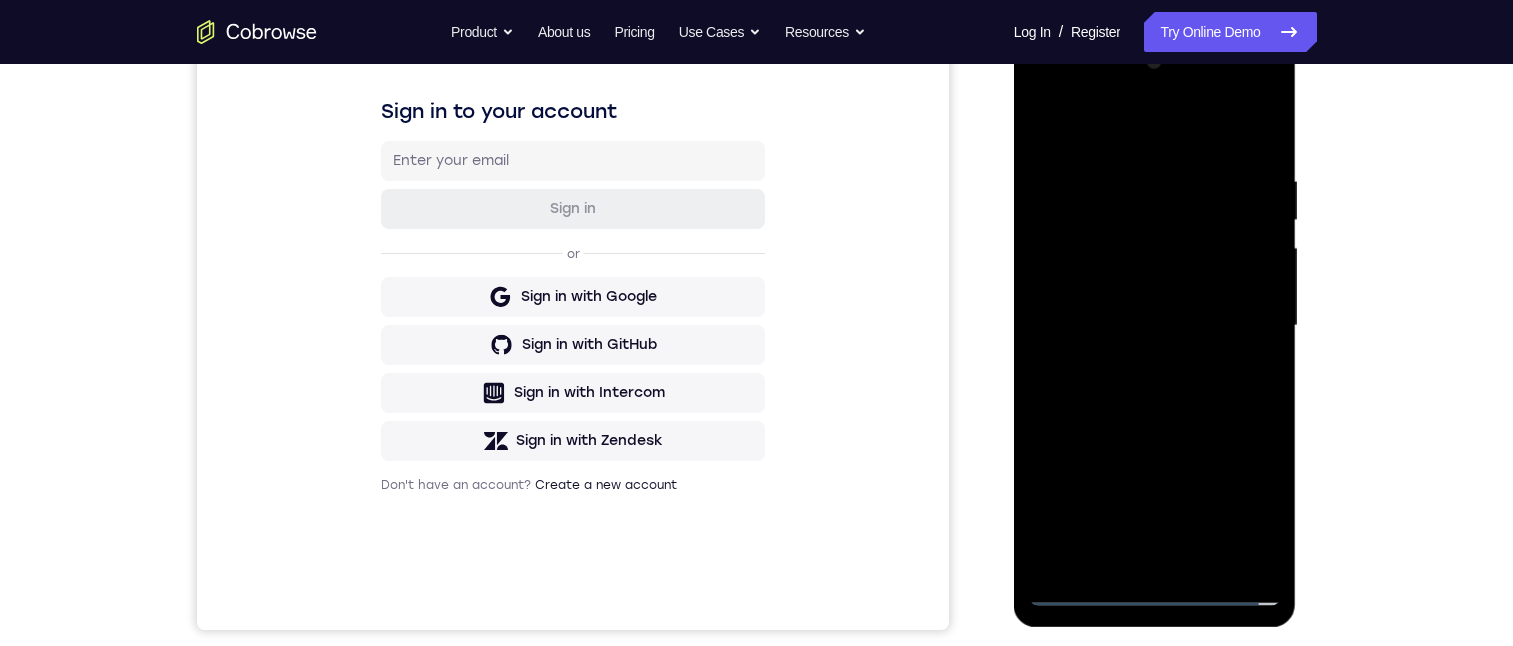 click at bounding box center [1155, 326] 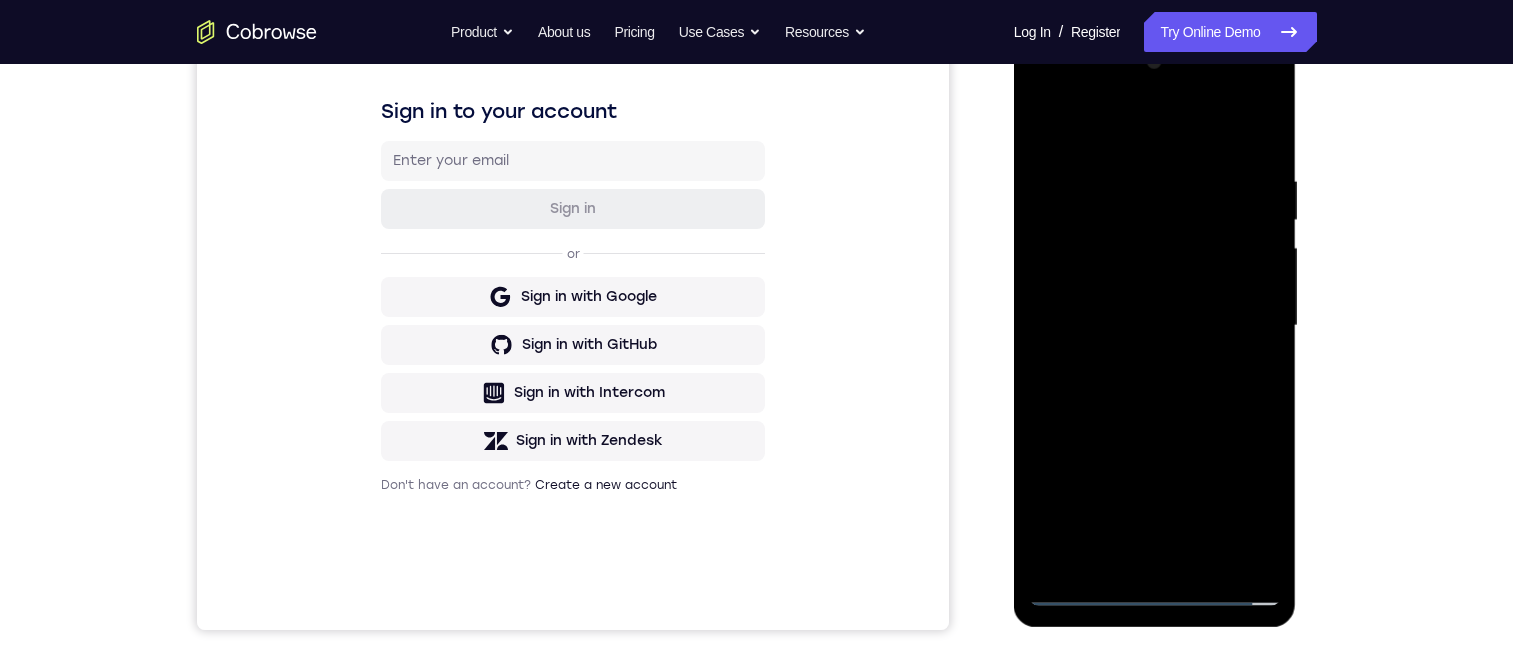 click at bounding box center (1155, 326) 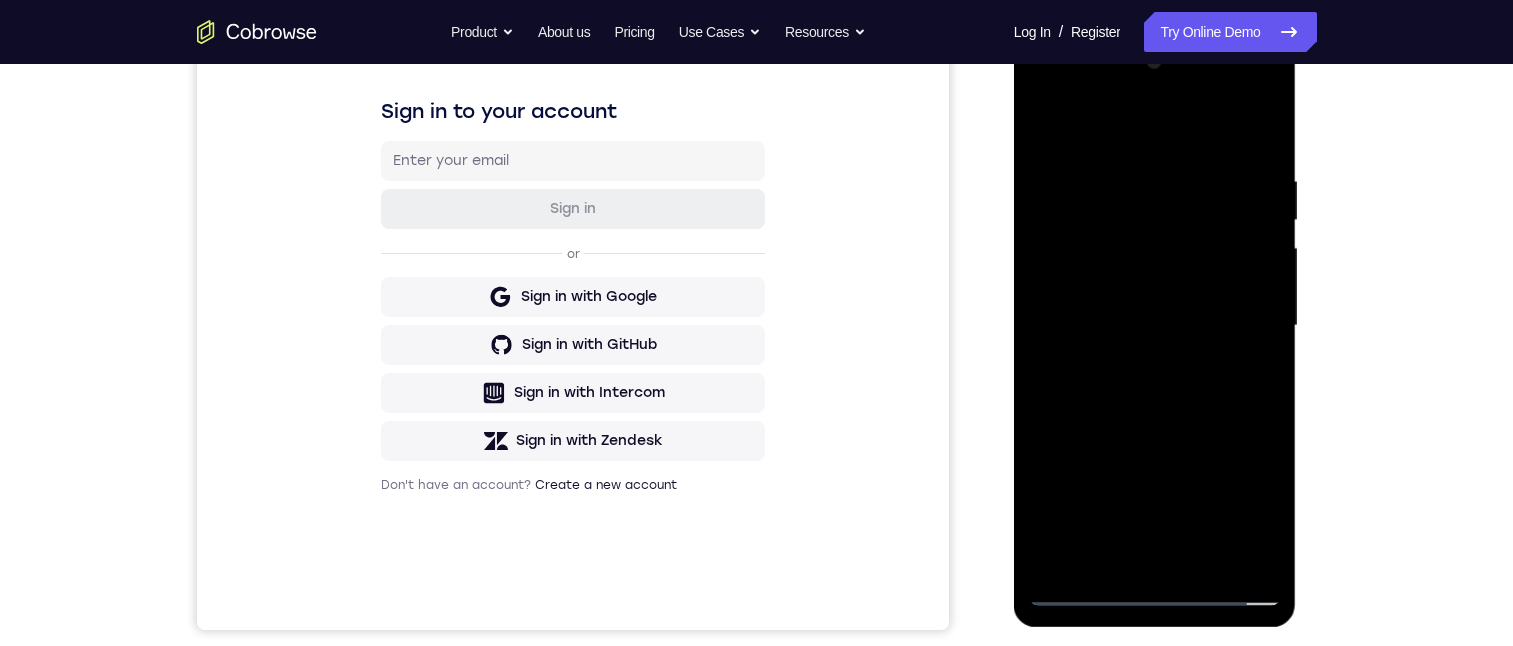 drag, startPoint x: 1199, startPoint y: 543, endPoint x: 1172, endPoint y: 220, distance: 324.12653 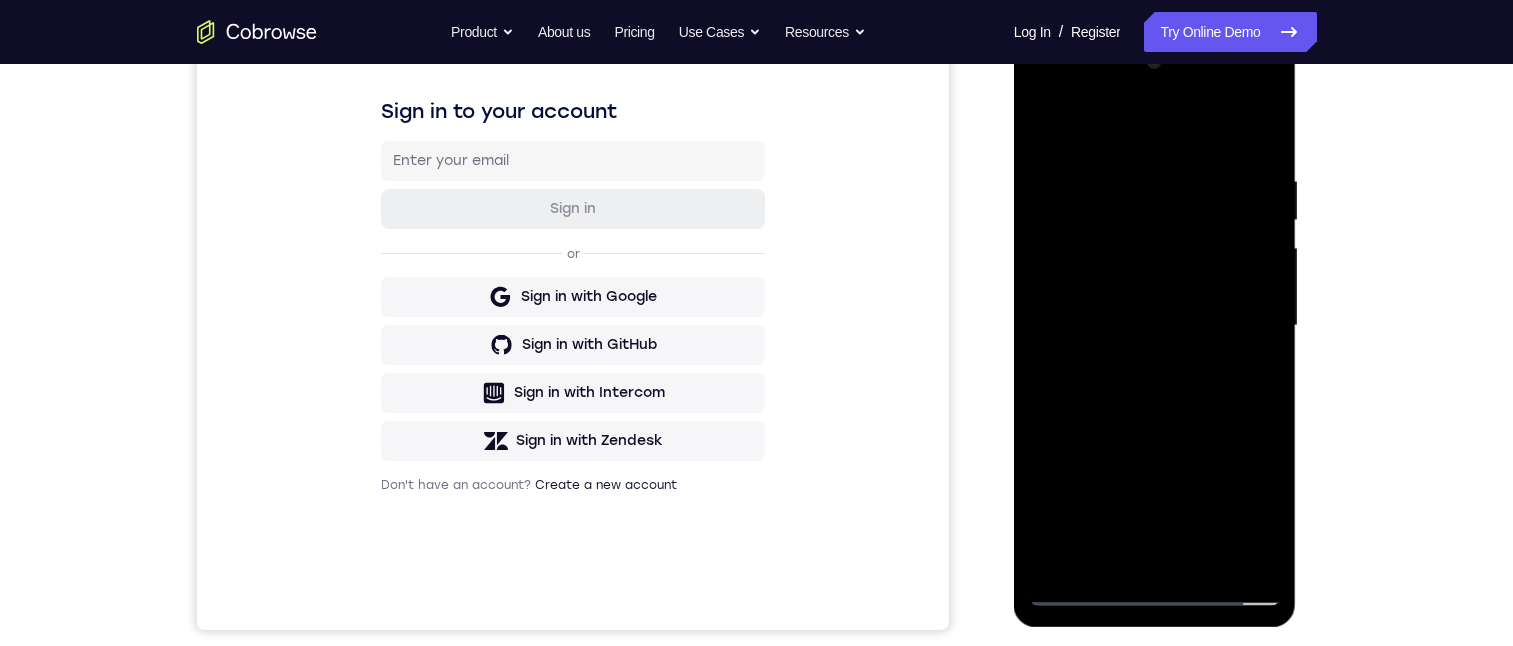 drag, startPoint x: 1171, startPoint y: 484, endPoint x: 1167, endPoint y: 203, distance: 281.02847 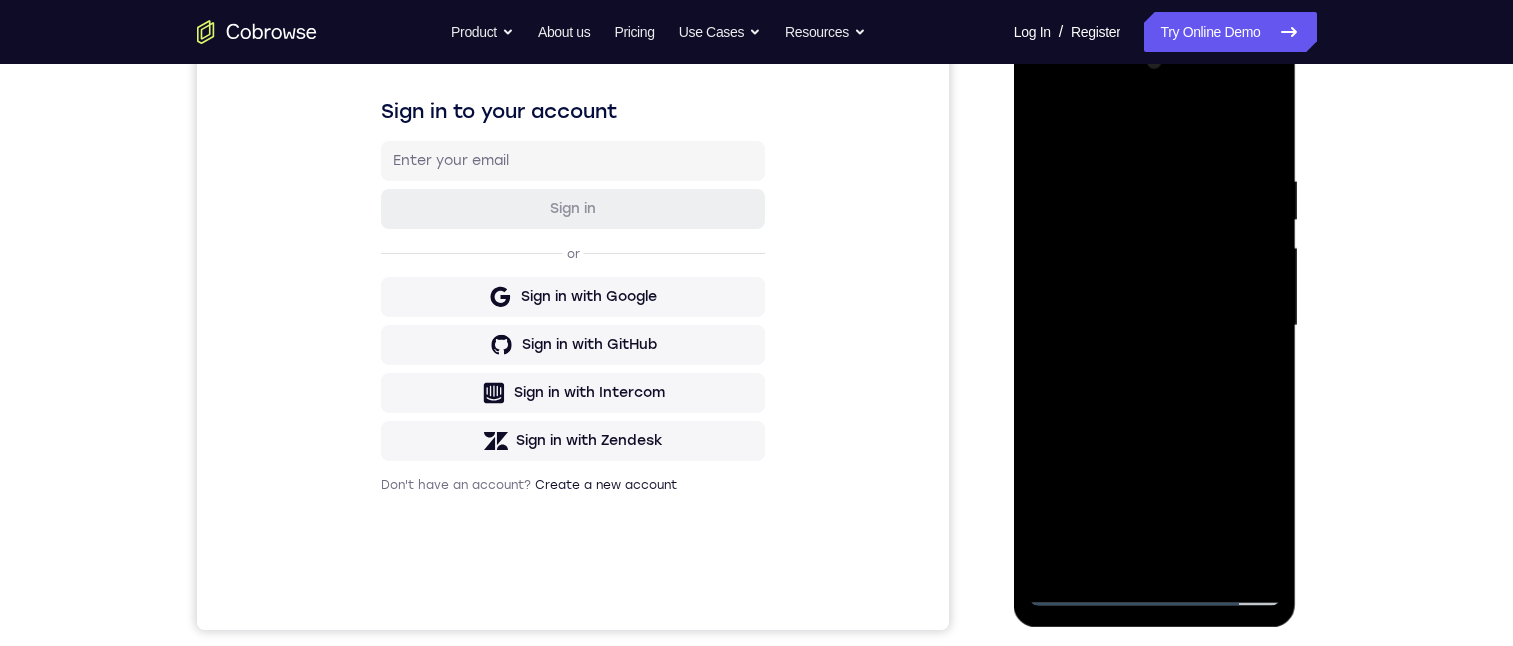 drag, startPoint x: 1148, startPoint y: 459, endPoint x: 1137, endPoint y: 117, distance: 342.17685 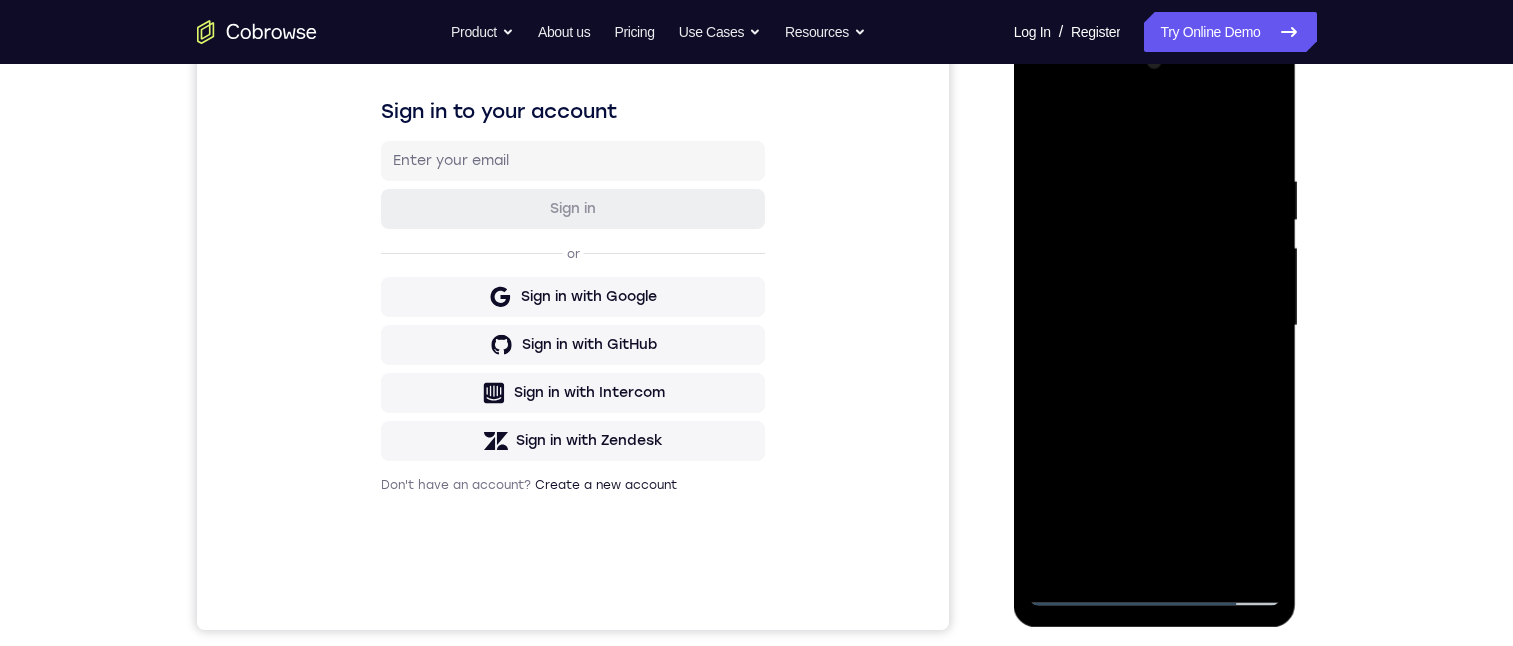 drag, startPoint x: 1142, startPoint y: 512, endPoint x: 1147, endPoint y: 171, distance: 341.03665 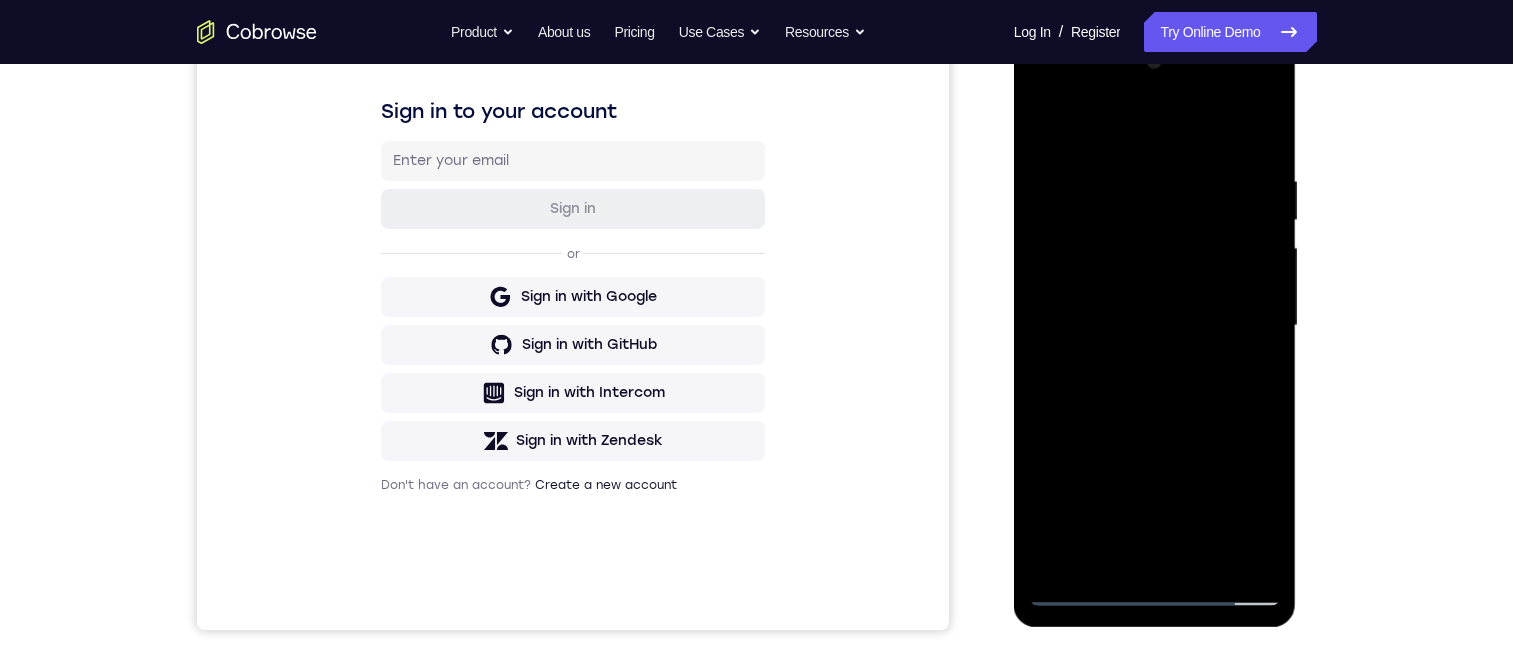 drag, startPoint x: 1150, startPoint y: 494, endPoint x: 1163, endPoint y: 281, distance: 213.39635 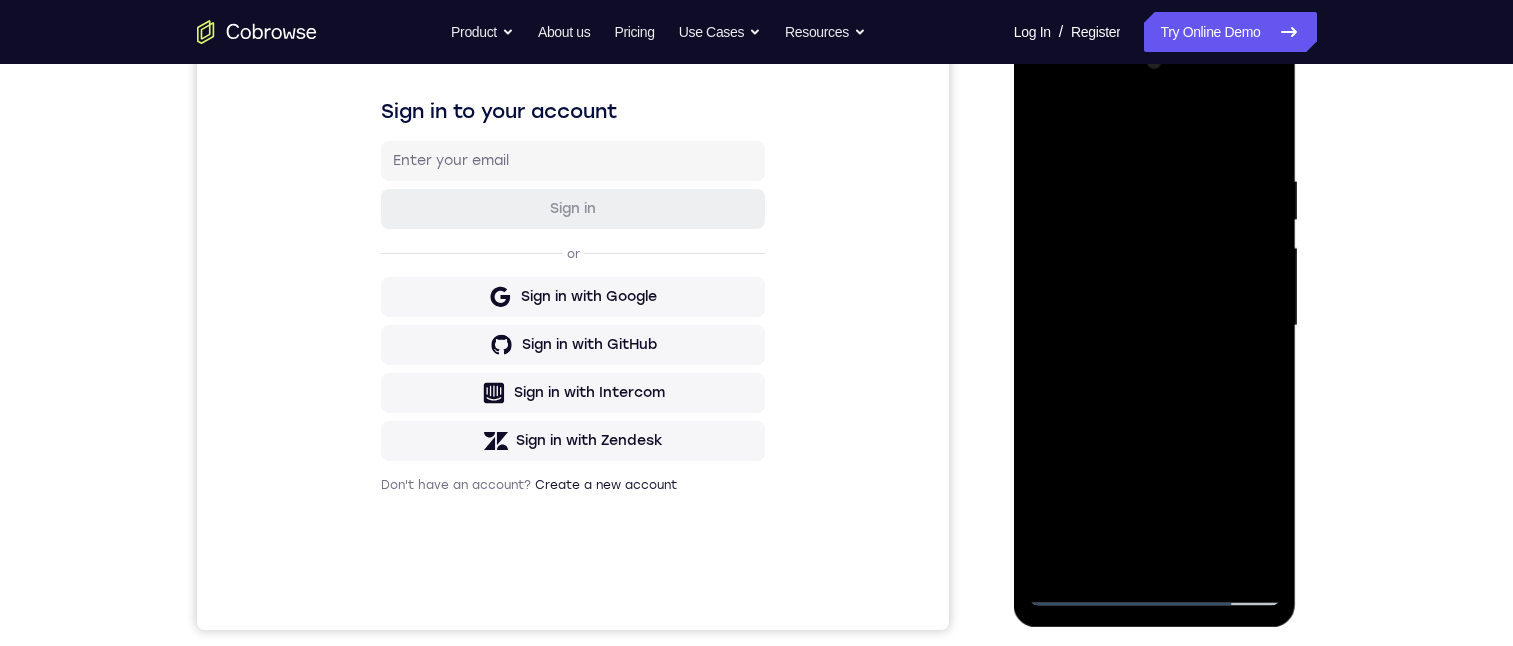 click at bounding box center (1155, 326) 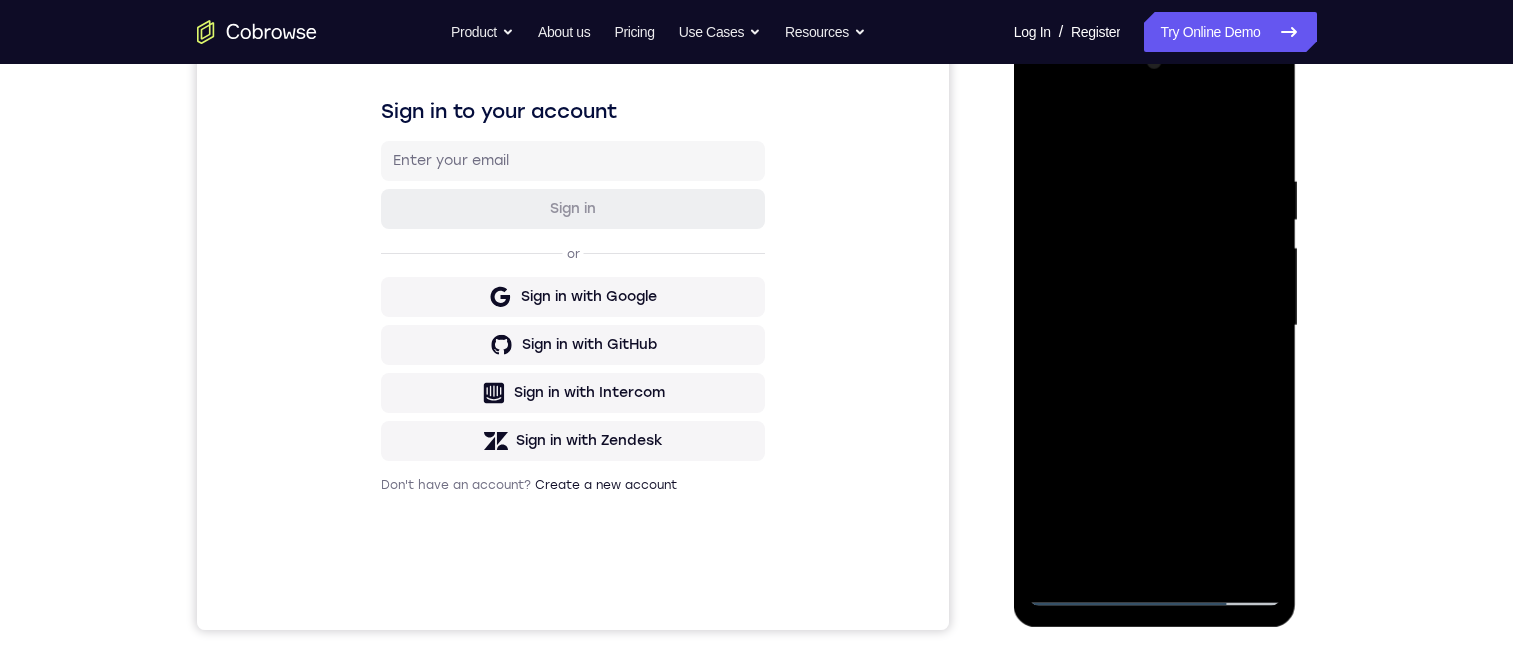 drag, startPoint x: 1228, startPoint y: 457, endPoint x: 1186, endPoint y: 135, distance: 324.72757 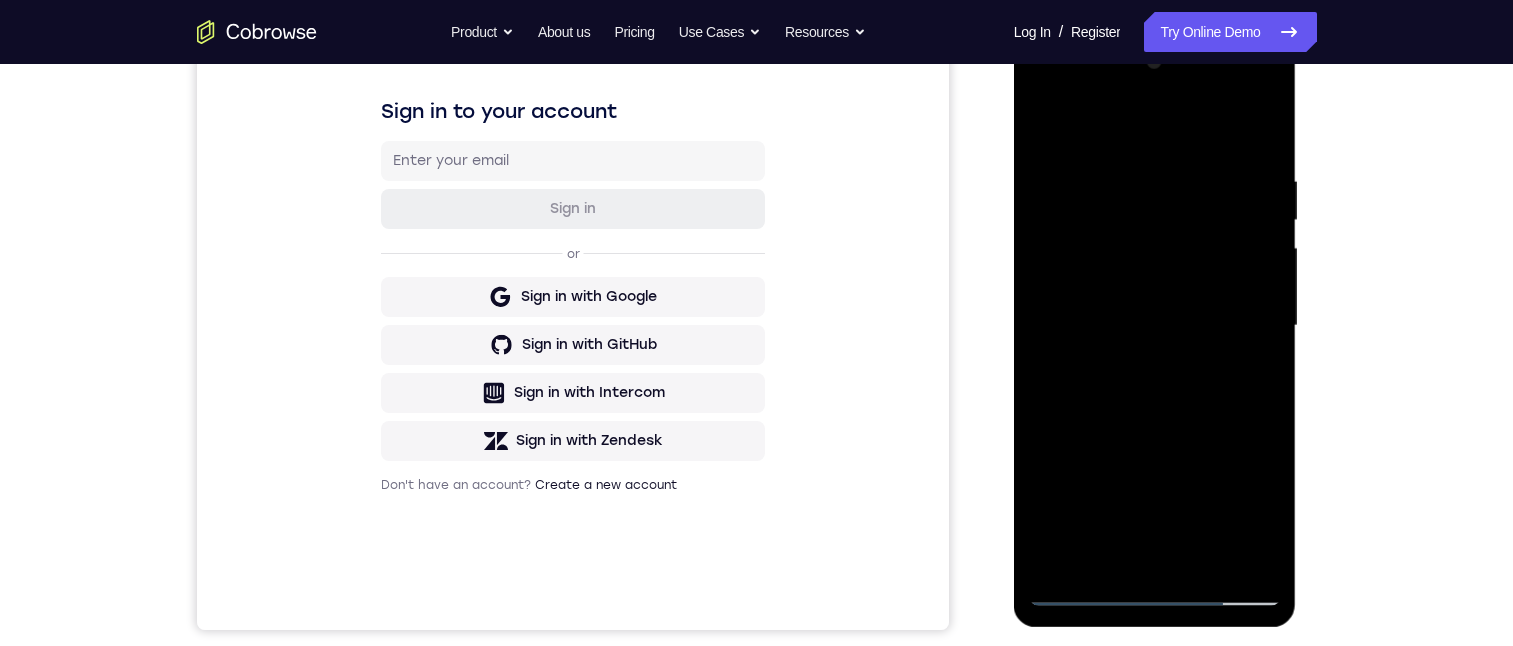 drag, startPoint x: 1278, startPoint y: 420, endPoint x: 1277, endPoint y: 623, distance: 203.00246 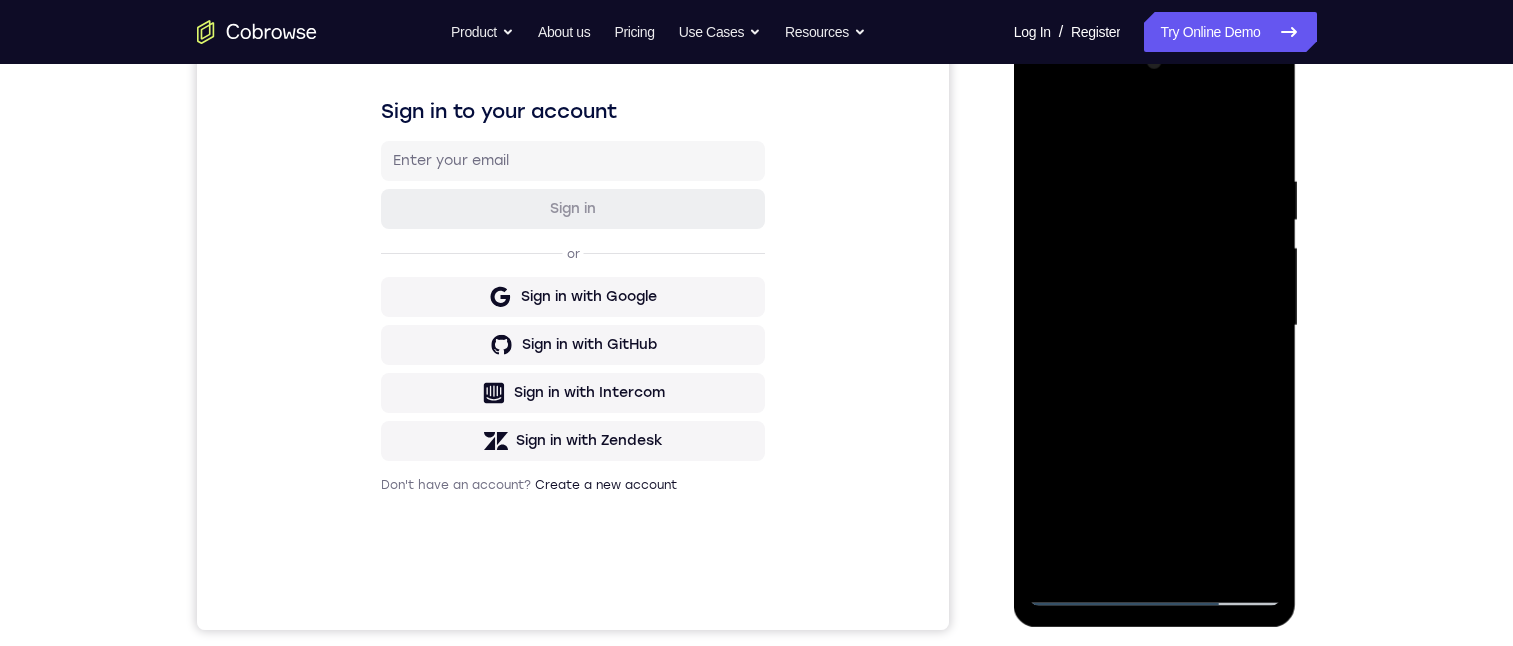 drag, startPoint x: 1175, startPoint y: 475, endPoint x: 1160, endPoint y: 258, distance: 217.51782 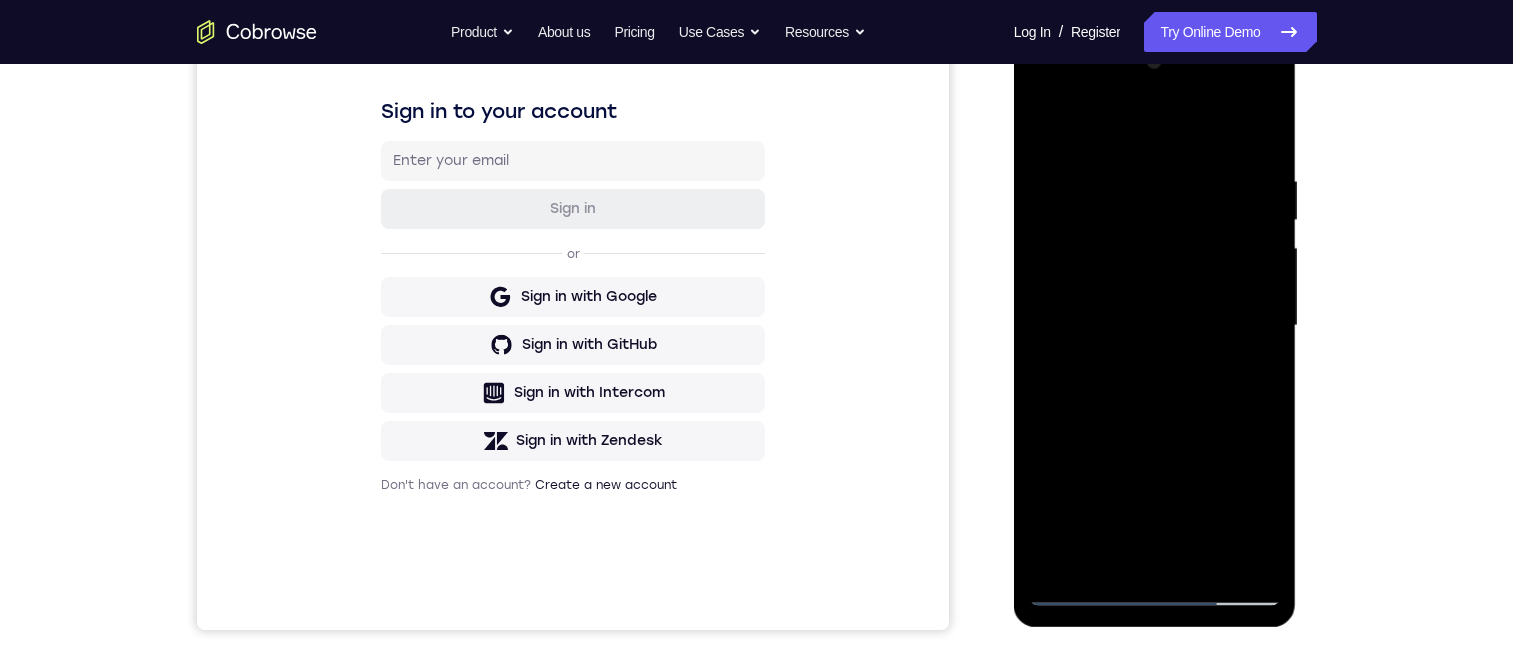 click at bounding box center (1155, 326) 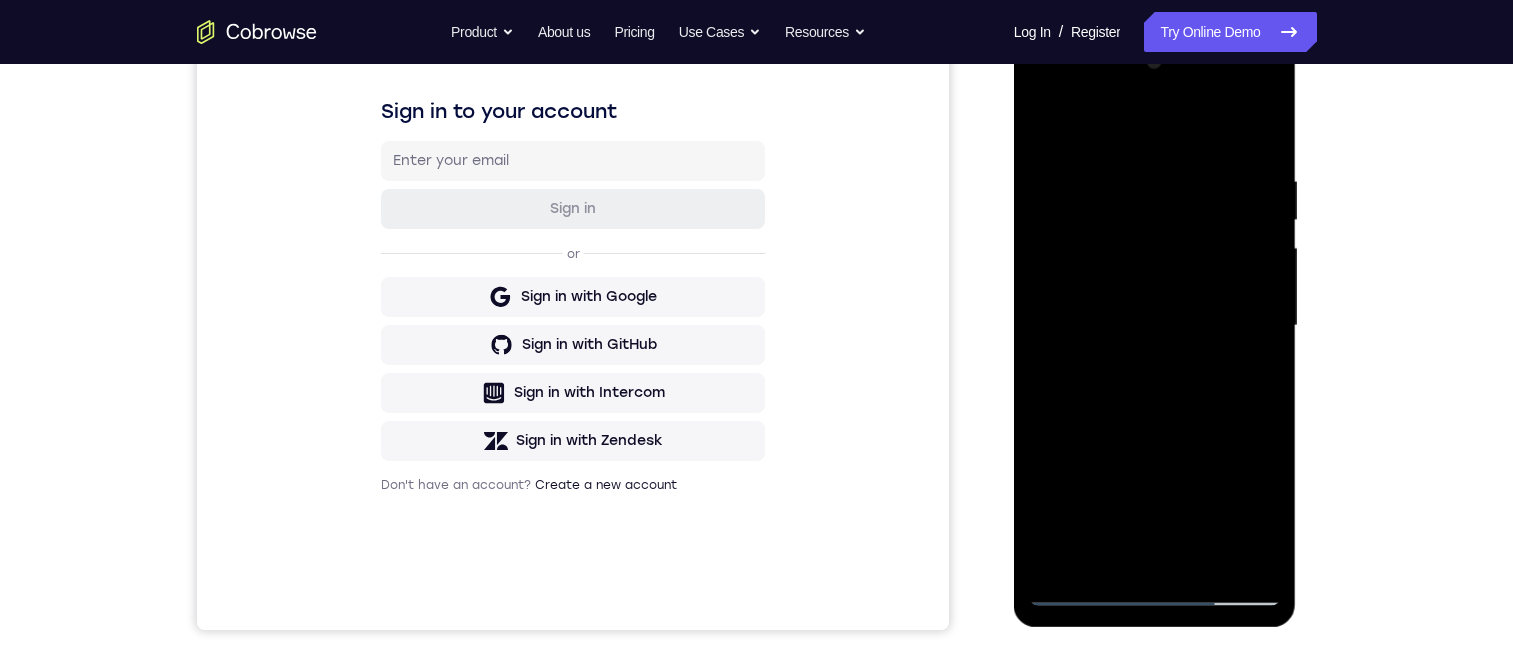 drag, startPoint x: 1225, startPoint y: 347, endPoint x: 1188, endPoint y: 697, distance: 351.9503 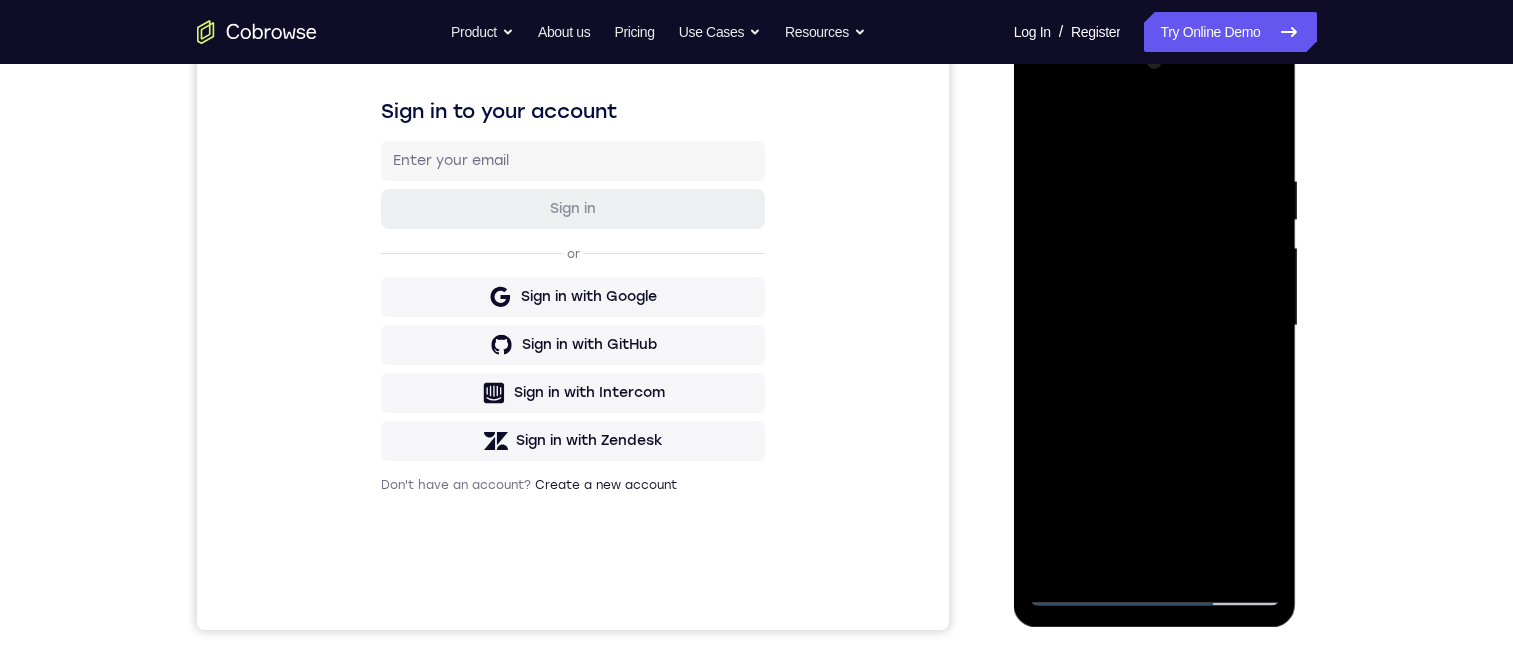 click at bounding box center (1155, 326) 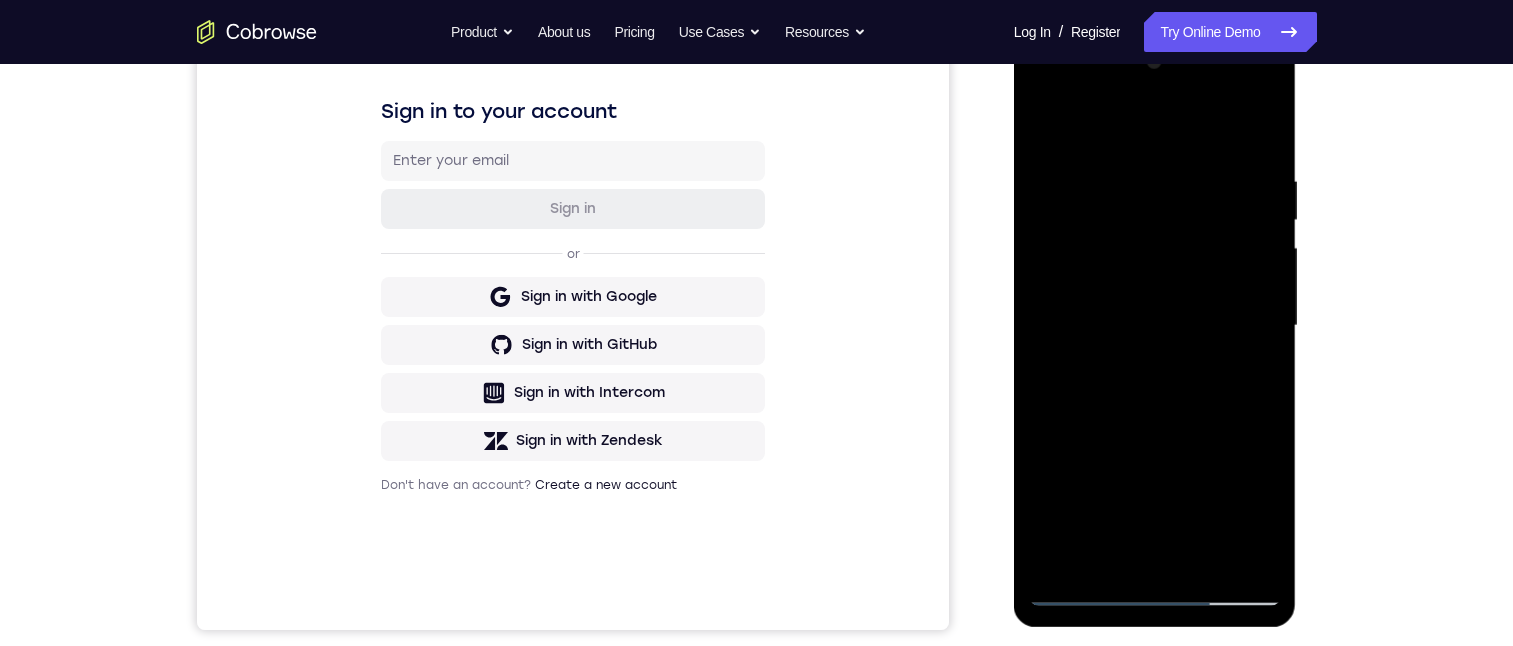 drag, startPoint x: 1193, startPoint y: 372, endPoint x: 1178, endPoint y: 627, distance: 255.4408 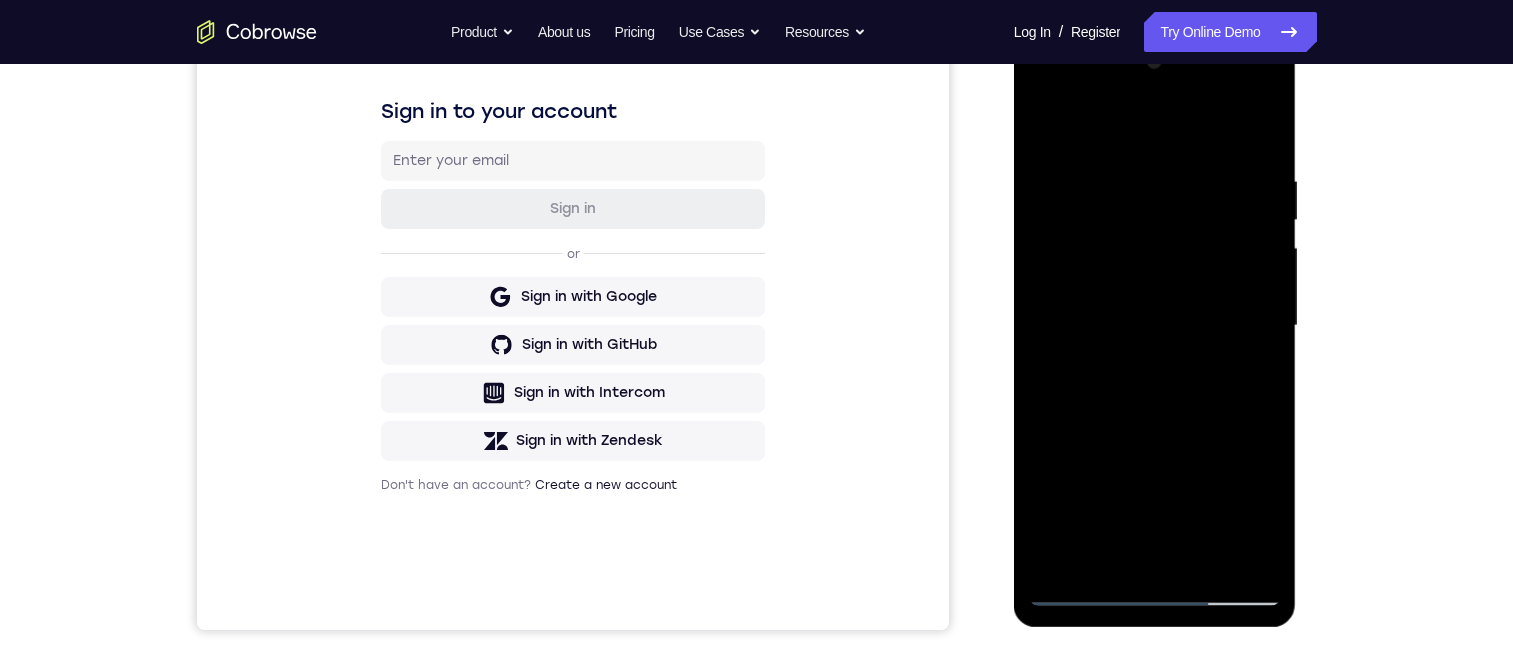 drag, startPoint x: 1180, startPoint y: 207, endPoint x: 1172, endPoint y: 539, distance: 332.09637 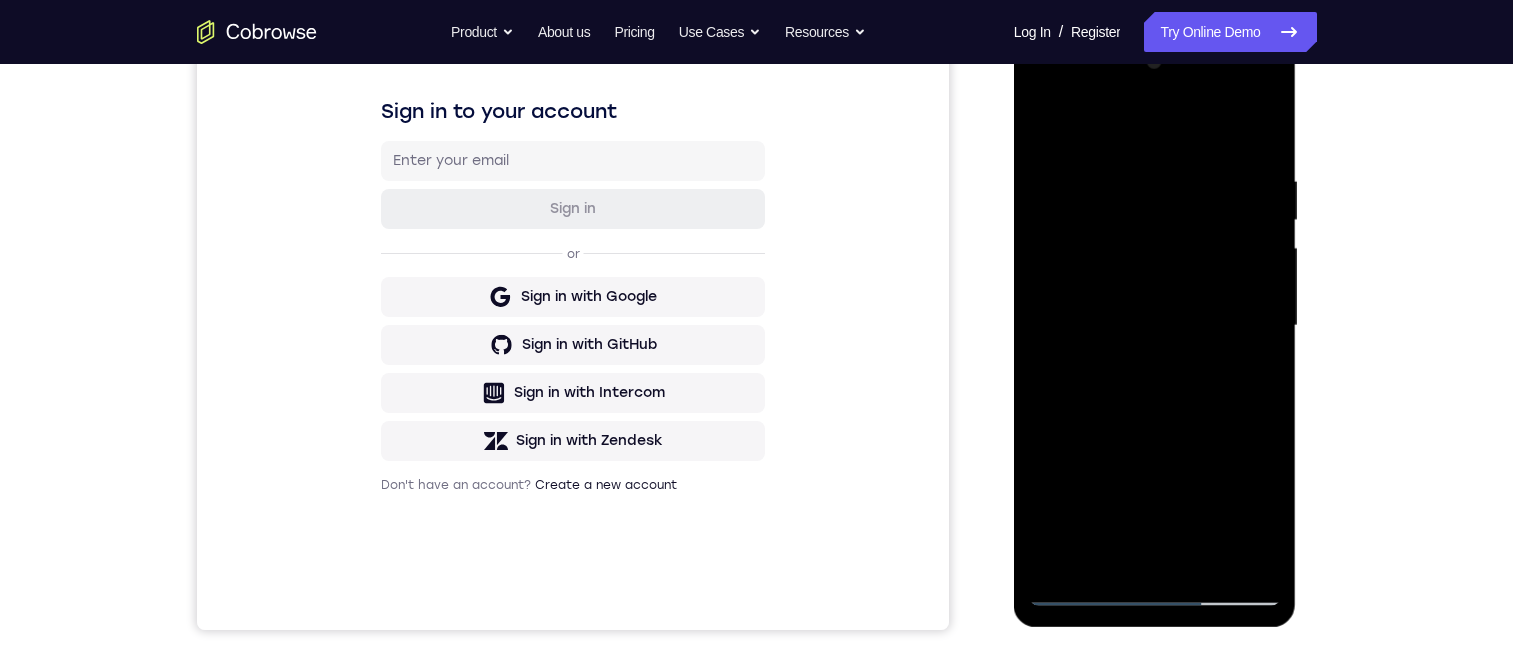 click at bounding box center [1155, 326] 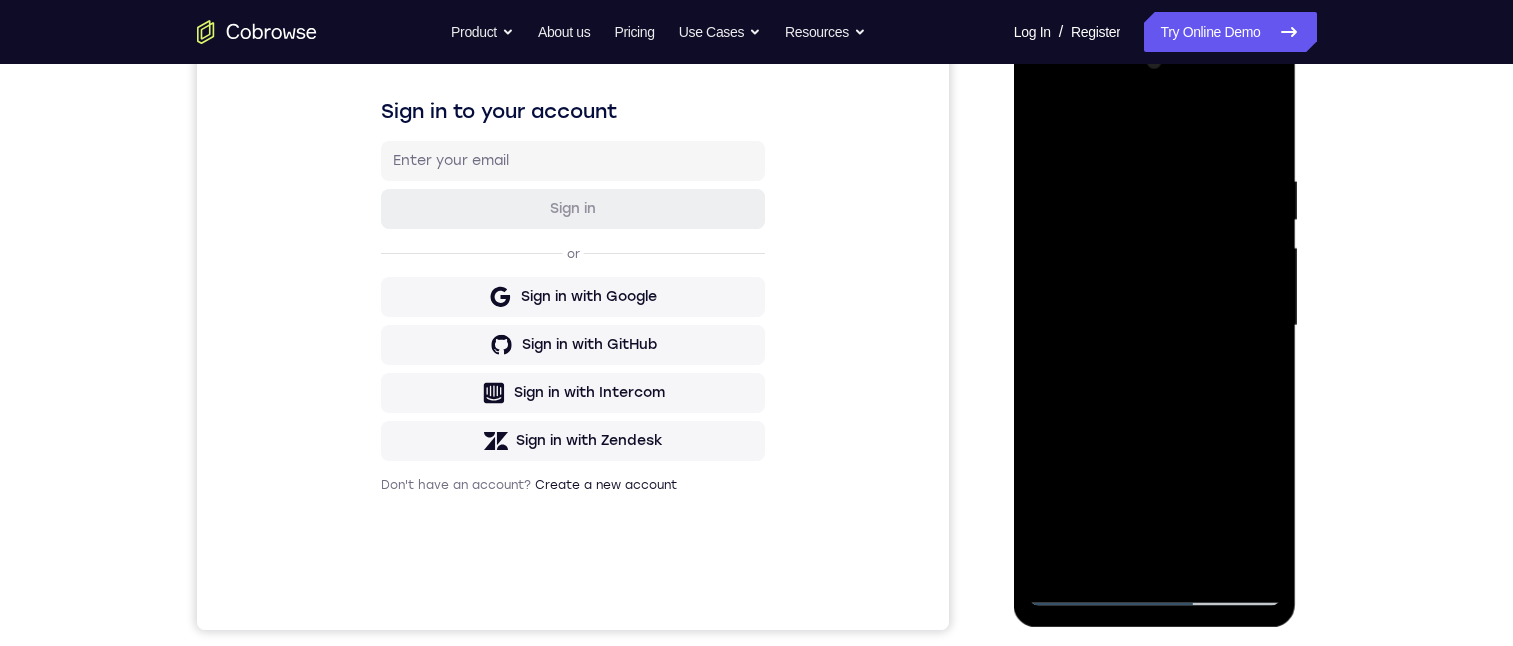 drag, startPoint x: 1125, startPoint y: 495, endPoint x: 1087, endPoint y: 260, distance: 238.05252 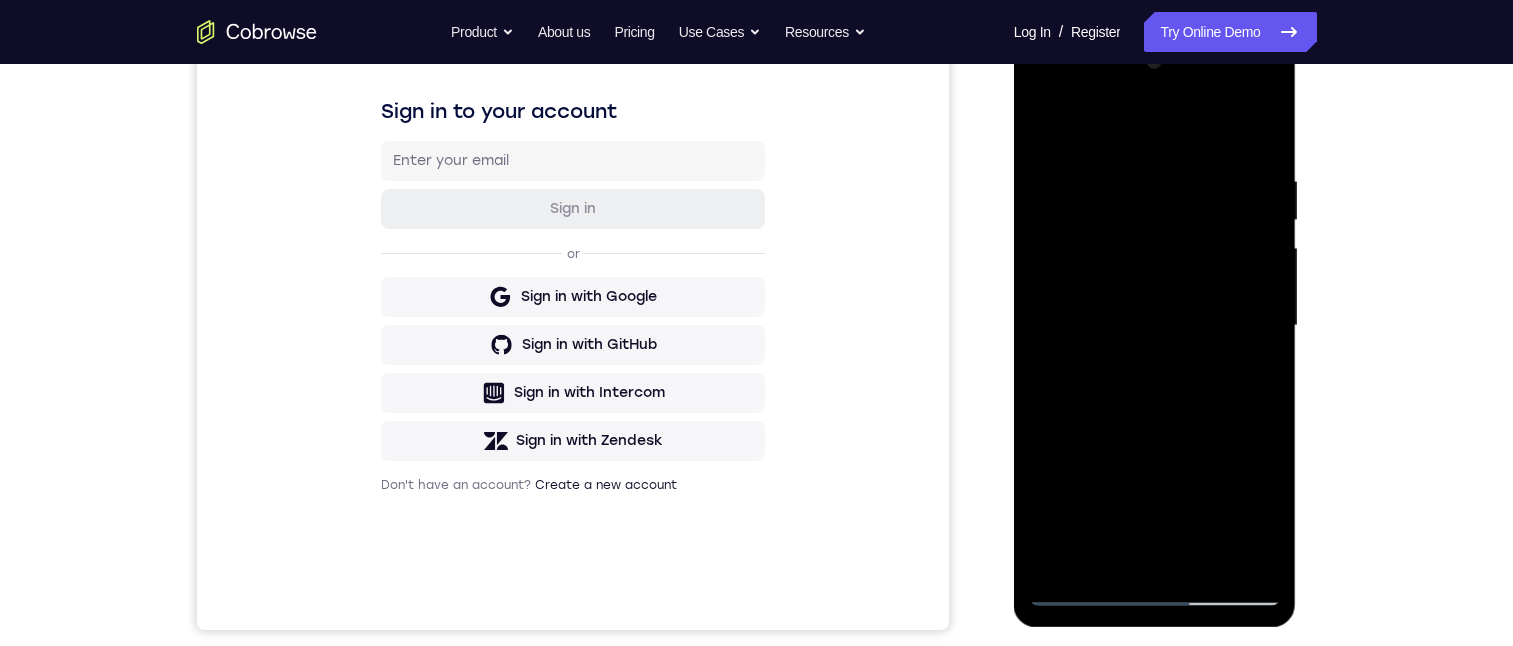 drag, startPoint x: 1202, startPoint y: 492, endPoint x: 1172, endPoint y: 144, distance: 349.2907 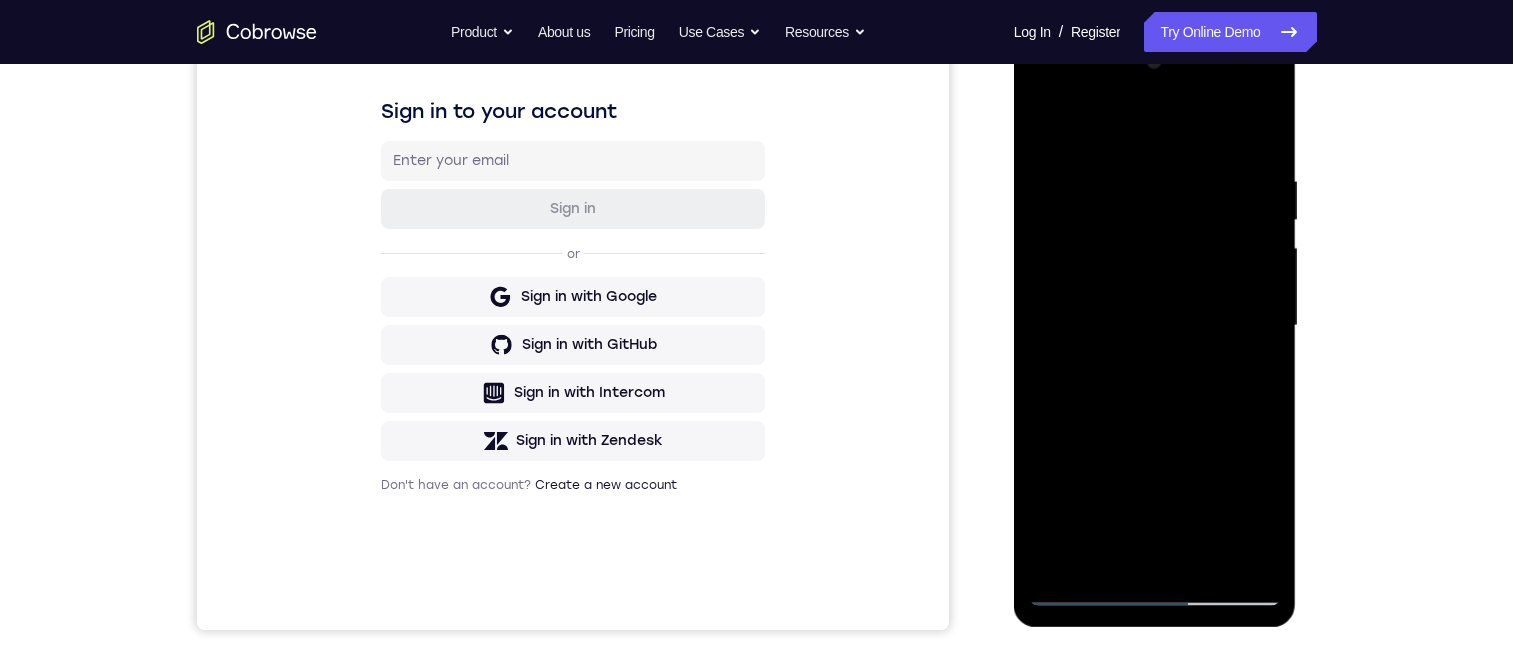 drag, startPoint x: 1154, startPoint y: 343, endPoint x: 1187, endPoint y: 254, distance: 94.92102 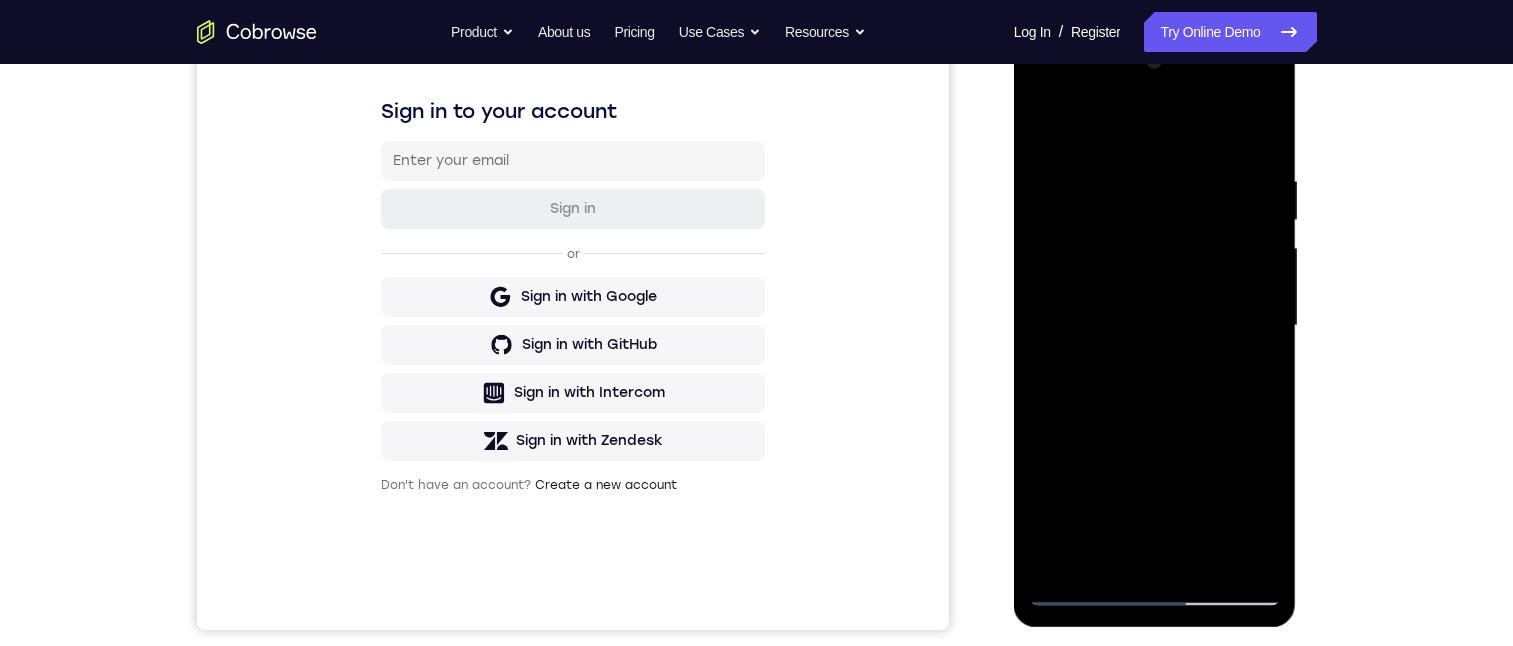 drag, startPoint x: 1063, startPoint y: 338, endPoint x: 1102, endPoint y: 199, distance: 144.36758 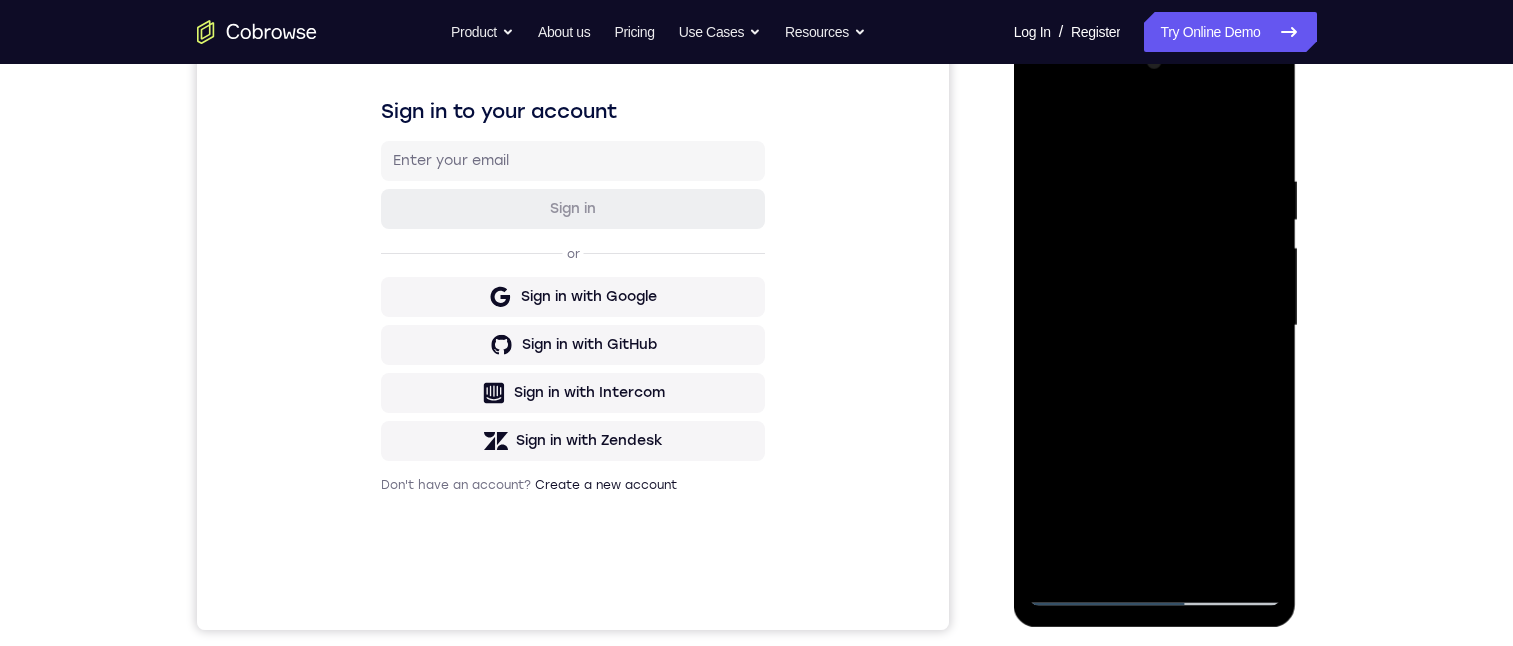 drag, startPoint x: 1076, startPoint y: 475, endPoint x: 1091, endPoint y: 137, distance: 338.33267 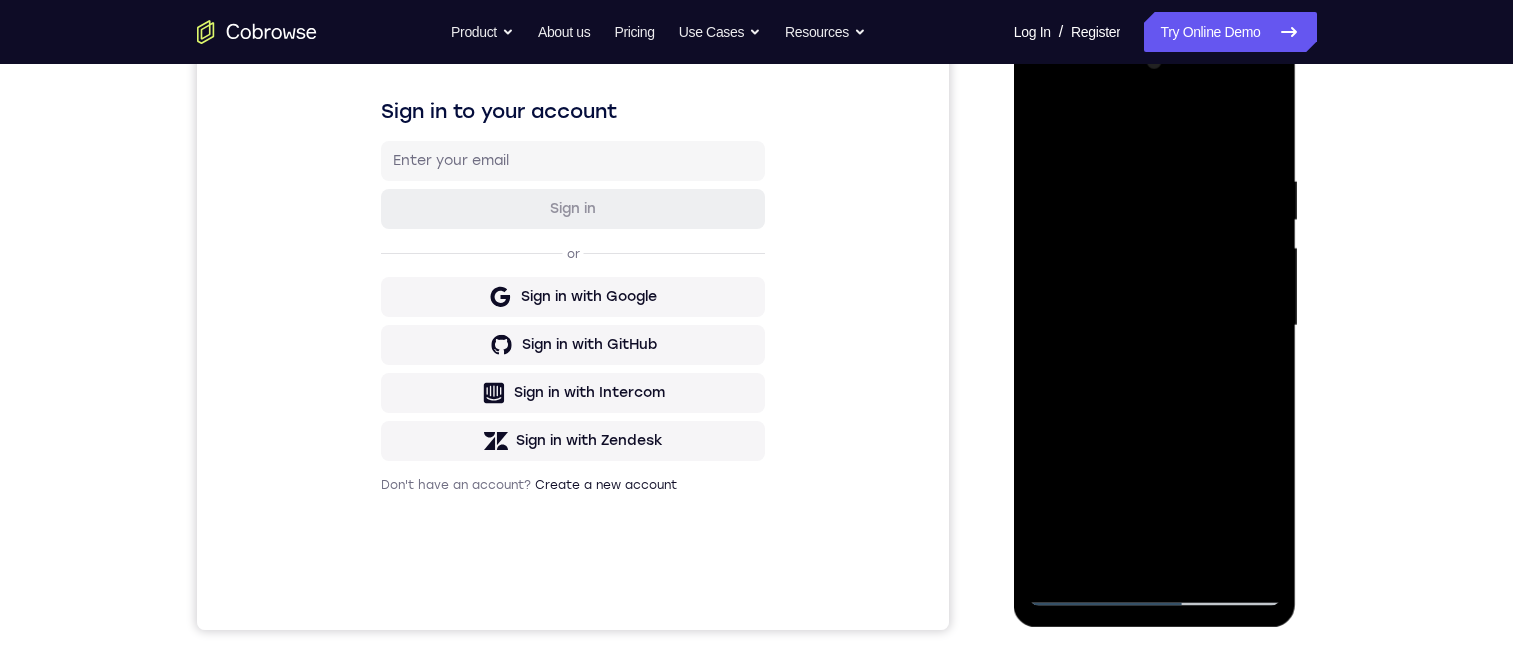drag, startPoint x: 1082, startPoint y: 524, endPoint x: 1152, endPoint y: 65, distance: 464.307 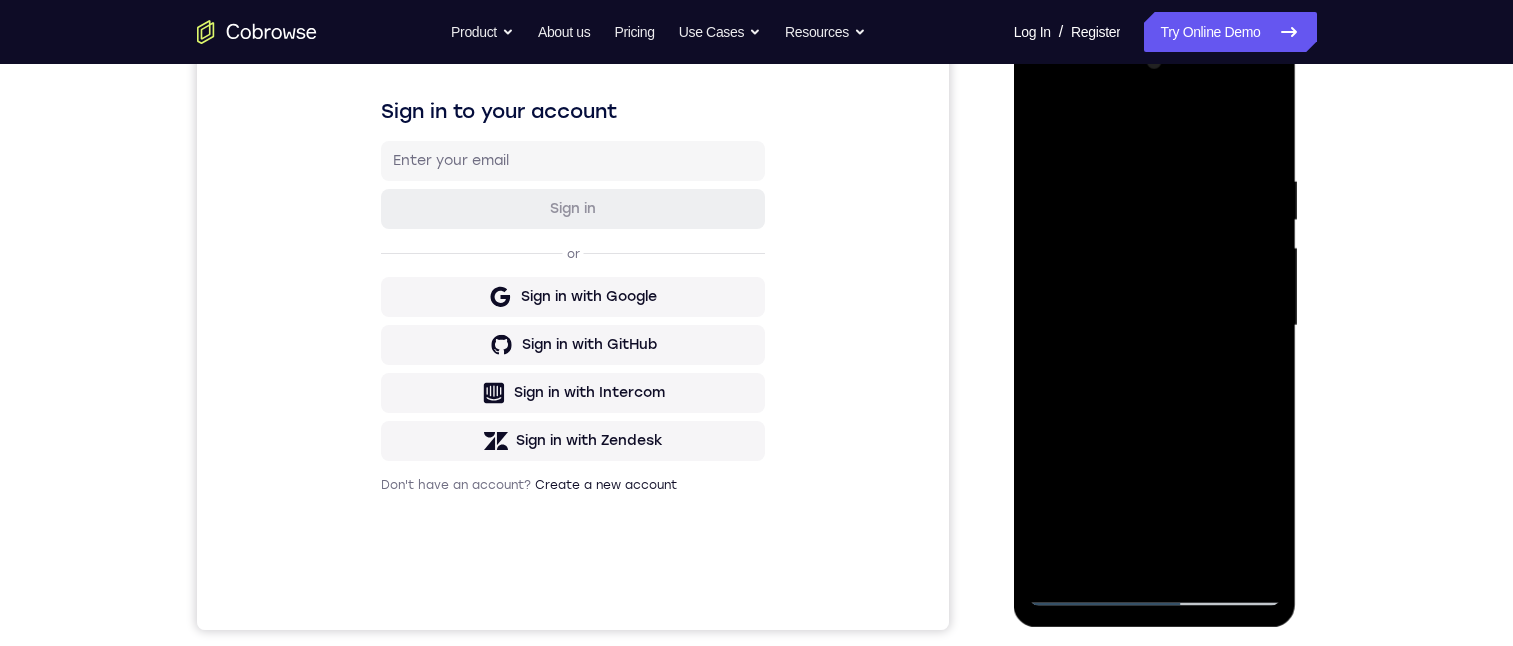 drag, startPoint x: 1091, startPoint y: 531, endPoint x: 1297, endPoint y: 223, distance: 370.54016 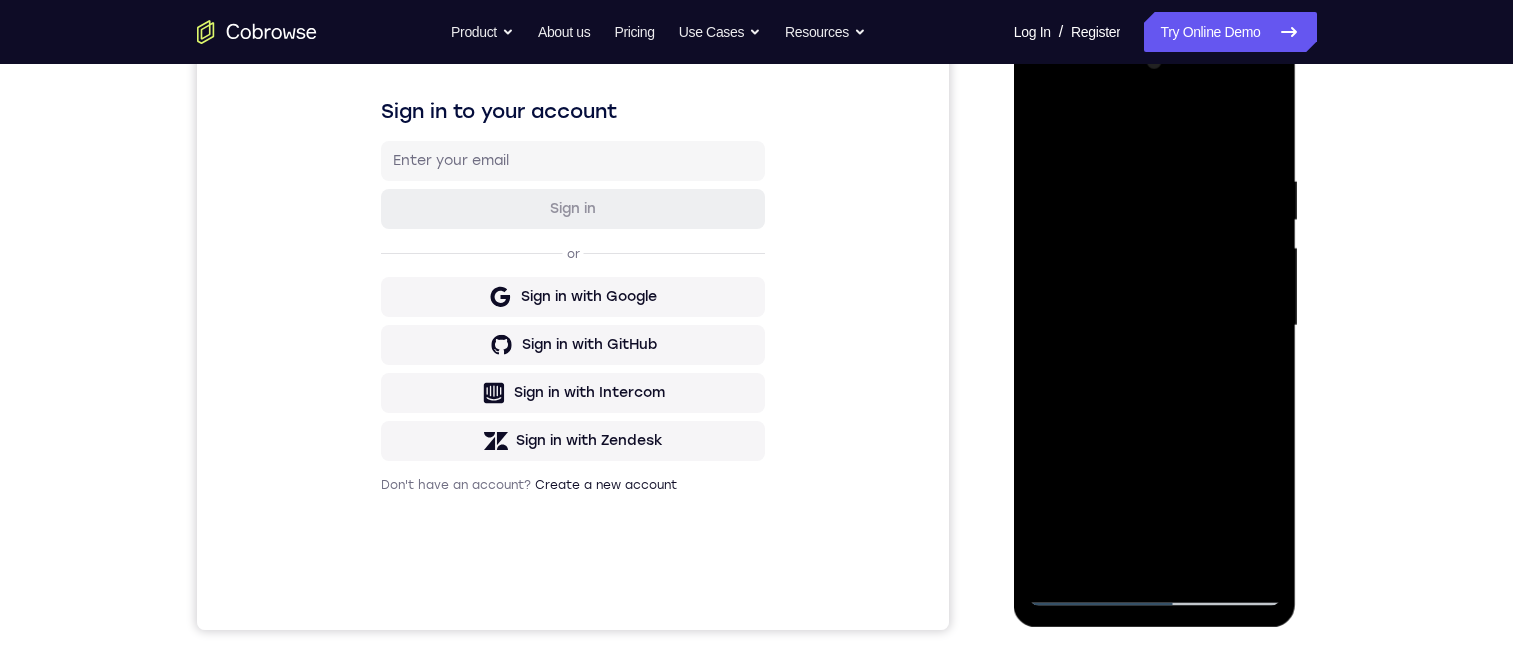 drag, startPoint x: 1122, startPoint y: 199, endPoint x: 1116, endPoint y: 543, distance: 344.0523 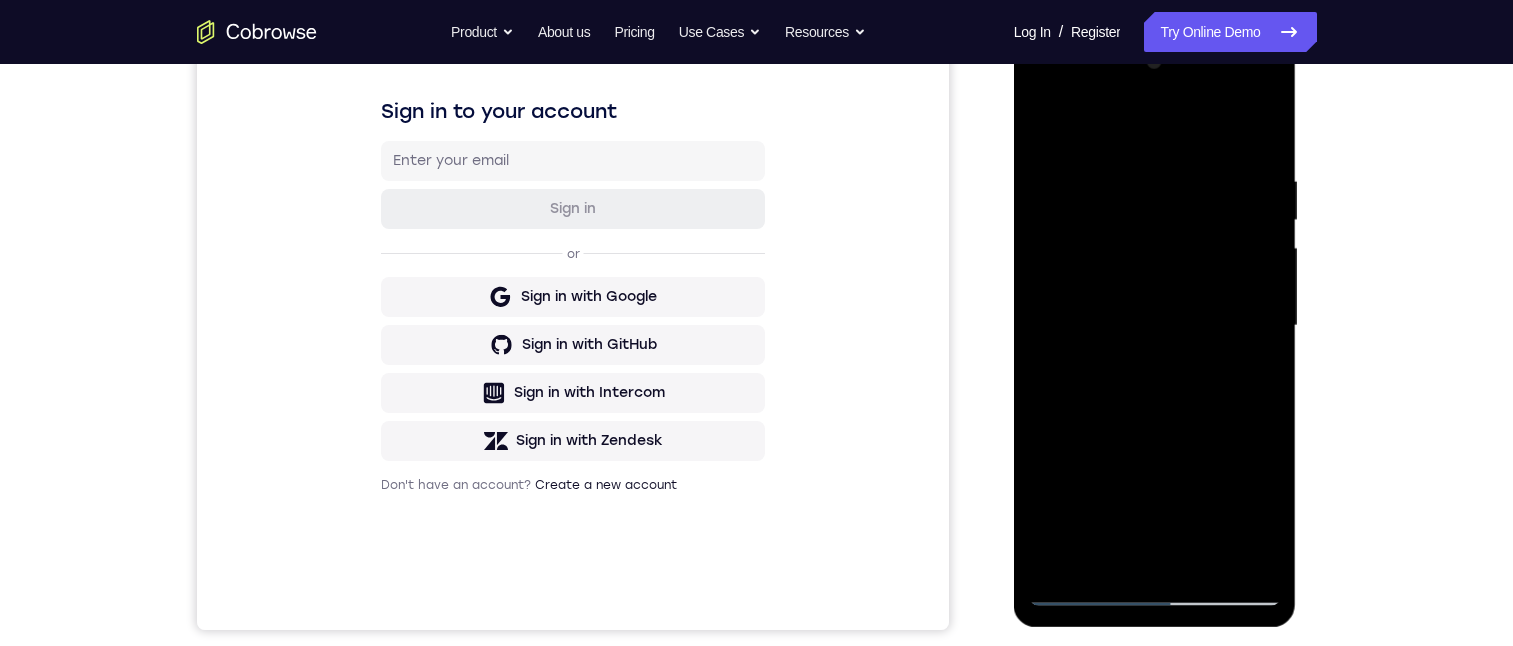 click at bounding box center (1155, 326) 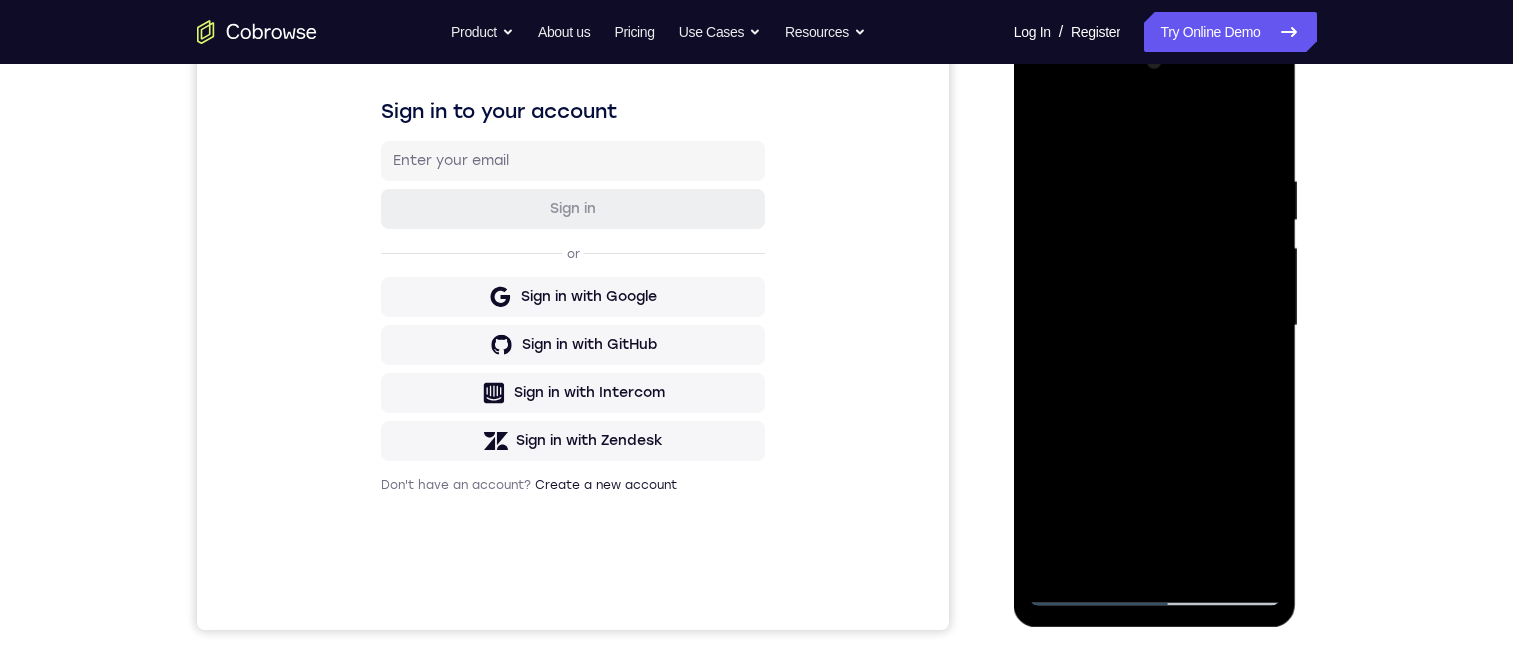 click at bounding box center [1155, 326] 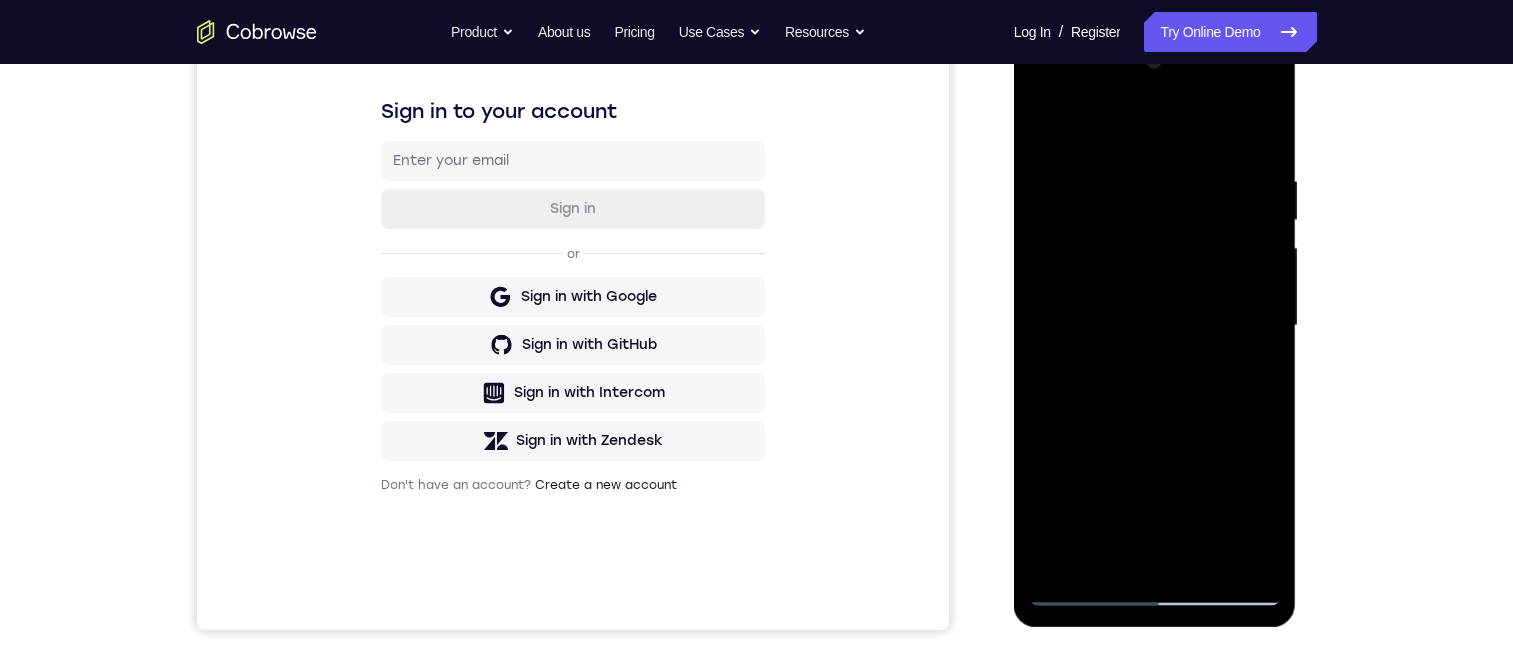 click at bounding box center (1155, 326) 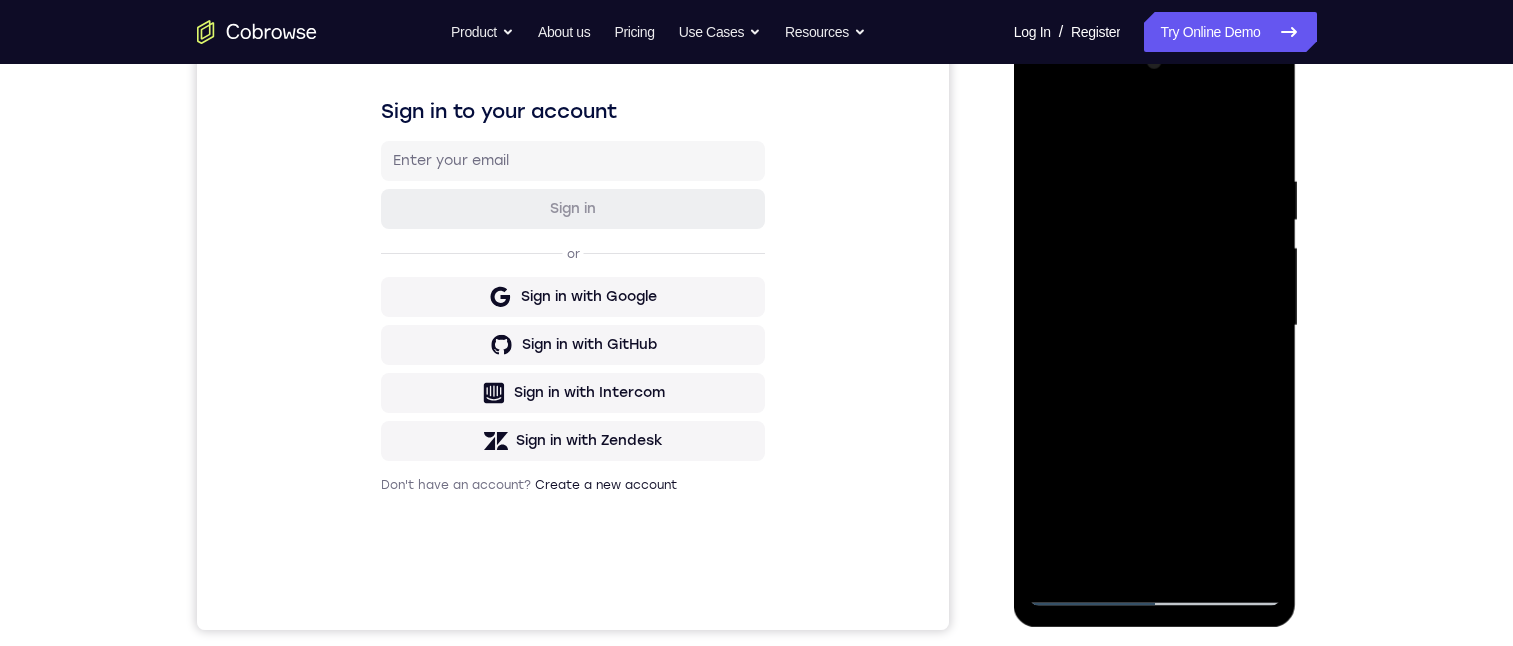 click at bounding box center [1155, 326] 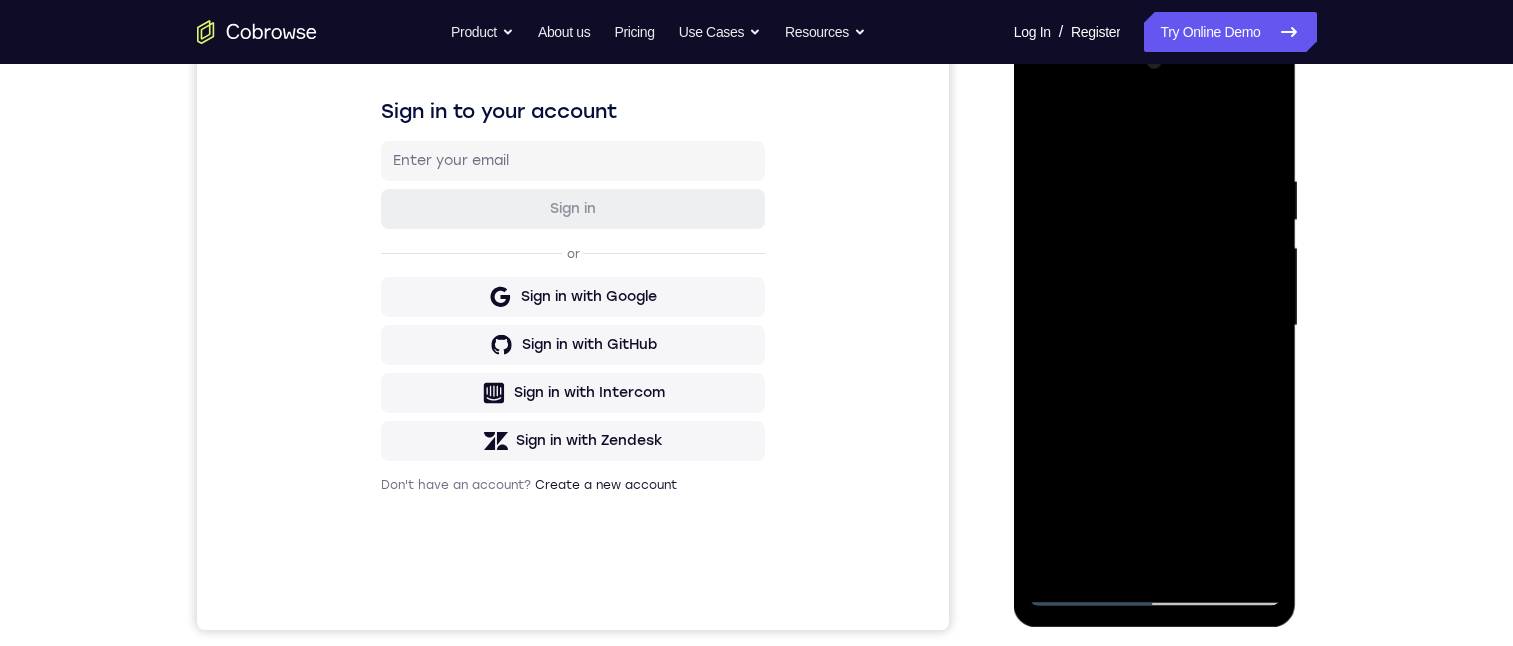 click at bounding box center (1155, 326) 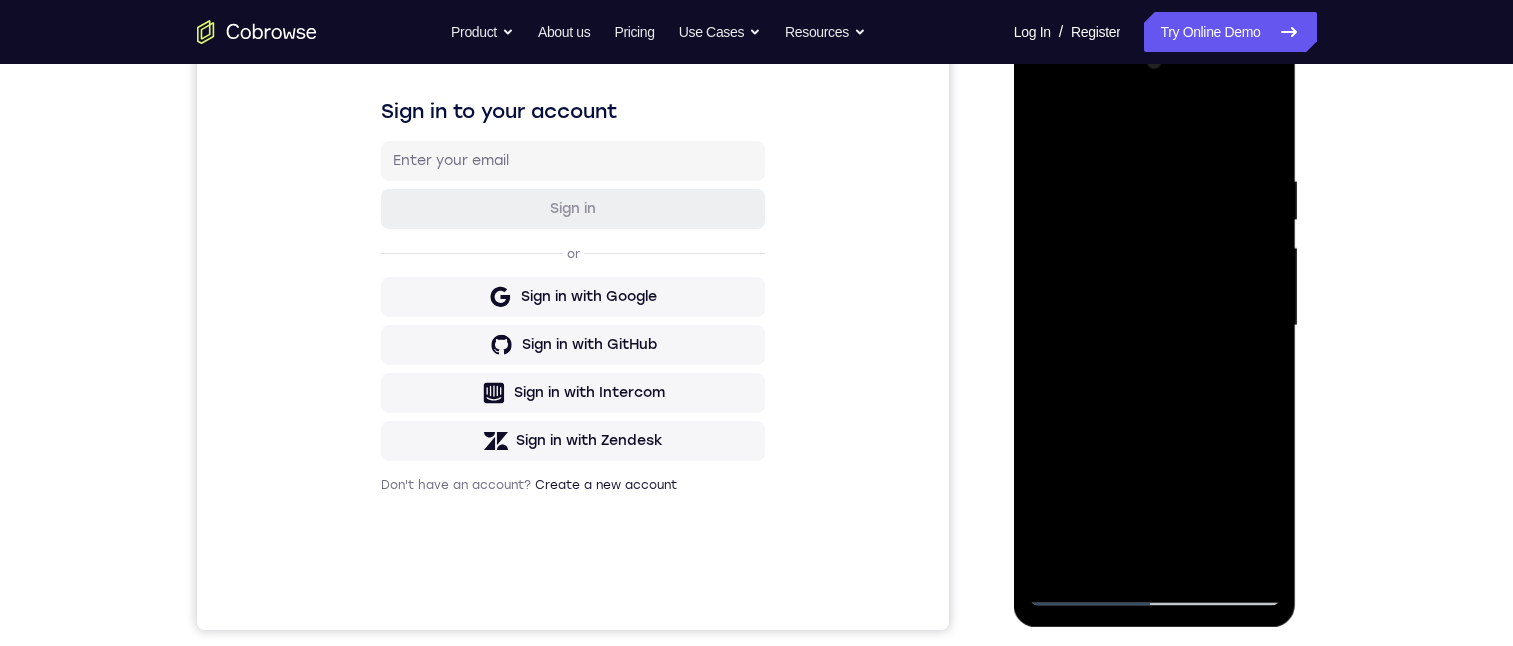 click at bounding box center (1155, 326) 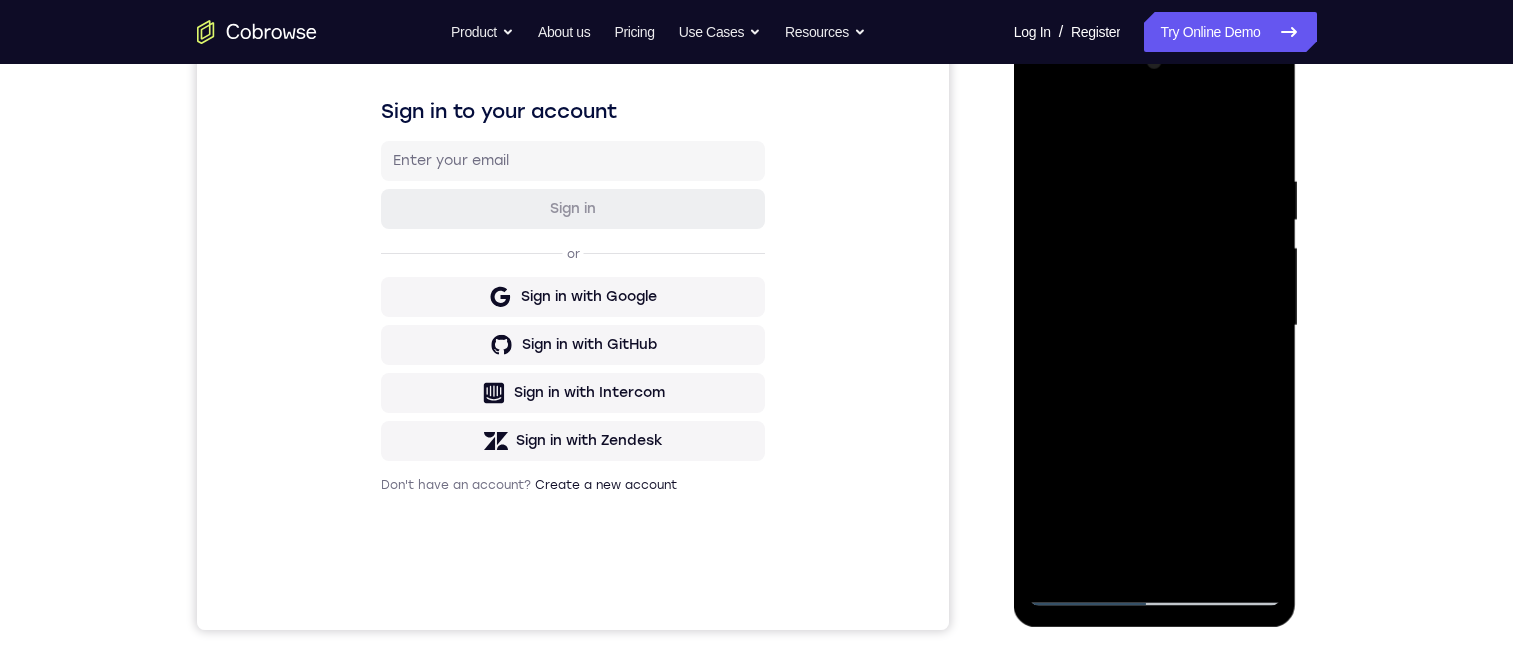 drag, startPoint x: 1140, startPoint y: 559, endPoint x: 1128, endPoint y: 279, distance: 280.25702 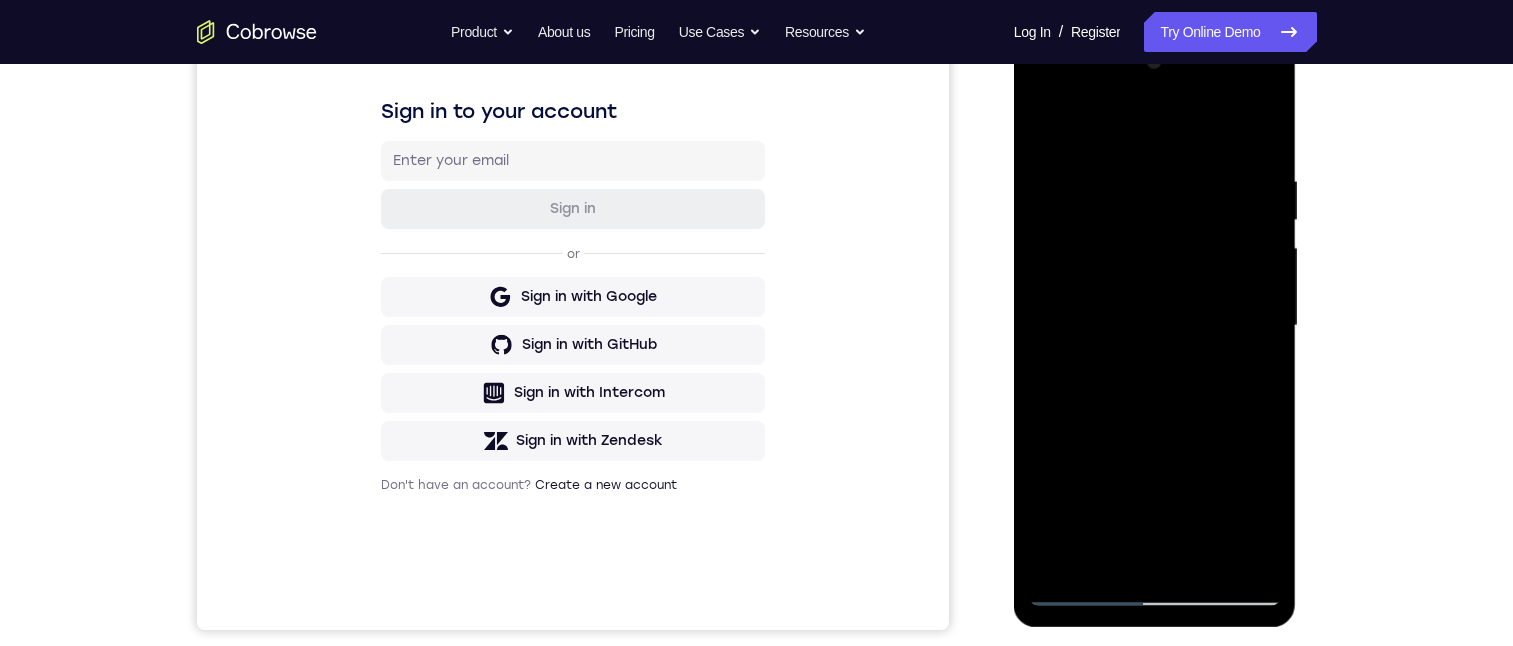 drag, startPoint x: 1133, startPoint y: 514, endPoint x: 1140, endPoint y: 193, distance: 321.07632 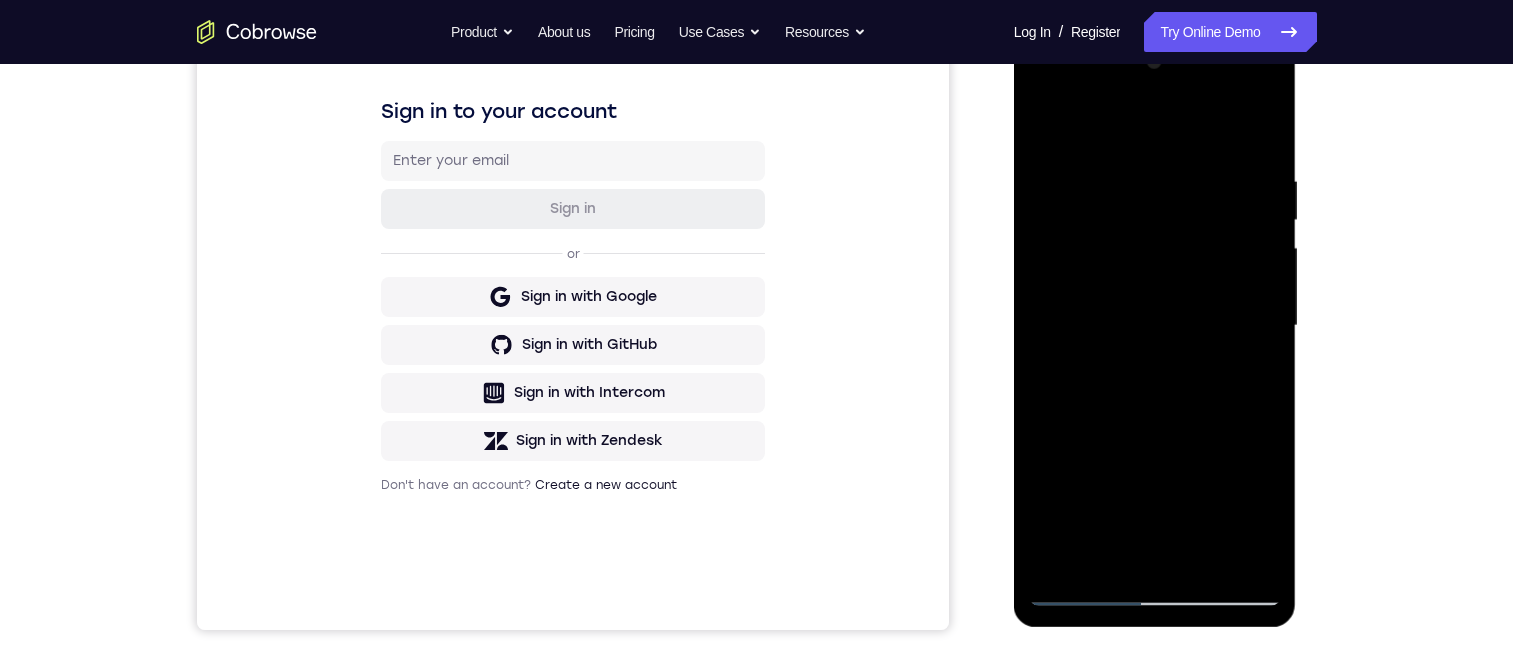 drag, startPoint x: 1154, startPoint y: 541, endPoint x: 1189, endPoint y: 138, distance: 404.517 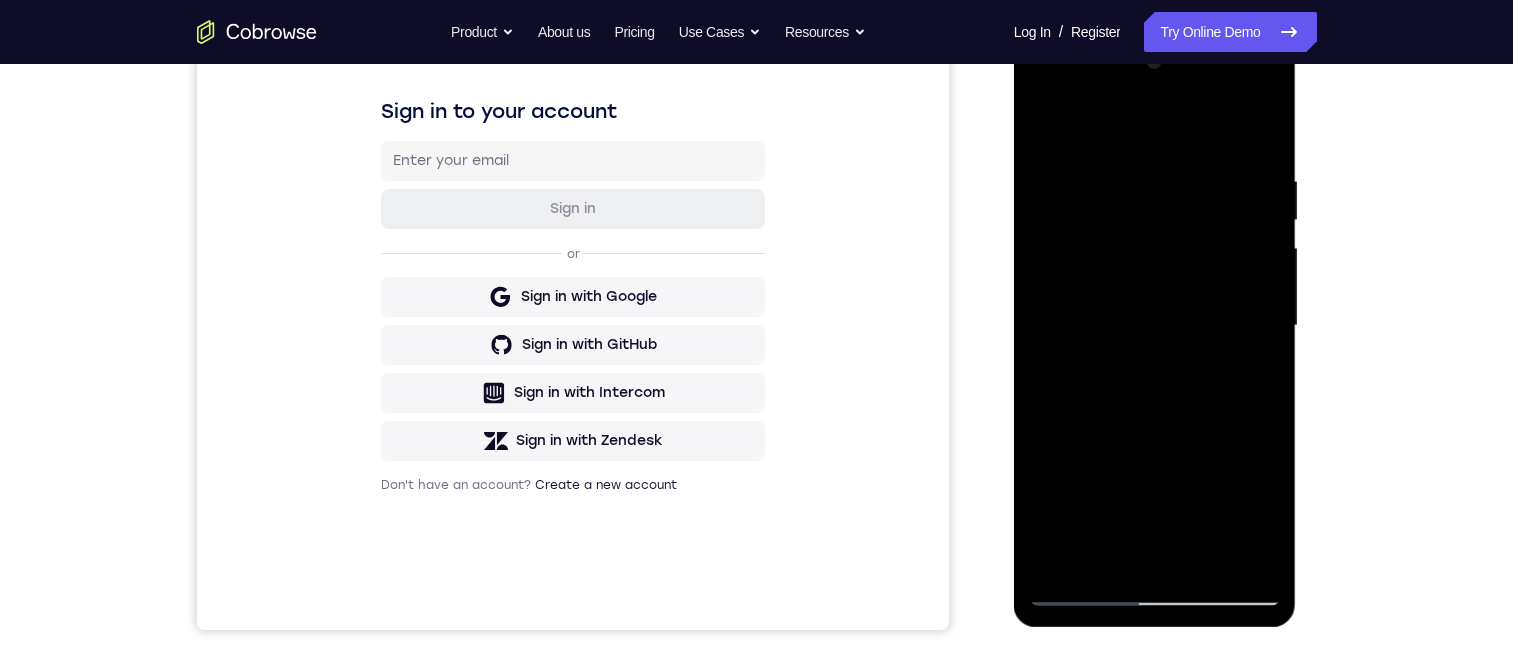drag, startPoint x: 1143, startPoint y: 499, endPoint x: 1188, endPoint y: 140, distance: 361.80936 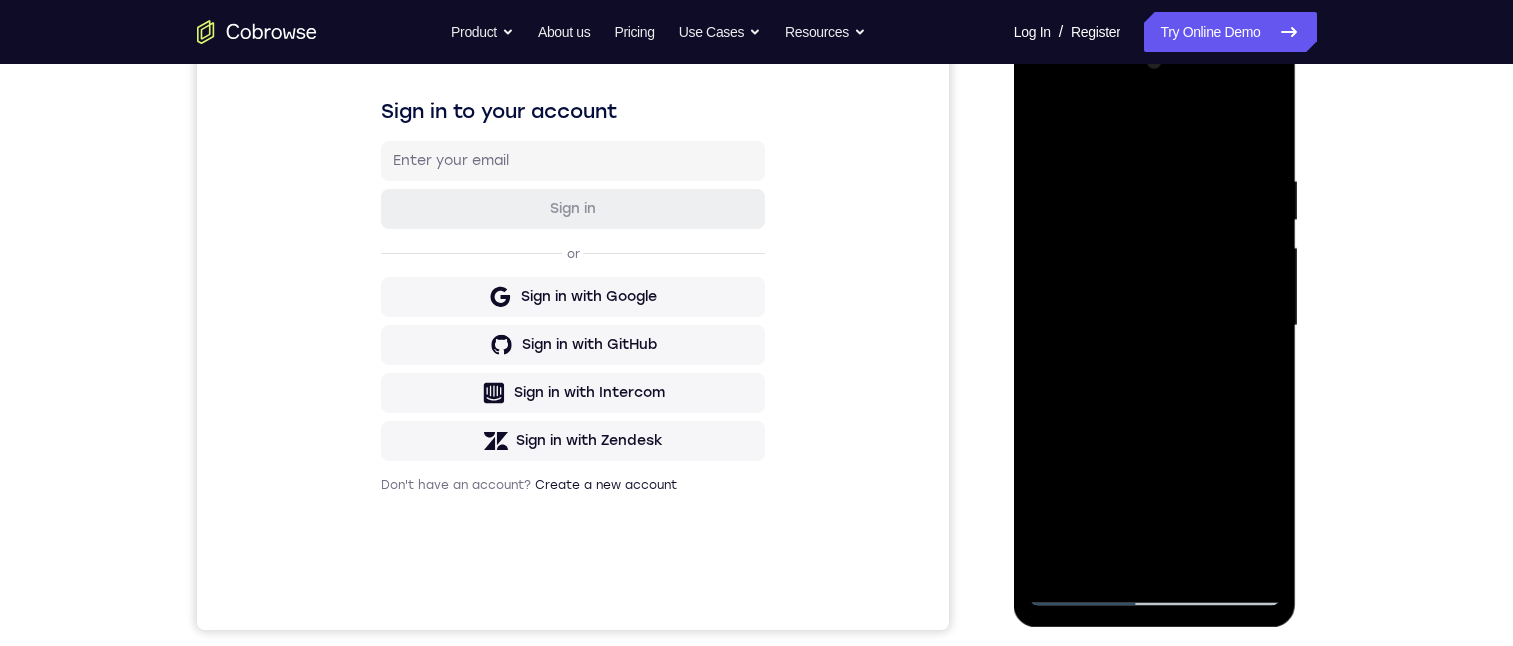 drag, startPoint x: 1126, startPoint y: 515, endPoint x: 1159, endPoint y: 268, distance: 249.1947 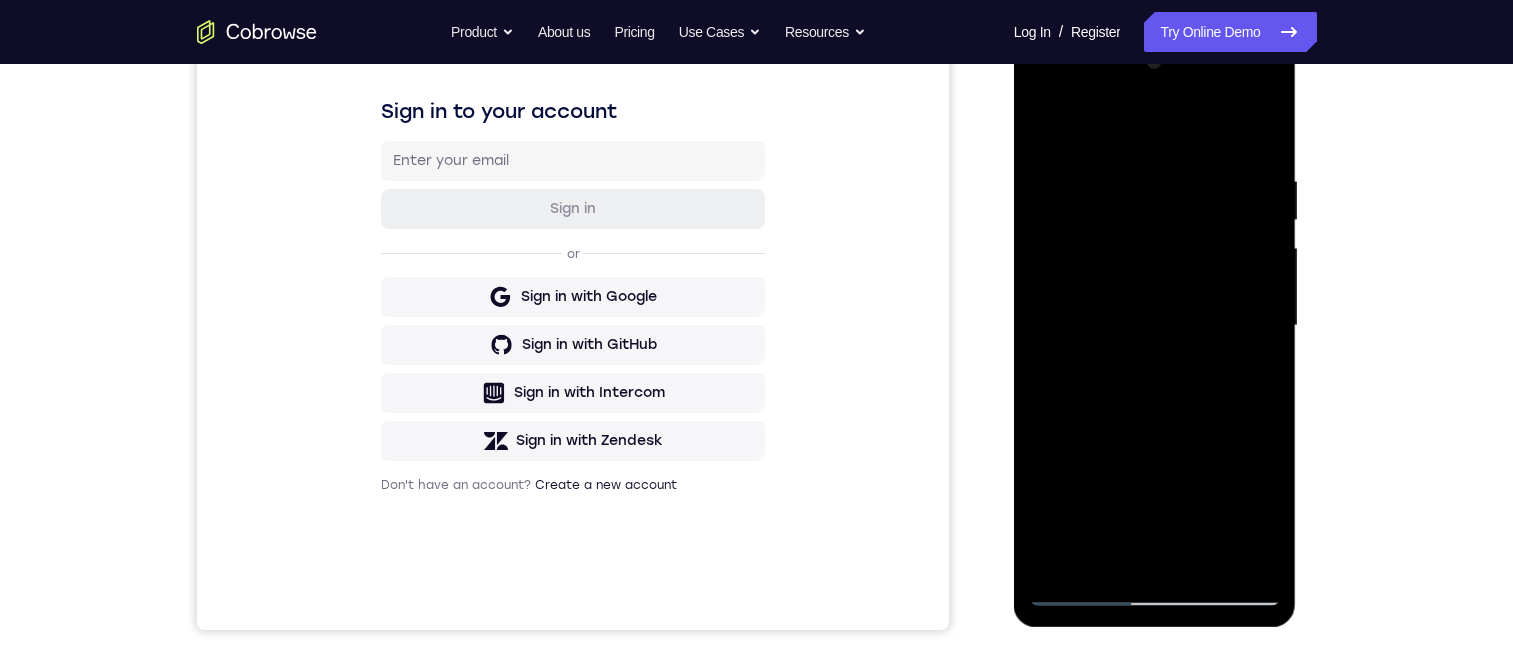 drag, startPoint x: 1134, startPoint y: 526, endPoint x: 1180, endPoint y: 310, distance: 220.84384 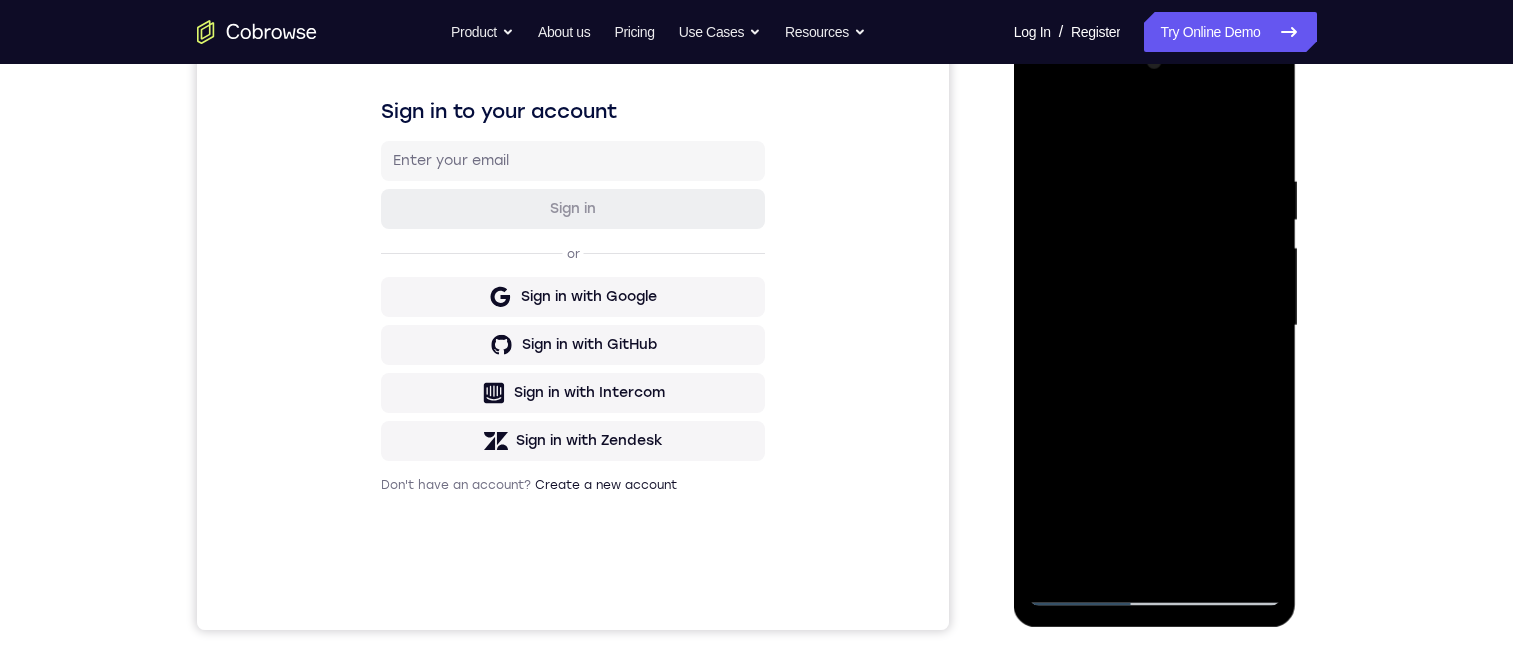 drag, startPoint x: 1170, startPoint y: 275, endPoint x: 1156, endPoint y: 685, distance: 410.23895 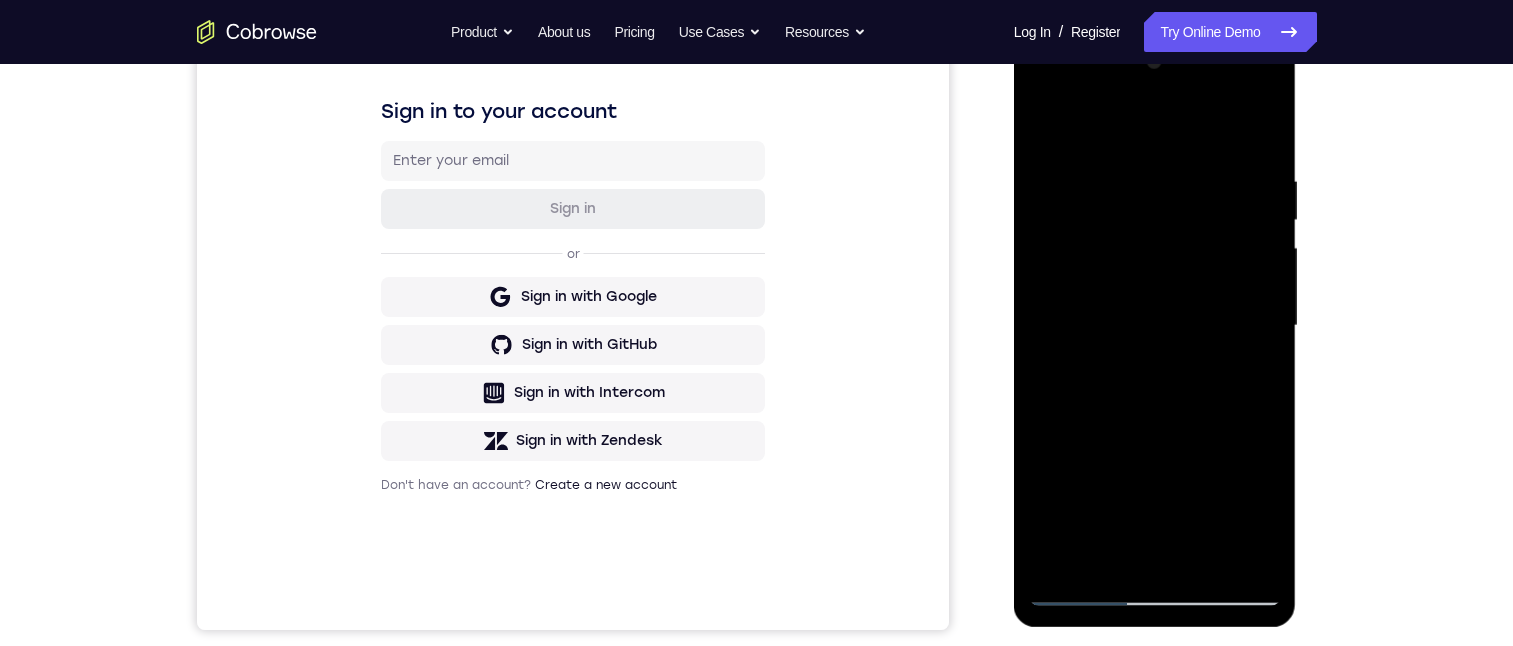 drag, startPoint x: 1124, startPoint y: 513, endPoint x: 1116, endPoint y: 336, distance: 177.1807 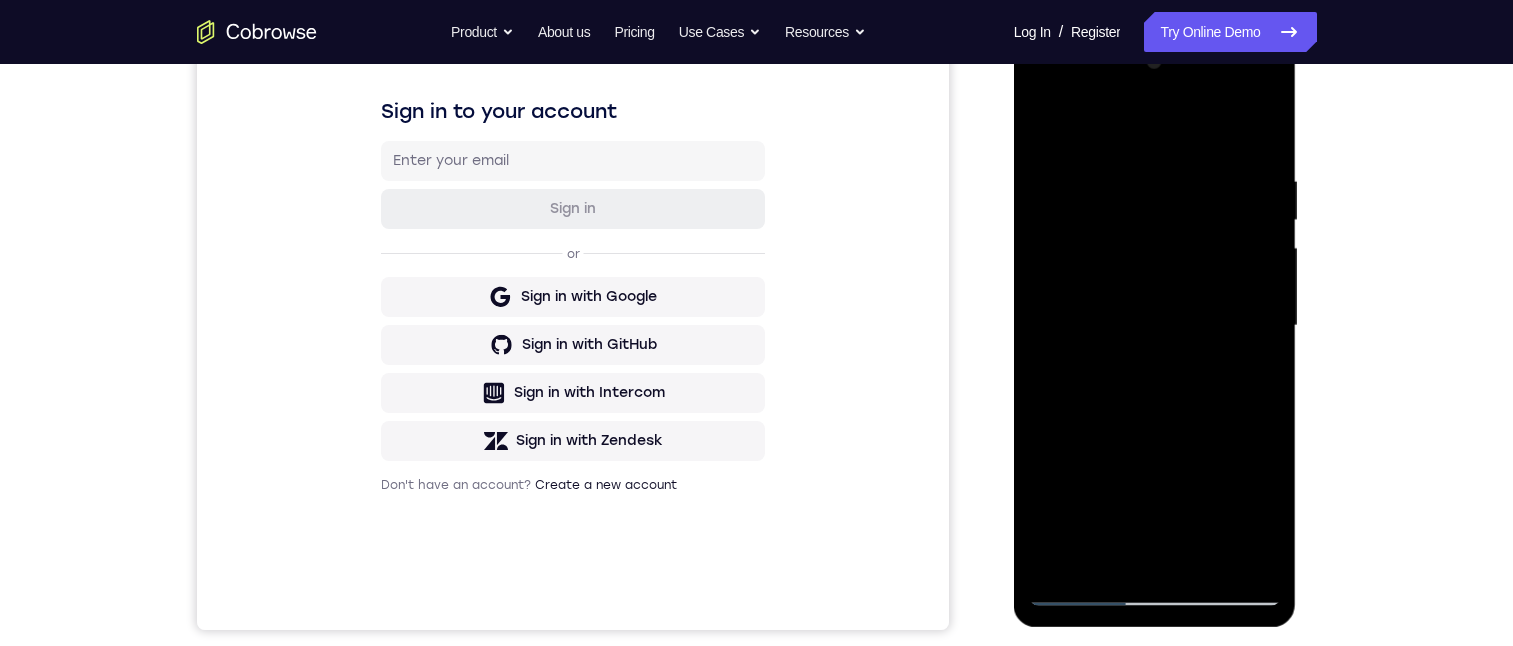 click at bounding box center (1155, 326) 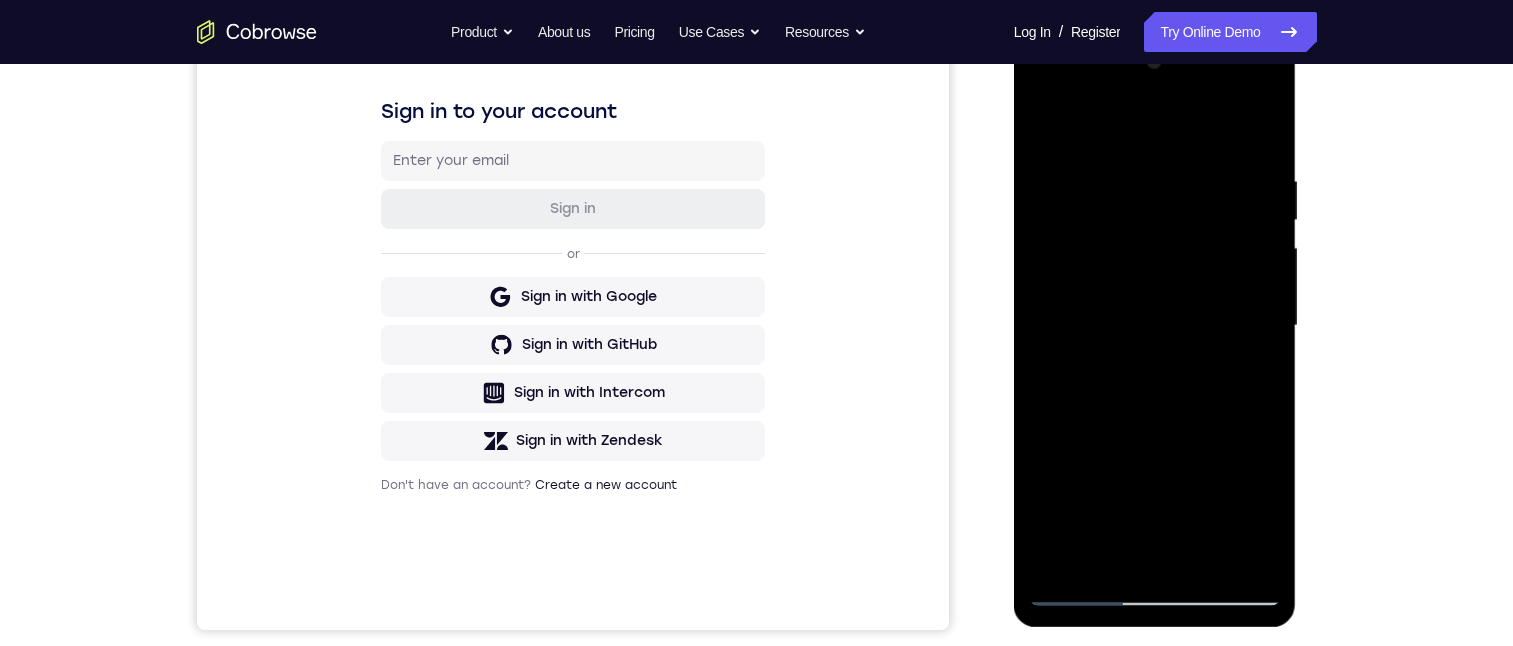 click at bounding box center (1155, 326) 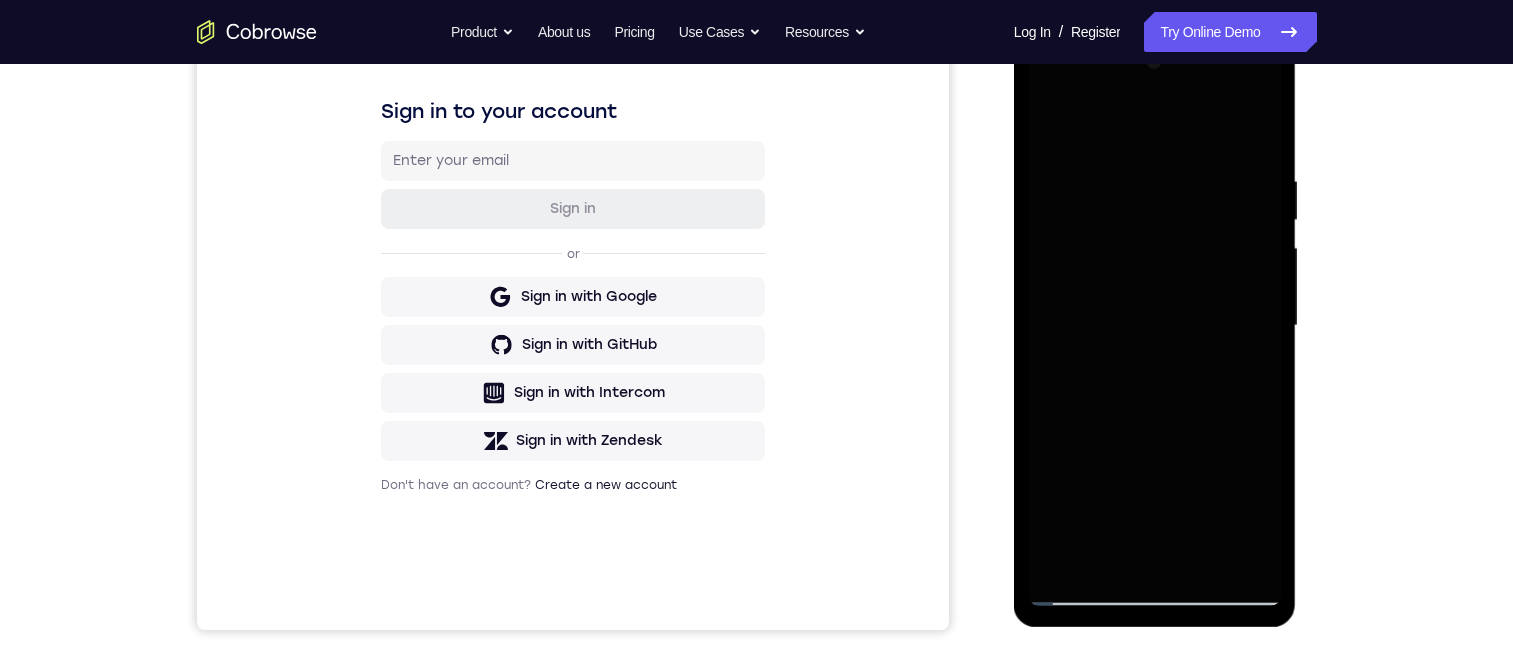 click at bounding box center [1155, 326] 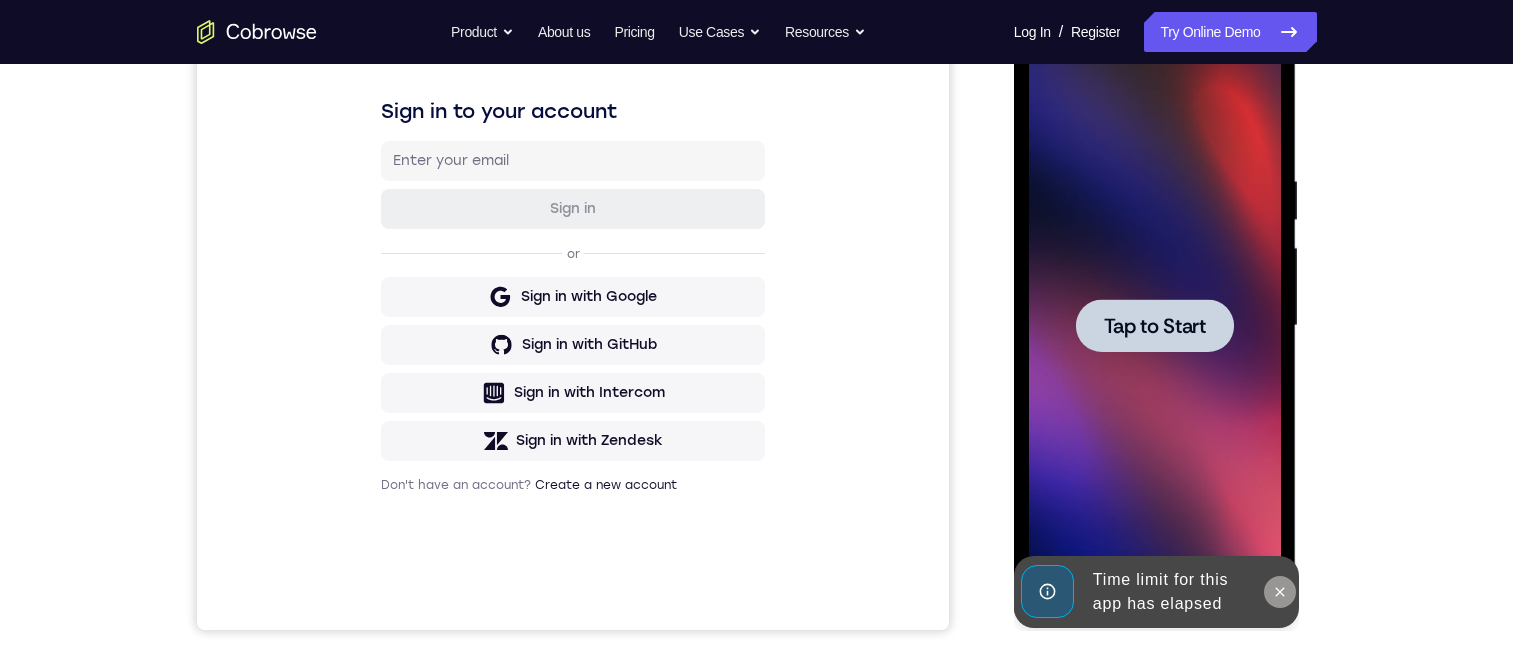 click 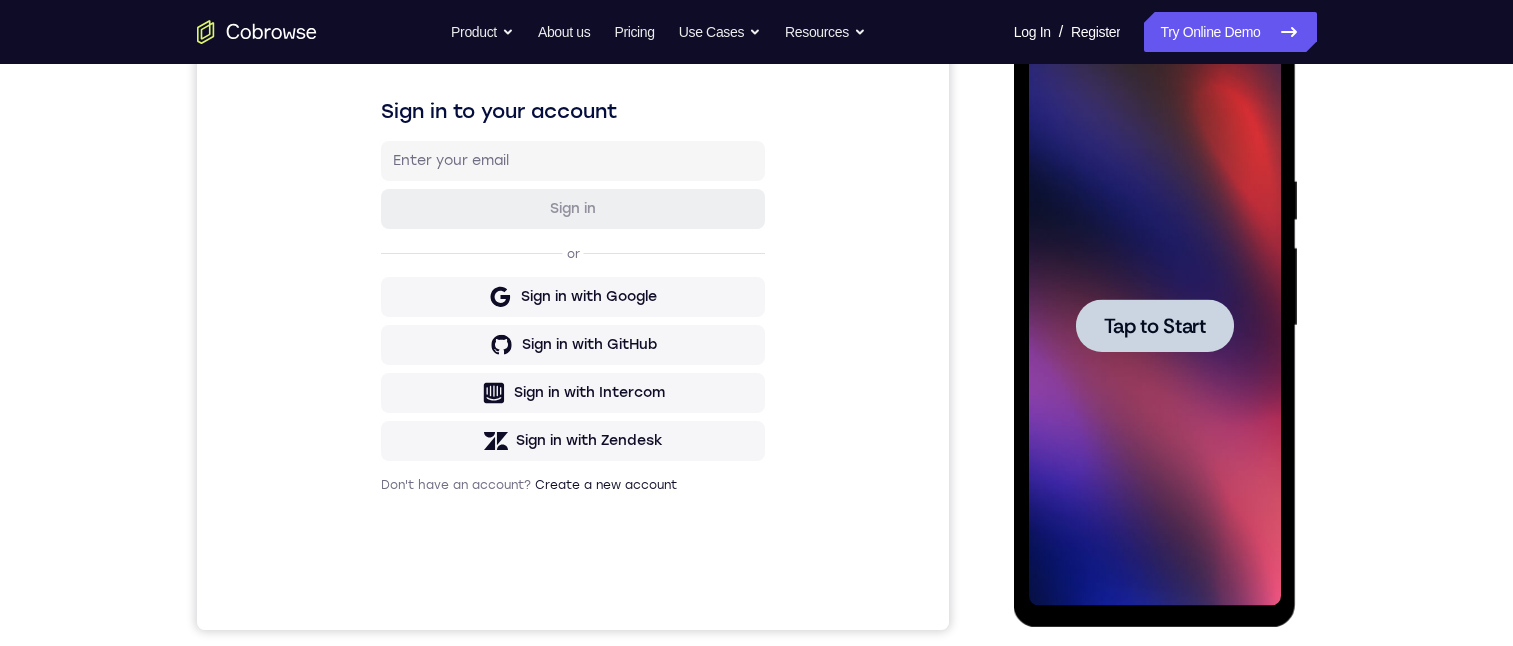 click on "Tap to Start" at bounding box center [1155, 326] 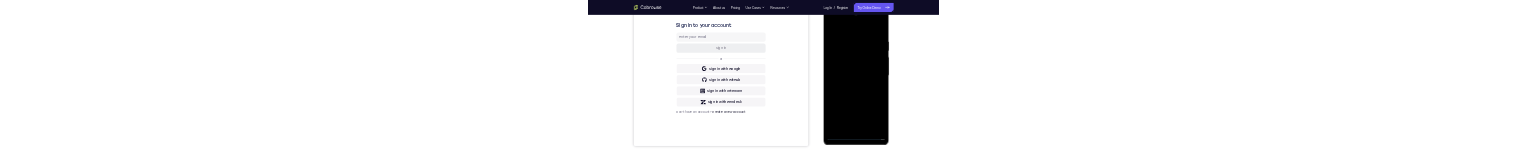 scroll, scrollTop: 0, scrollLeft: 0, axis: both 